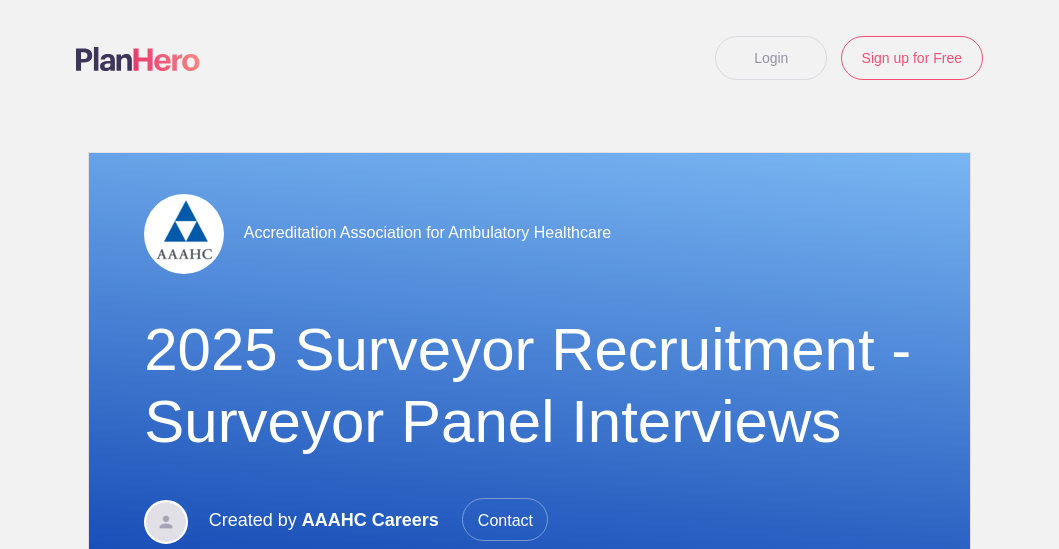scroll, scrollTop: 0, scrollLeft: 0, axis: both 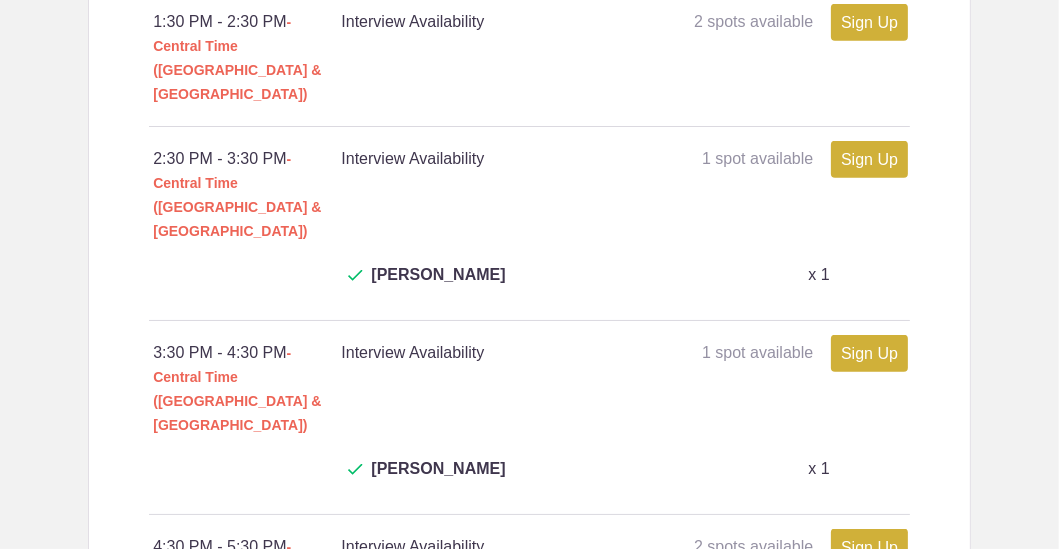 click on "Interview Availability
14 / 18
needed
9:30 AM - 10:30 AM
- Central Time ([GEOGRAPHIC_DATA] & [GEOGRAPHIC_DATA])
Interview Availability
2 spots available
2 spots available
Sign Up
x
x
How many?
0
x
Leave a comment (optional)
Person's Name
Person's E-mail
Leave a comment (optional)
To save these changes, please click the Review & Confirm button at the bottom of the page.
10:30 AM - 11:30 AM
- Central Time ([GEOGRAPHIC_DATA] & [GEOGRAPHIC_DATA])
Interview Availability
1 spot available
1 spot available
Sign Up
x
x
How many?
0
x
Leave a comment (optional)
Person's Name
Person's E-mail
Leave a comment (optional)
To save these changes, please click the Review & Confirm button at the bottom of the page.
[PERSON_NAME]
x  1" at bounding box center [529, 50] 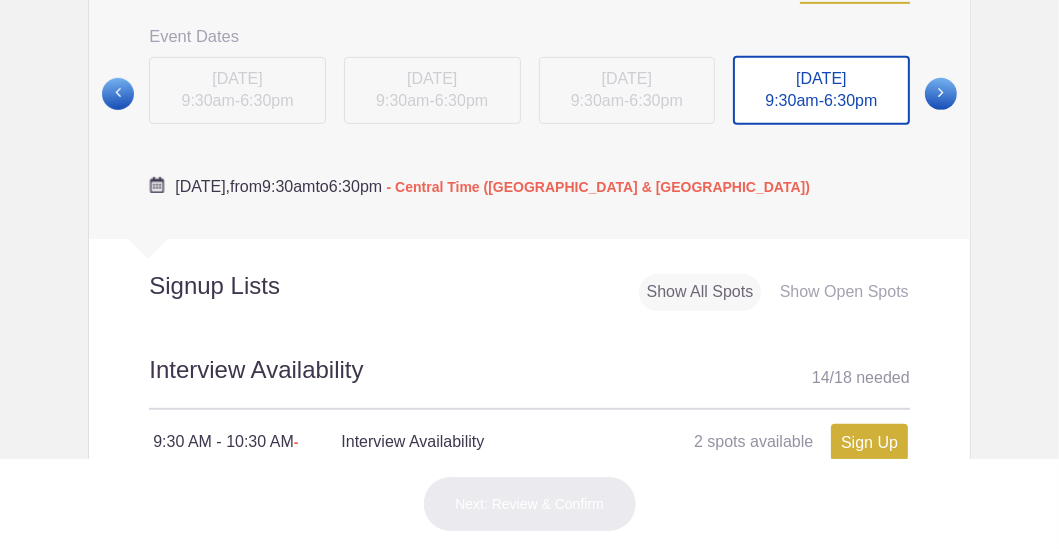 scroll, scrollTop: 899, scrollLeft: 0, axis: vertical 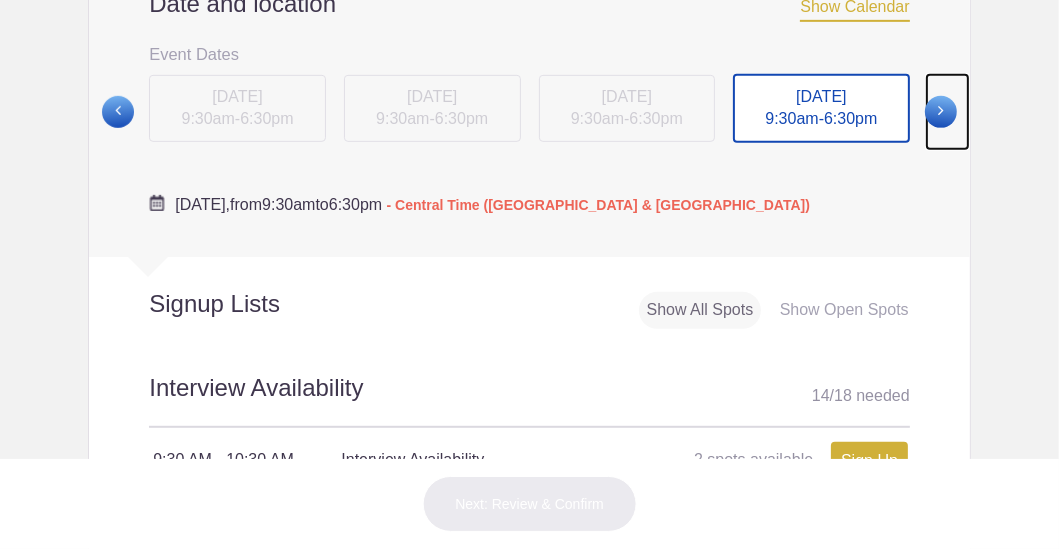 click at bounding box center (941, 112) 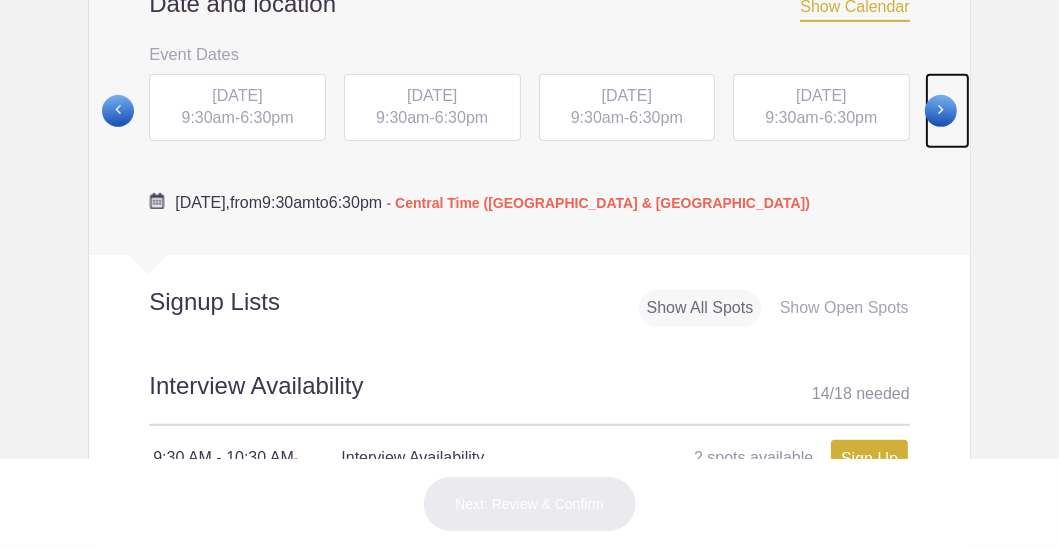 click at bounding box center (941, 111) 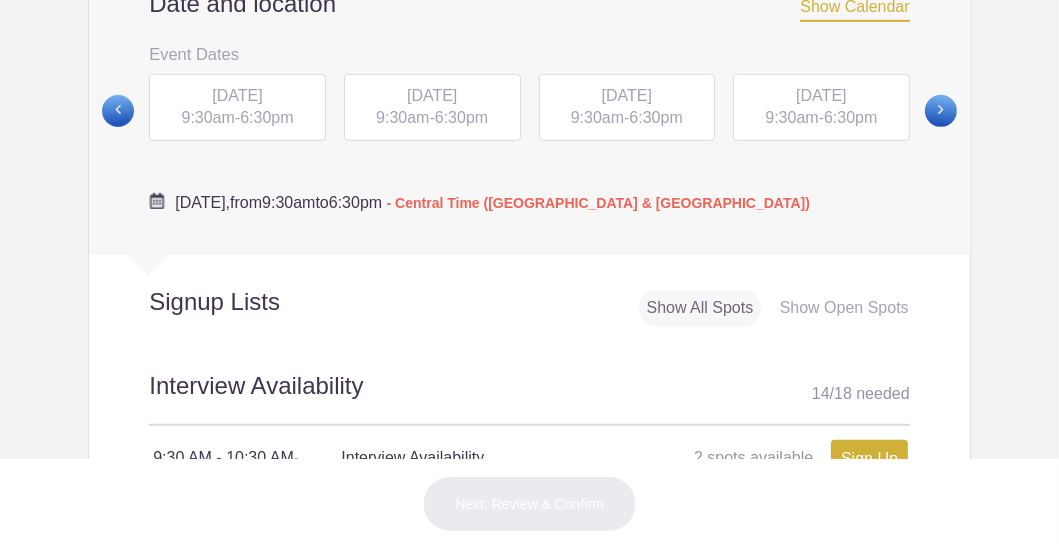 click on "MON, Jul 21, 2025
9:30am
-
6:30pm" at bounding box center [432, 108] 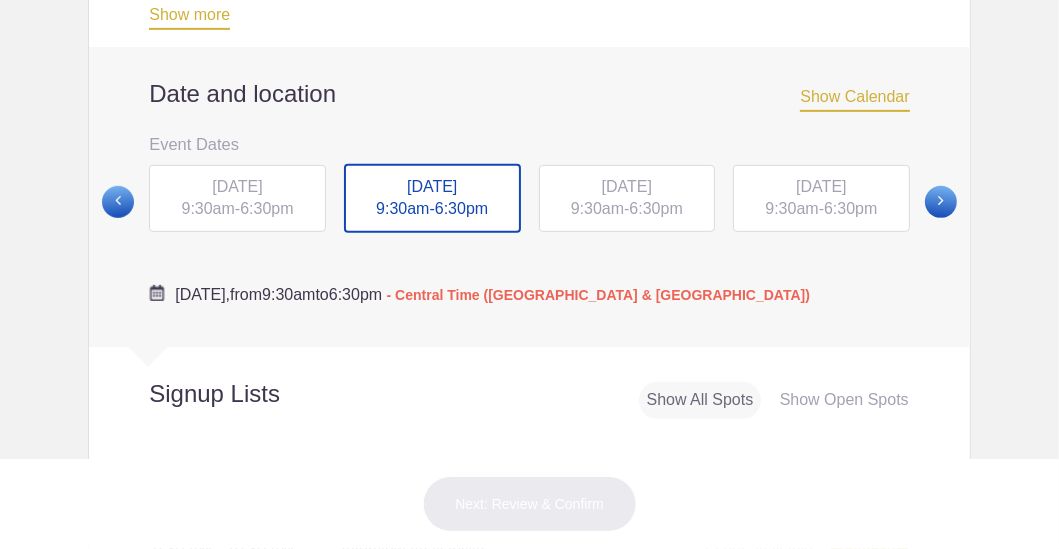 scroll, scrollTop: 899, scrollLeft: 0, axis: vertical 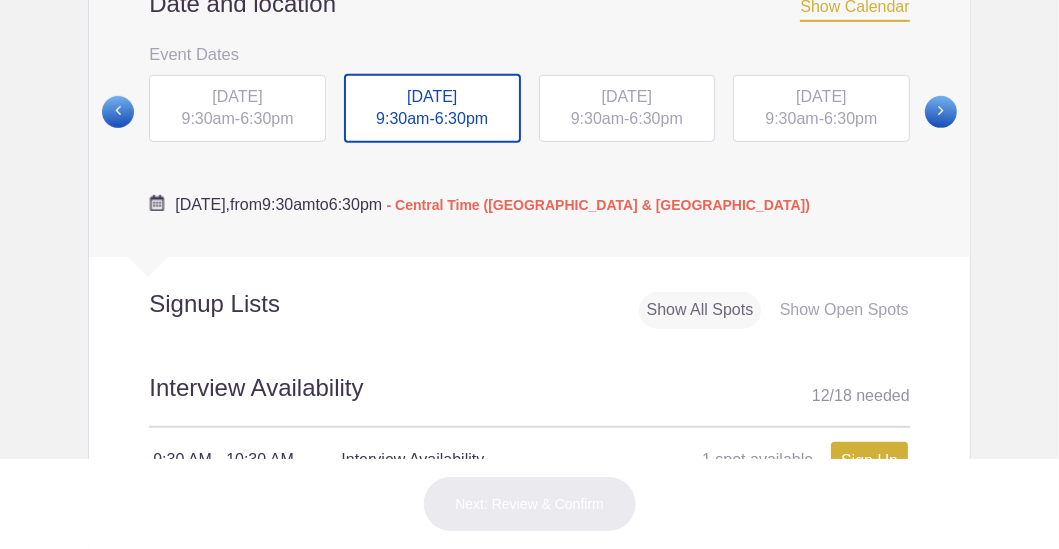 click on "- Central Time ([GEOGRAPHIC_DATA] & [GEOGRAPHIC_DATA])" at bounding box center [598, 205] 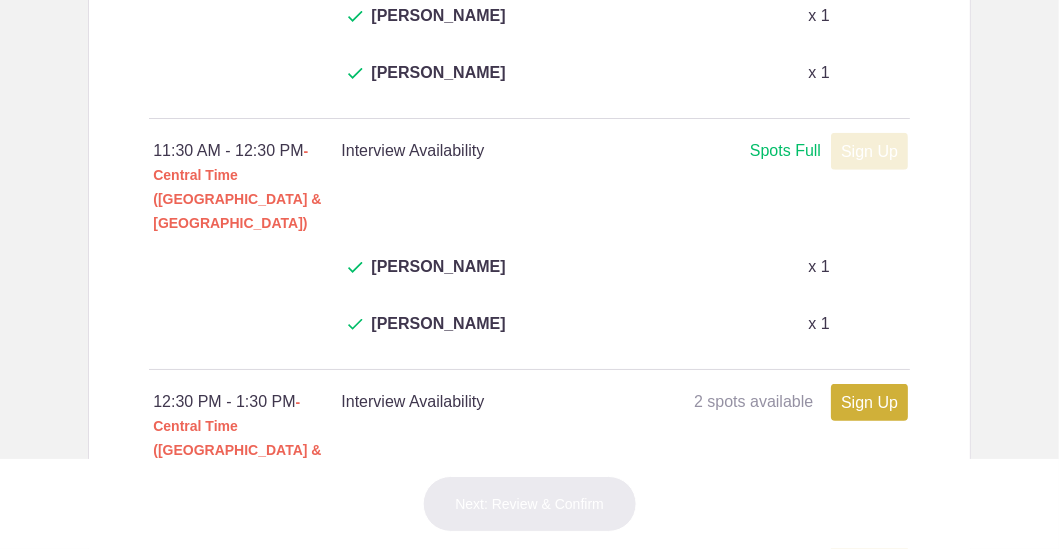 scroll, scrollTop: 1699, scrollLeft: 0, axis: vertical 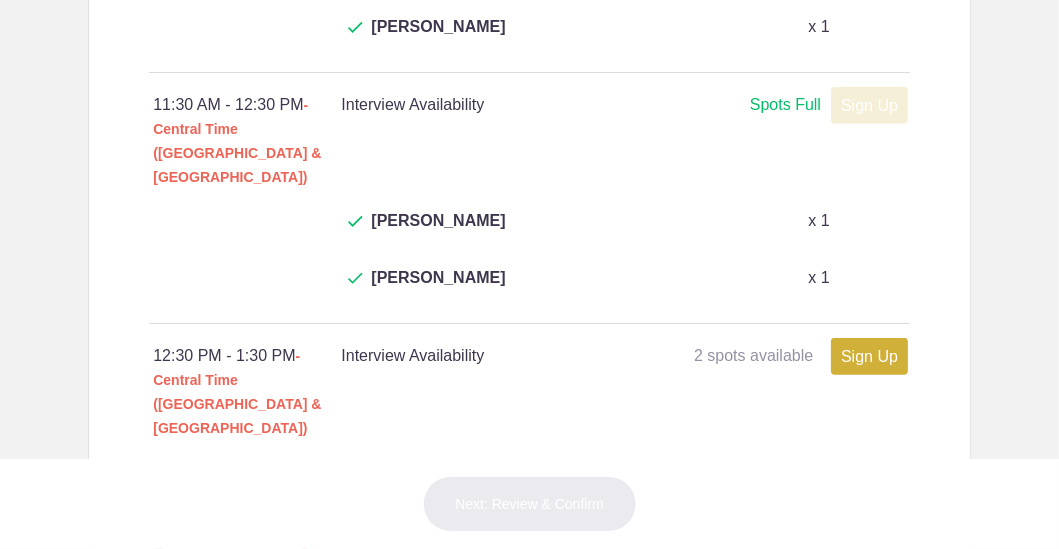 click on "Sign Up" at bounding box center [869, 687] 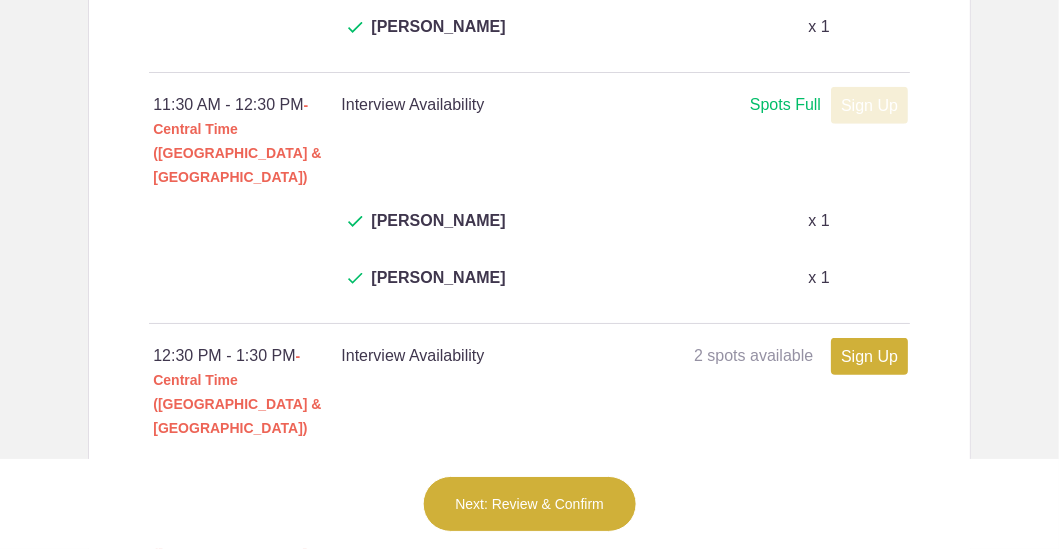 scroll, scrollTop: 1799, scrollLeft: 0, axis: vertical 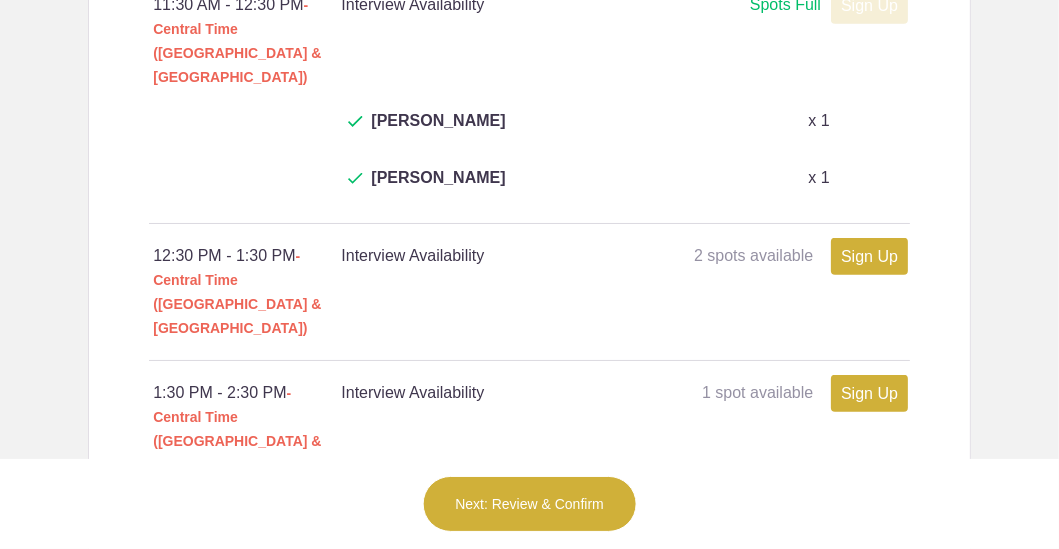 click on "Interview Availability
12 / 18
needed
9:30 AM - 10:30 AM
- Central Time (US & Canada)
Interview Availability
1 spot available
1 spot available
Sign Up
x
x
How many?
0
x
Leave a comment (optional)
Person's Name
Person's E-mail
Leave a comment (optional)
To save these changes, please click the Review & Confirm button at the bottom of the page.
Charles Derus
x  1
10:30 AM - 11:30 AM
- Central Time (US & Canada)
Interview Availability
Spots Full
Spots Full
Sign Up
x
x
How many?
0
x
Leave a comment (optional)
Person's Name
Person's E-mail
Leave a comment (optional)
To save these changes, please click the Review & Confirm button at the bottom of the page." at bounding box center [529, 371] 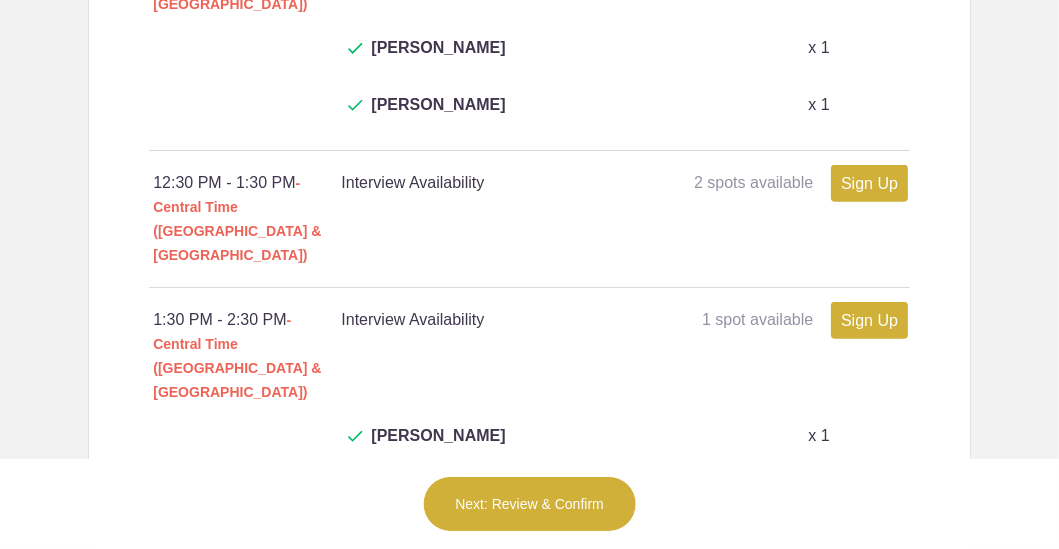 scroll, scrollTop: 1899, scrollLeft: 0, axis: vertical 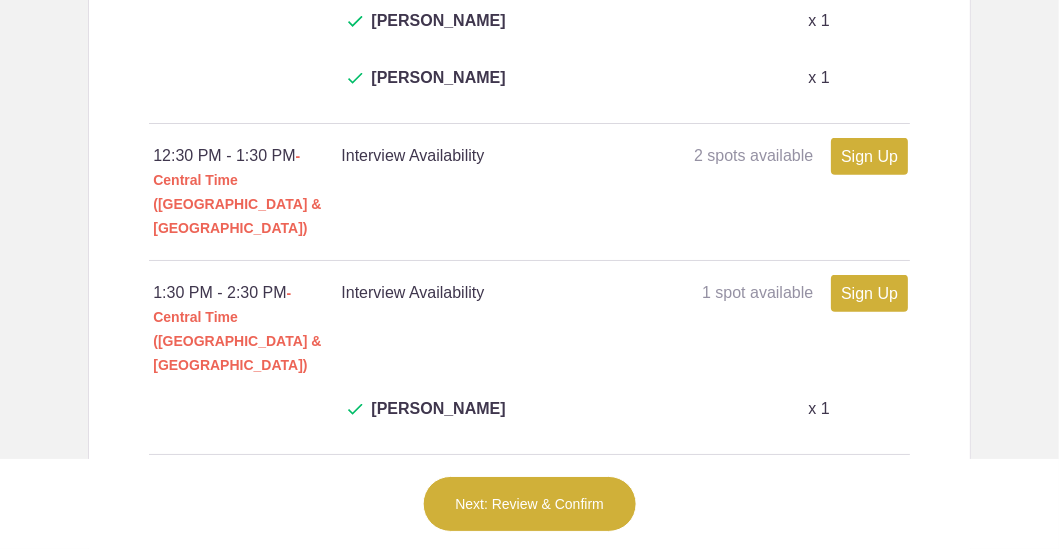 click on "Sign Up" at bounding box center (869, 752) 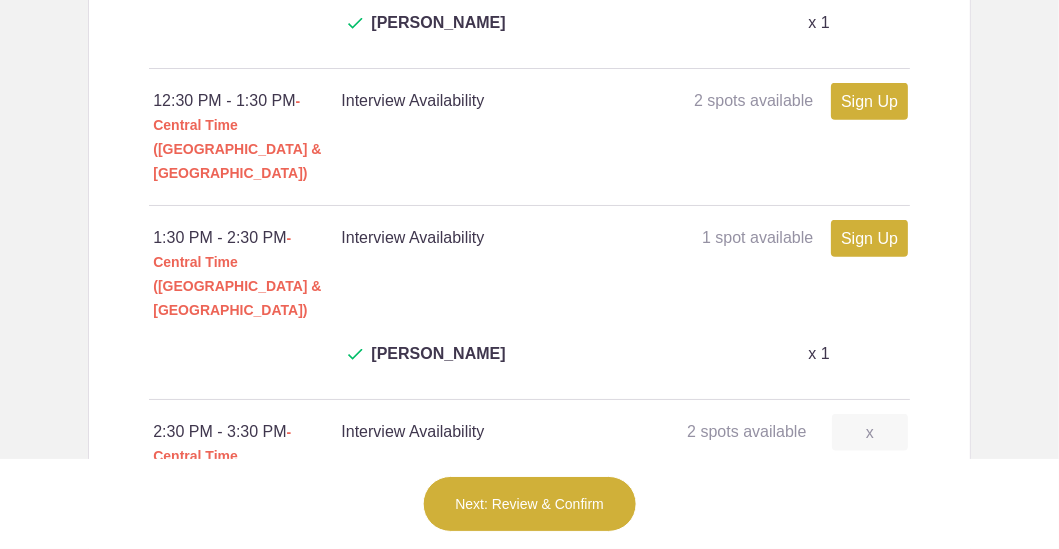 scroll, scrollTop: 1999, scrollLeft: 0, axis: vertical 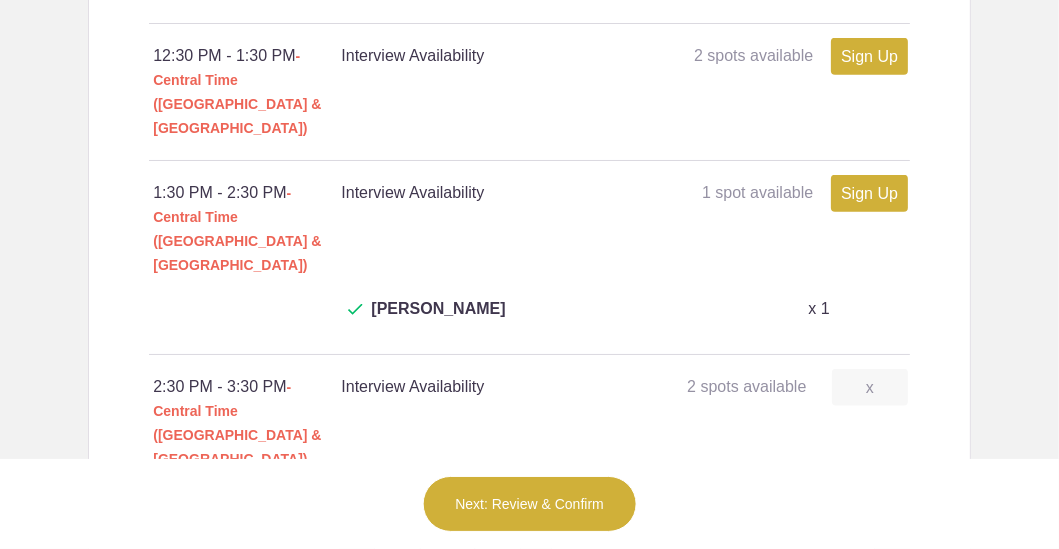 click on "x" at bounding box center [870, 652] 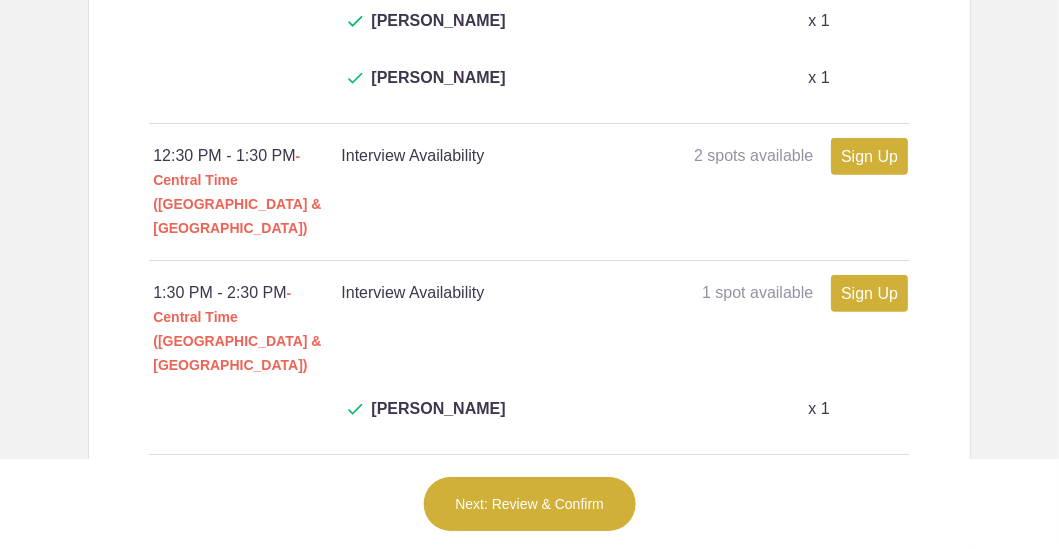 click on "x" at bounding box center [870, 487] 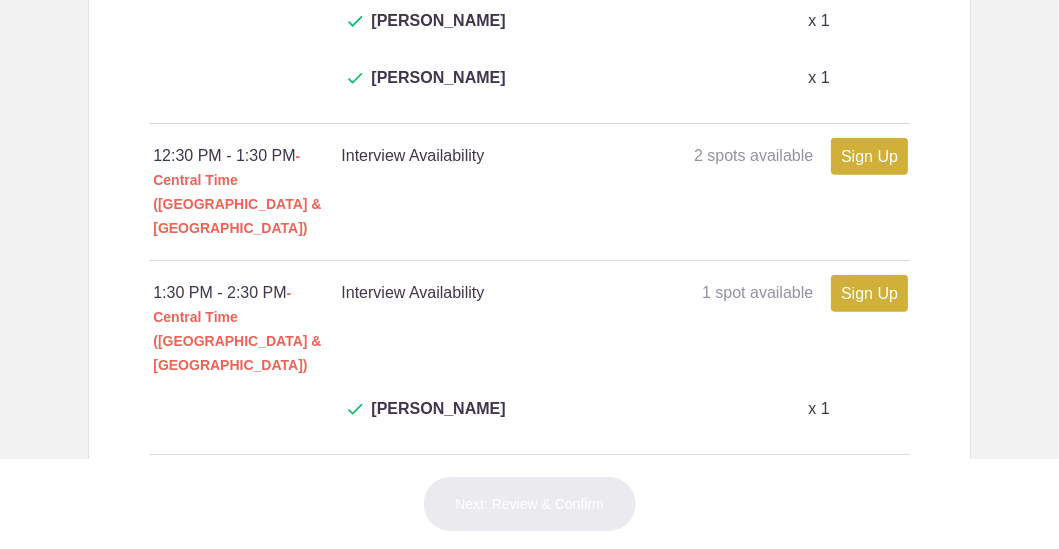click on "Sign Up" at bounding box center [869, 487] 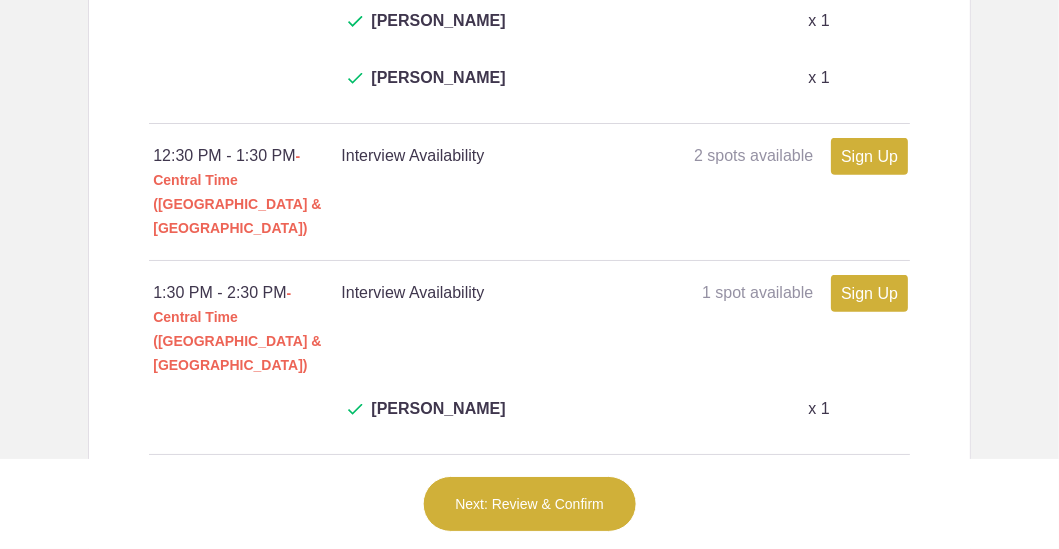 click on "x" at bounding box center (870, 487) 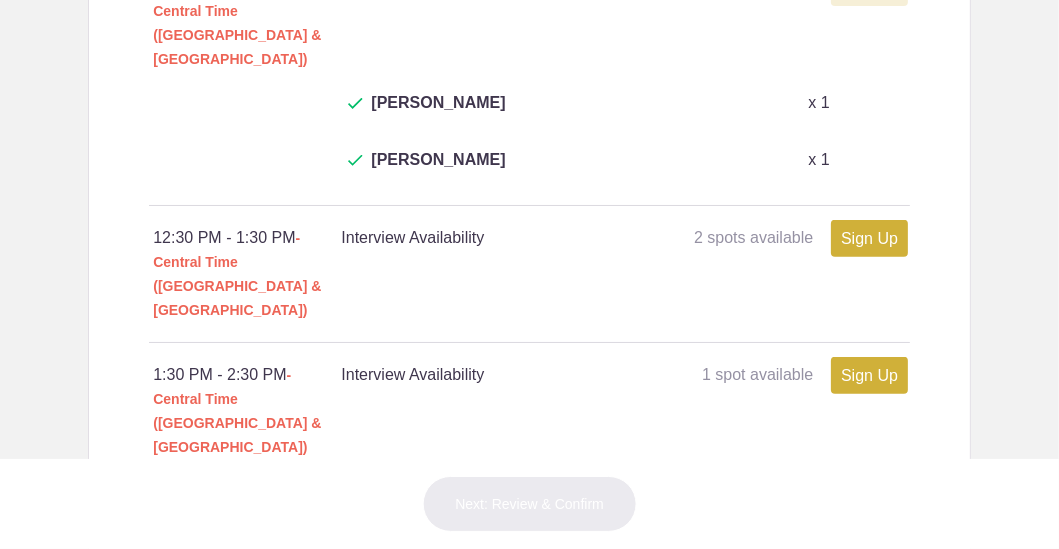 scroll, scrollTop: 1799, scrollLeft: 0, axis: vertical 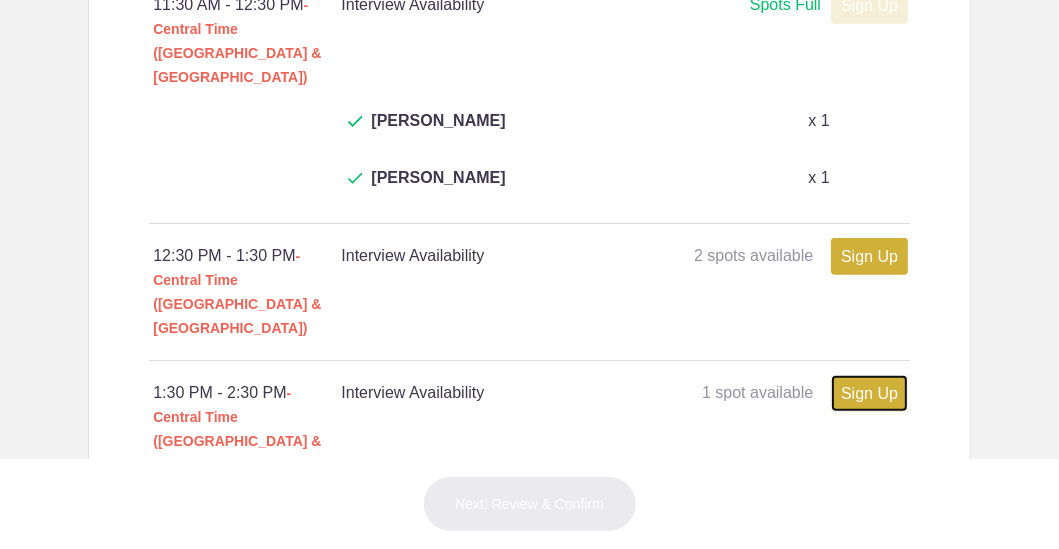 click on "Sign Up" at bounding box center [869, 393] 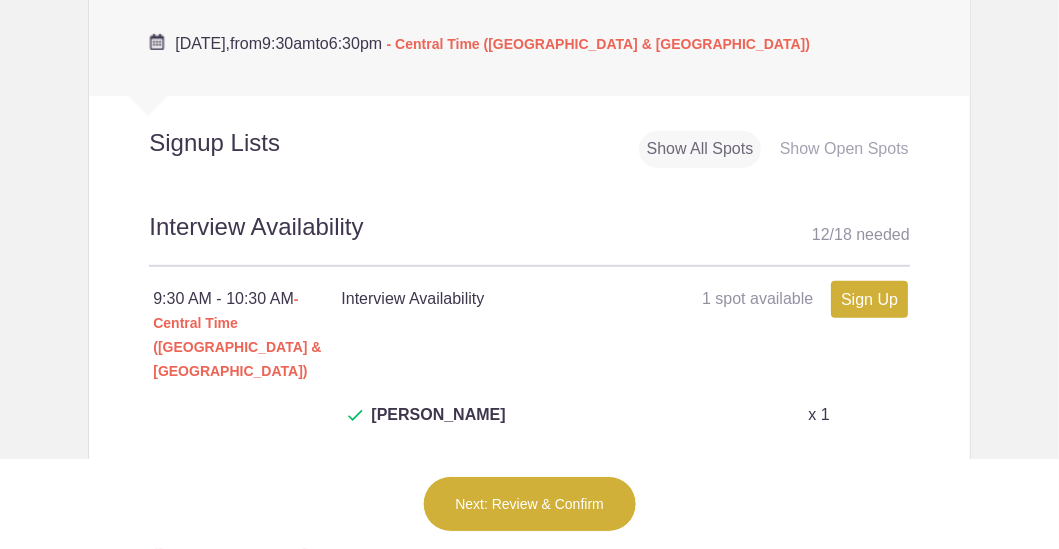 scroll, scrollTop: 899, scrollLeft: 0, axis: vertical 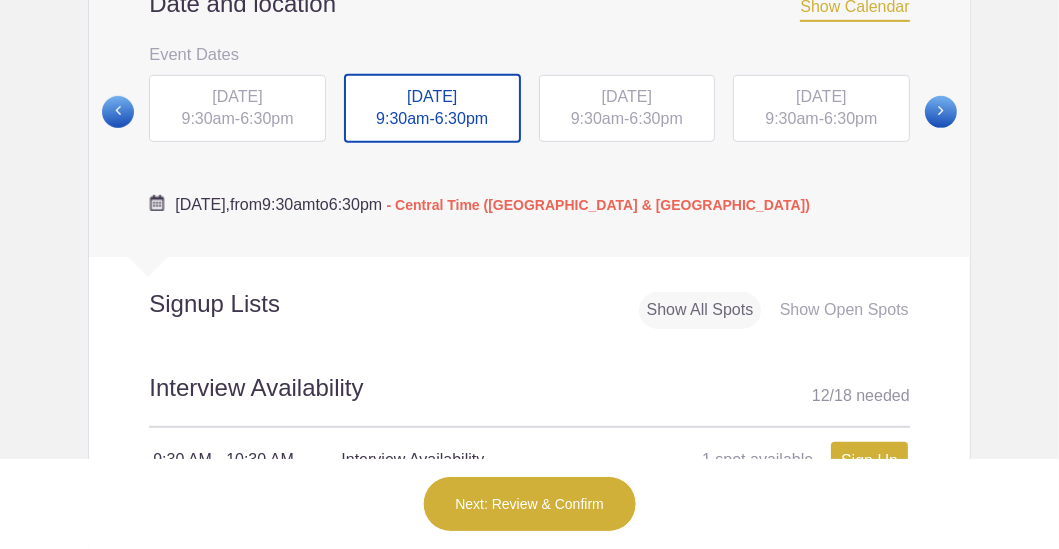 click on "6:30pm" at bounding box center (655, 118) 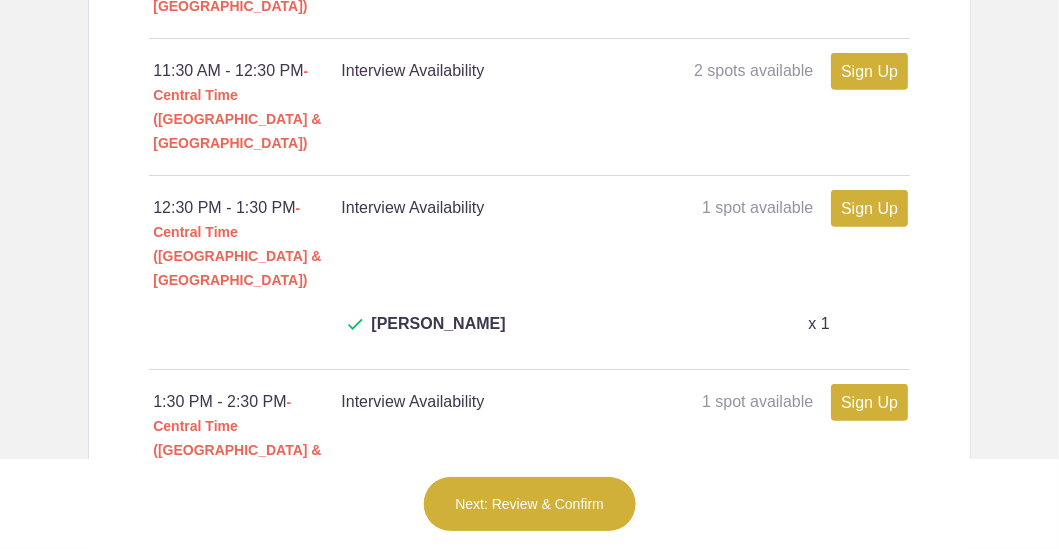 scroll, scrollTop: 1599, scrollLeft: 0, axis: vertical 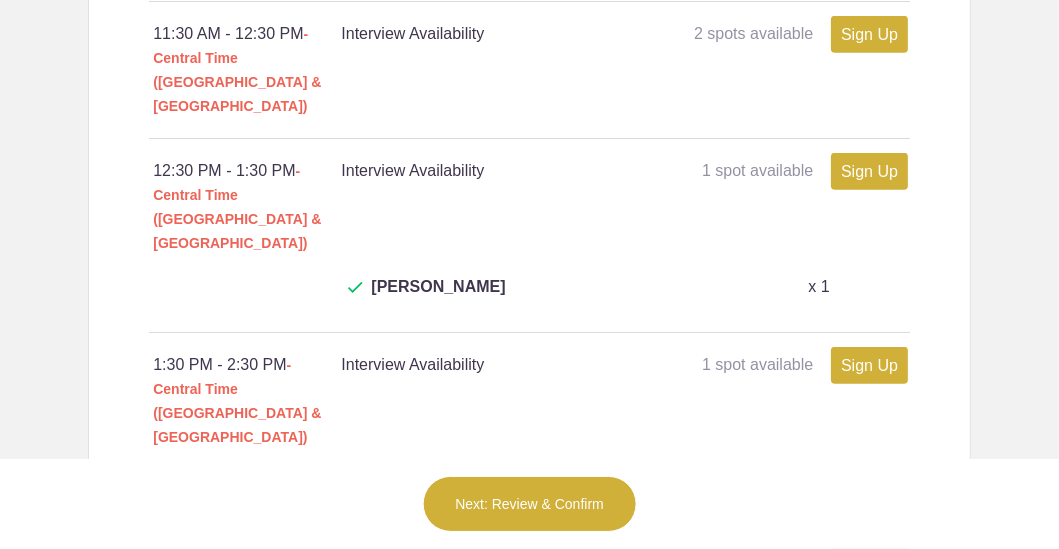 click on "Next: Review & Confirm" at bounding box center (529, 504) 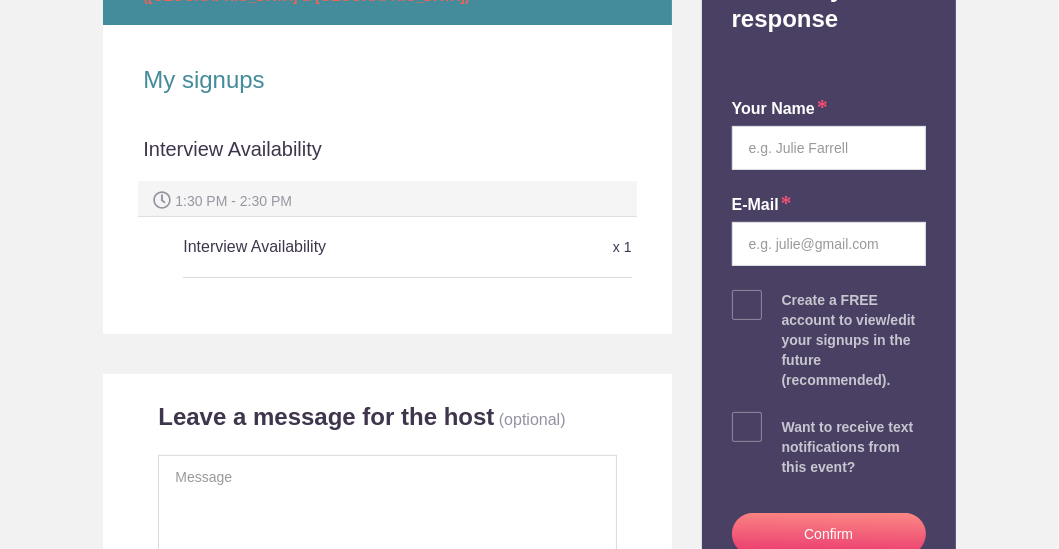 scroll, scrollTop: 399, scrollLeft: 0, axis: vertical 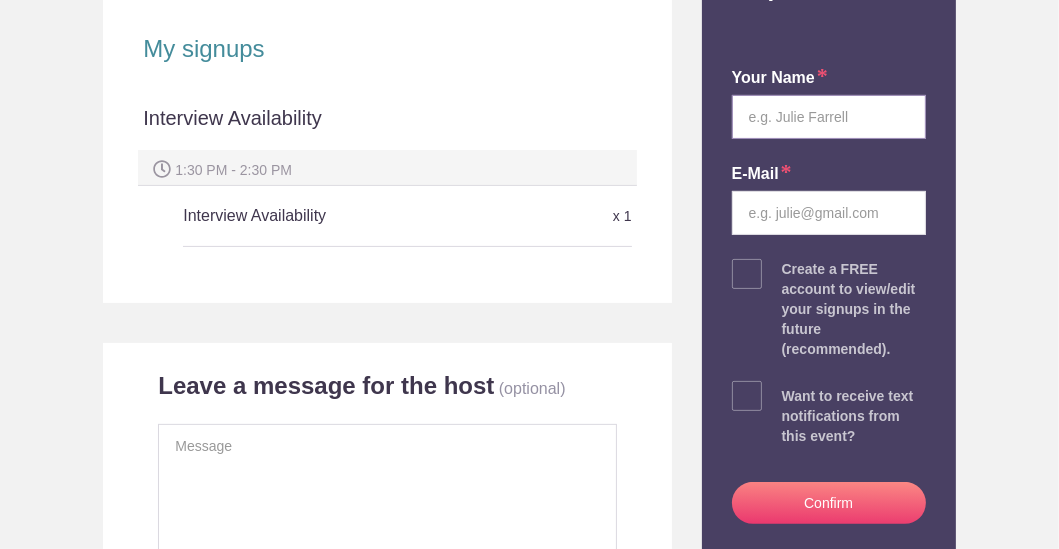 click at bounding box center [829, 117] 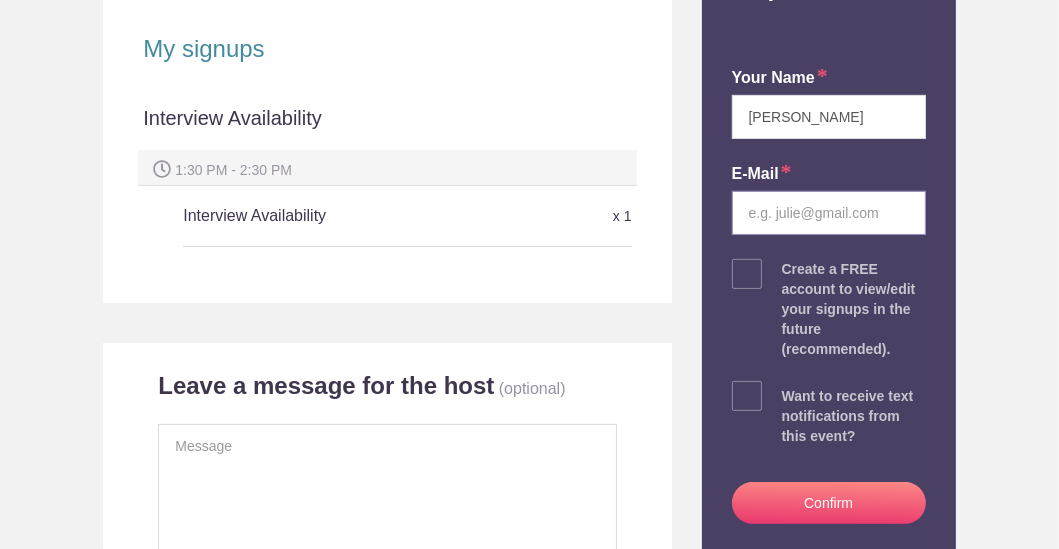 type on "daquay@sol.com" 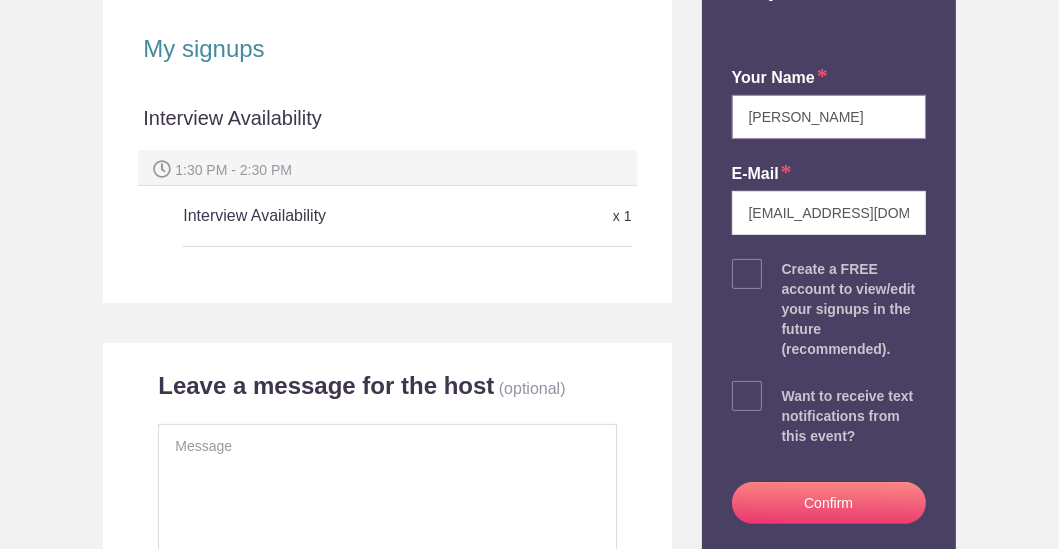 click on "Dawn Q. Onofrio" at bounding box center (829, 117) 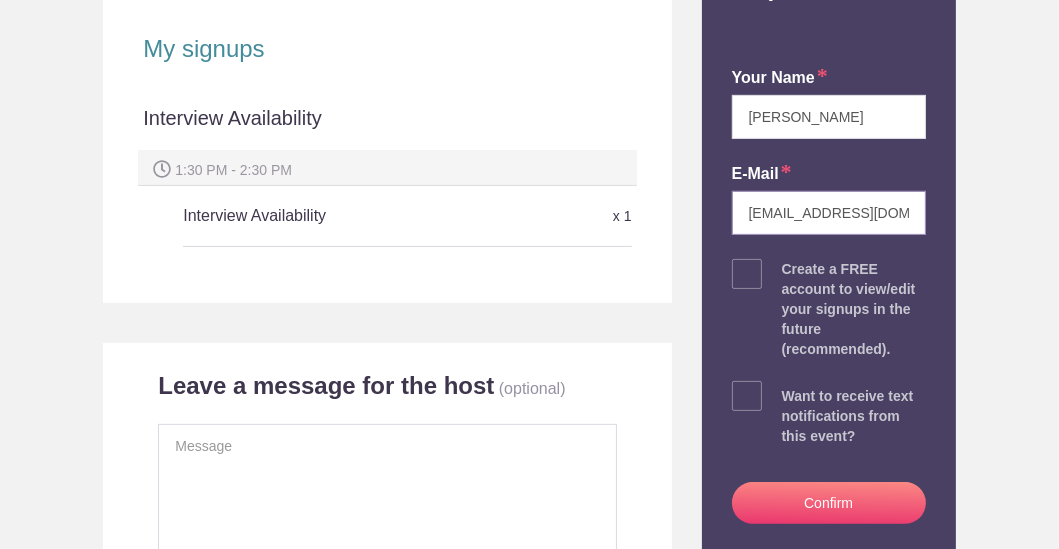 click on "daquay@sol.com" at bounding box center [829, 213] 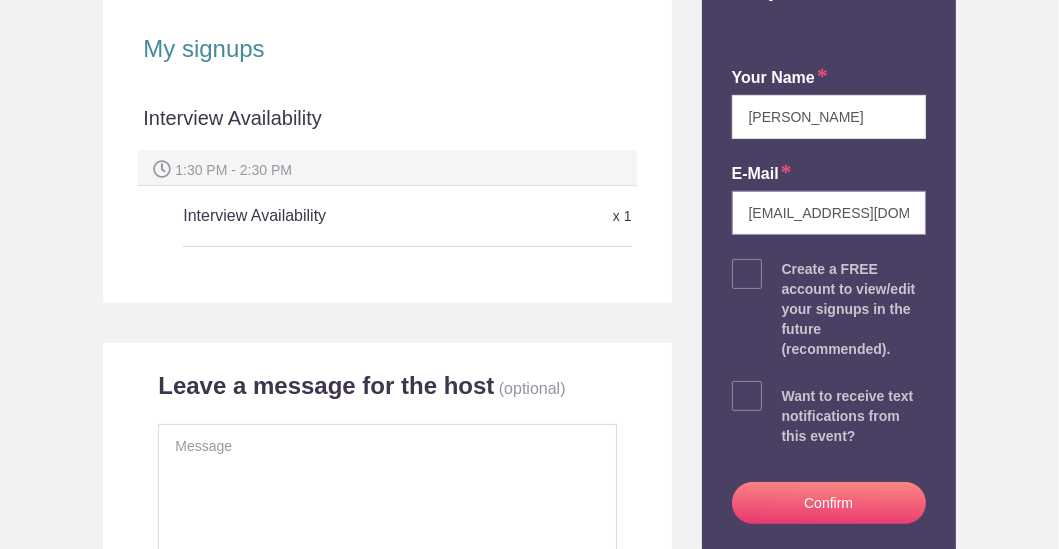 type on "[EMAIL_ADDRESS][DOMAIN_NAME]" 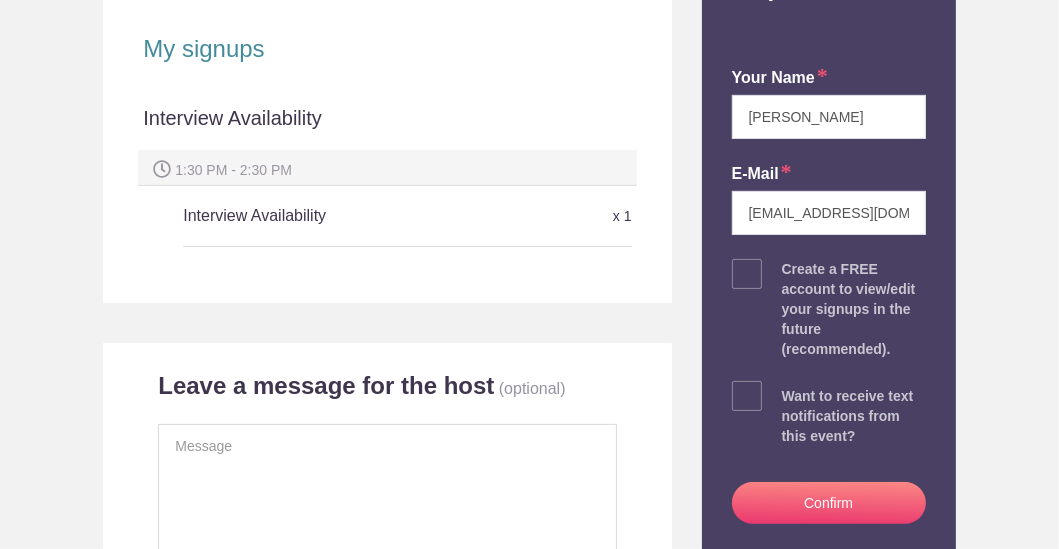 click on "Confirm" at bounding box center [829, 503] 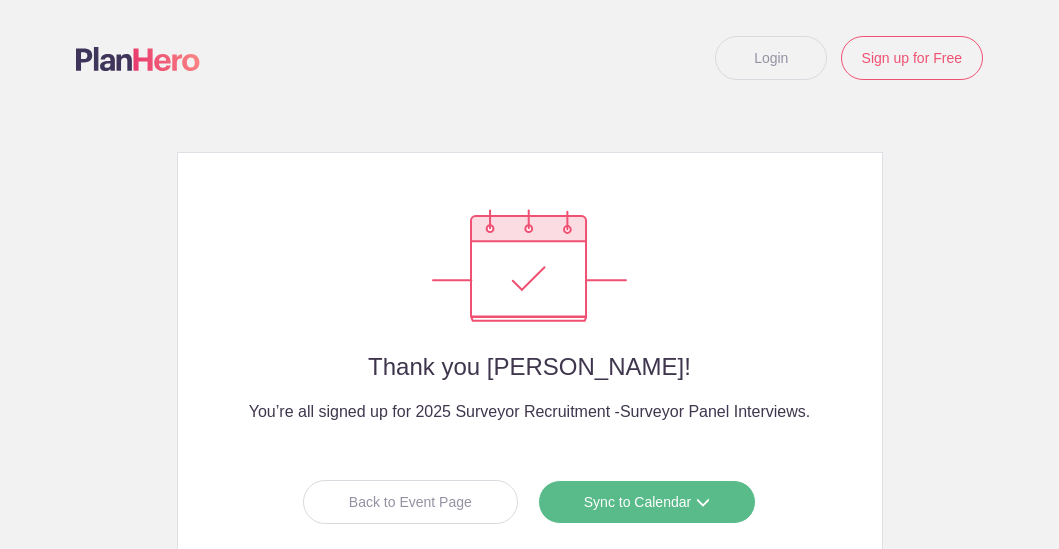 scroll, scrollTop: 0, scrollLeft: 0, axis: both 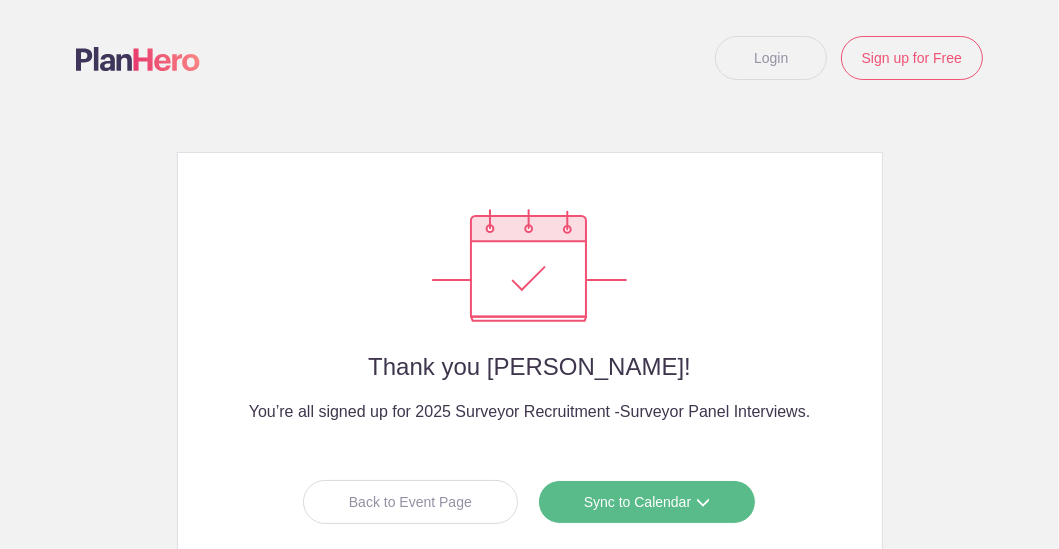 click on "Sync to Calendar" at bounding box center [647, 502] 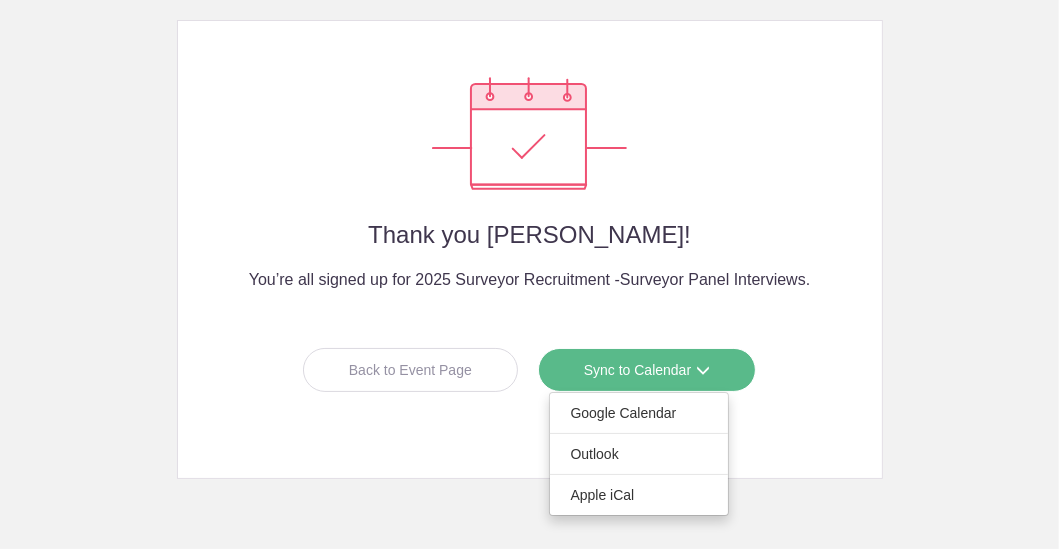 scroll, scrollTop: 186, scrollLeft: 0, axis: vertical 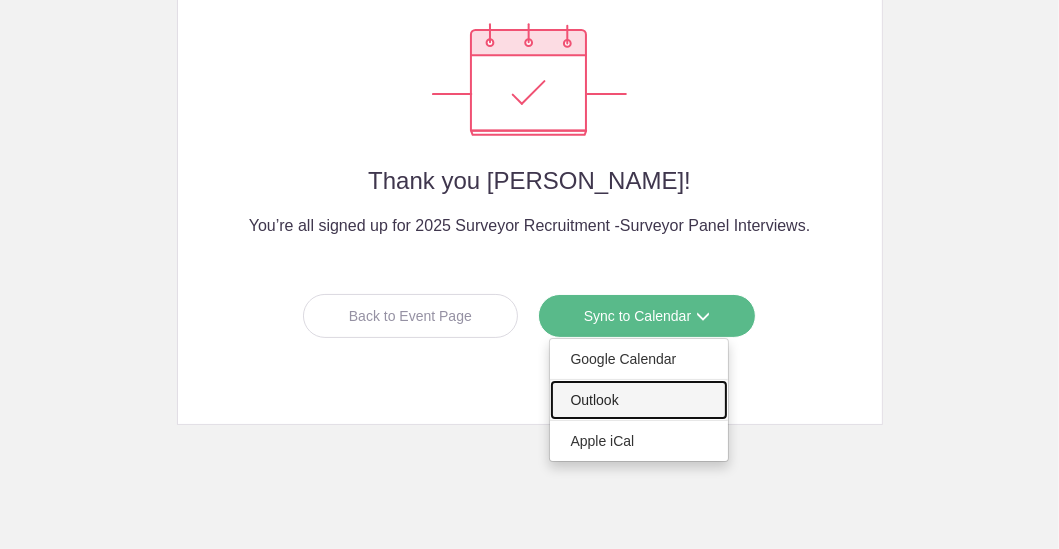 click on "Outlook" at bounding box center [639, 400] 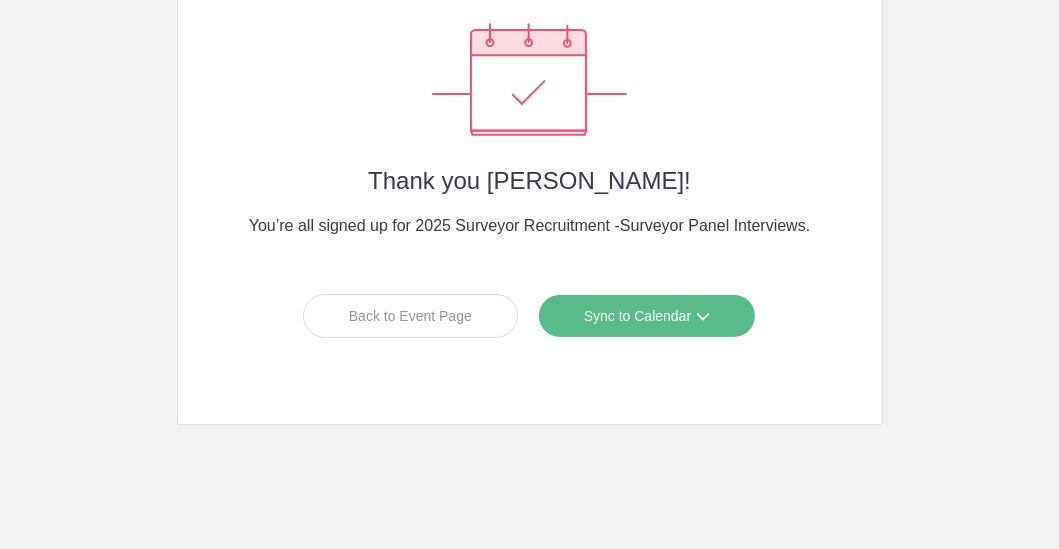 drag, startPoint x: 517, startPoint y: 483, endPoint x: 544, endPoint y: 491, distance: 28.160255 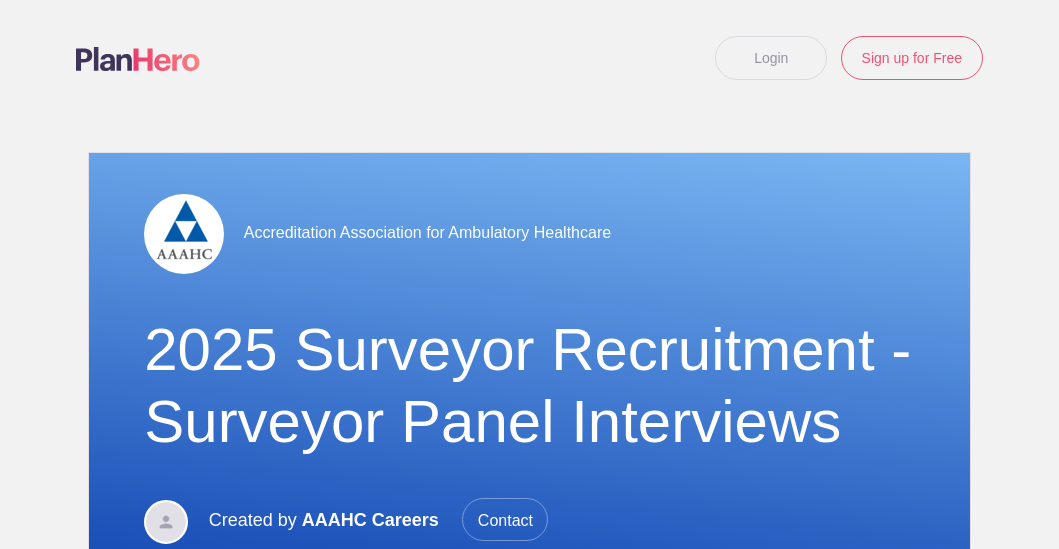 scroll, scrollTop: 0, scrollLeft: 0, axis: both 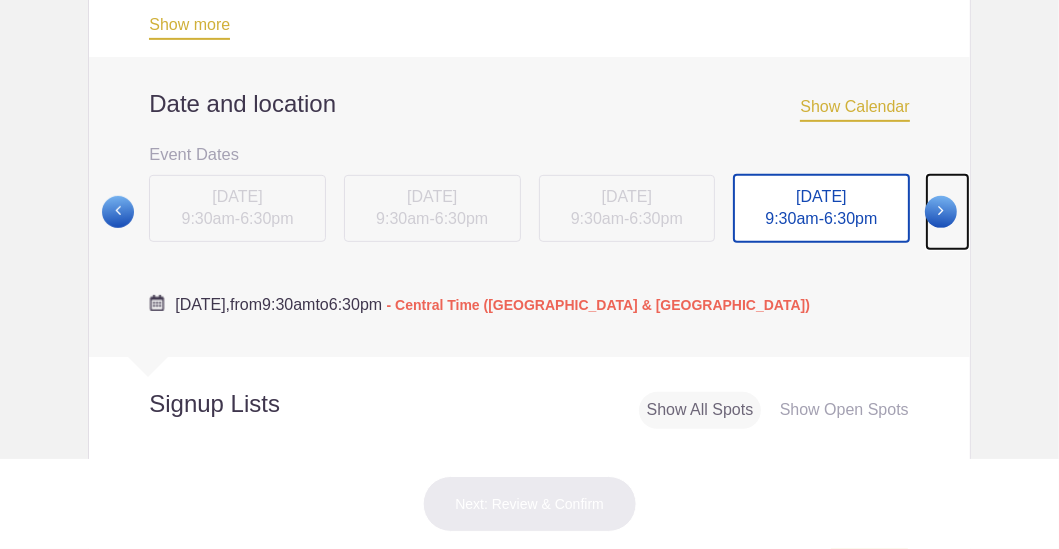 click at bounding box center (941, 212) 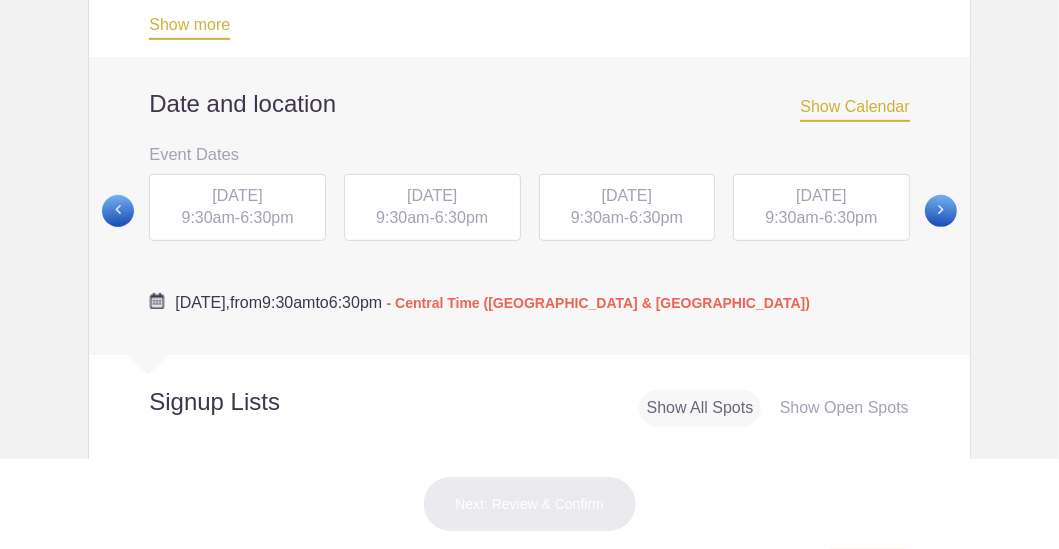 click on "MON, Jul 14, 2025
9:30am
-
6:30pm" at bounding box center [237, 208] 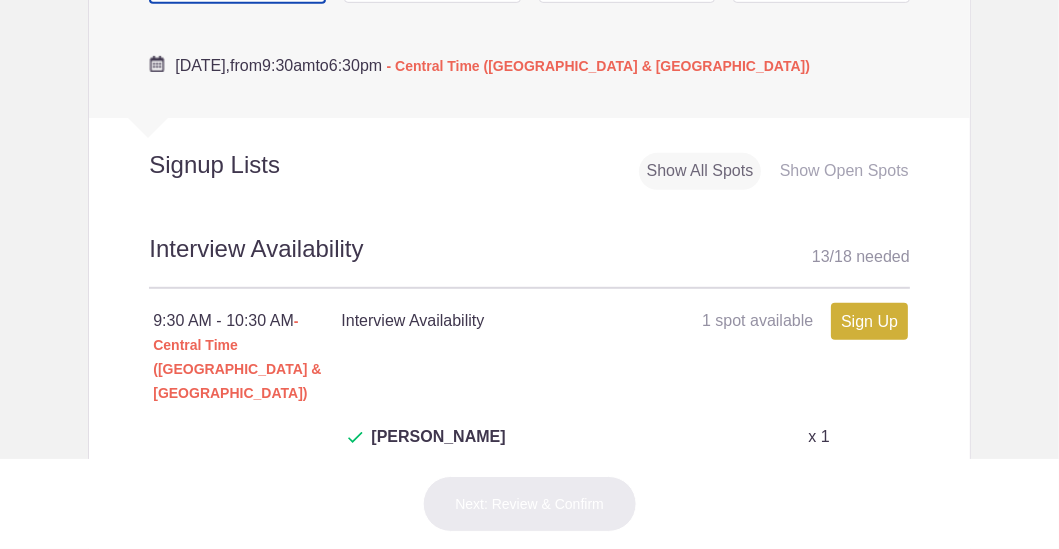 scroll, scrollTop: 999, scrollLeft: 0, axis: vertical 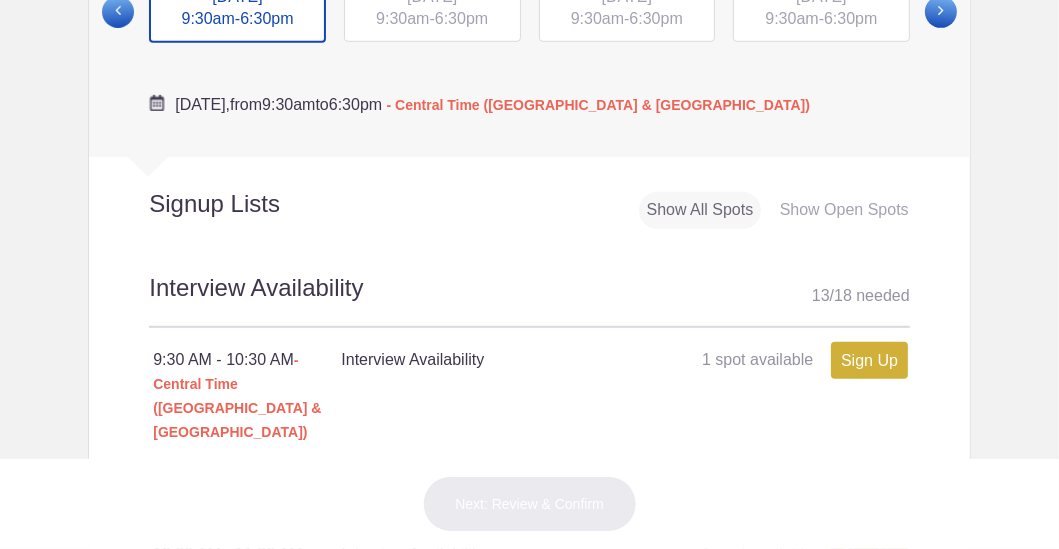 click on "[DATE]" at bounding box center (627, -4) 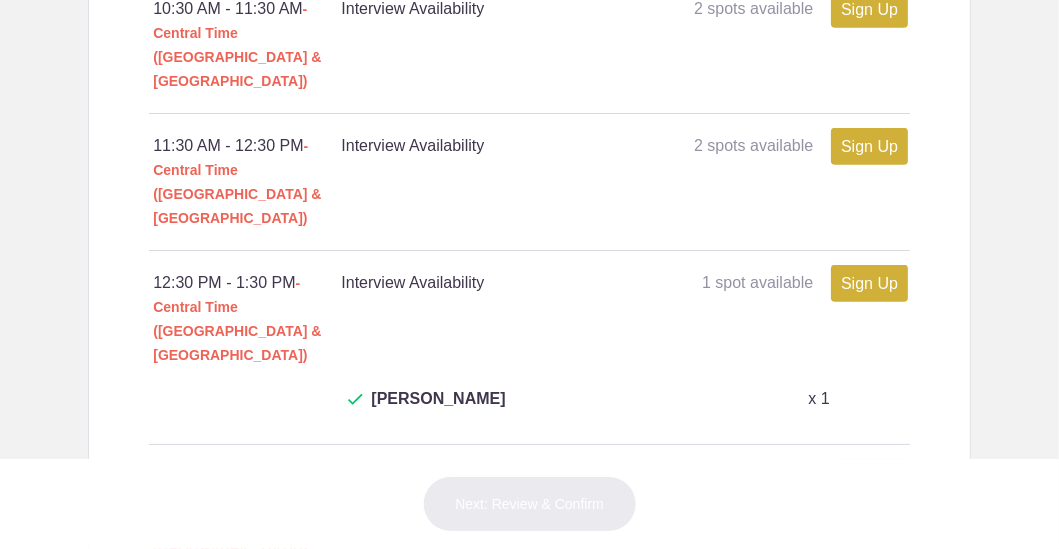 scroll, scrollTop: 1500, scrollLeft: 0, axis: vertical 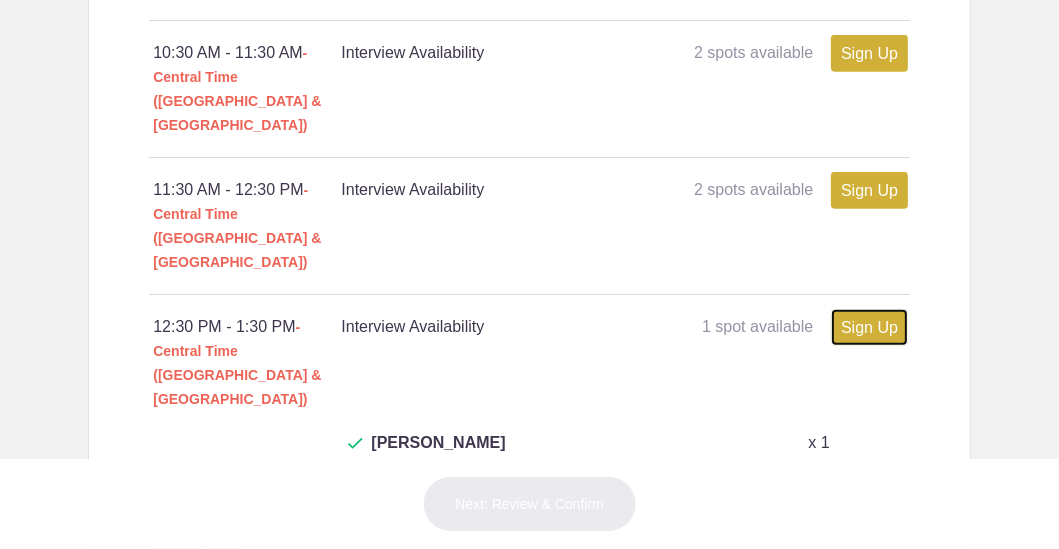 click on "Sign Up" at bounding box center (869, 327) 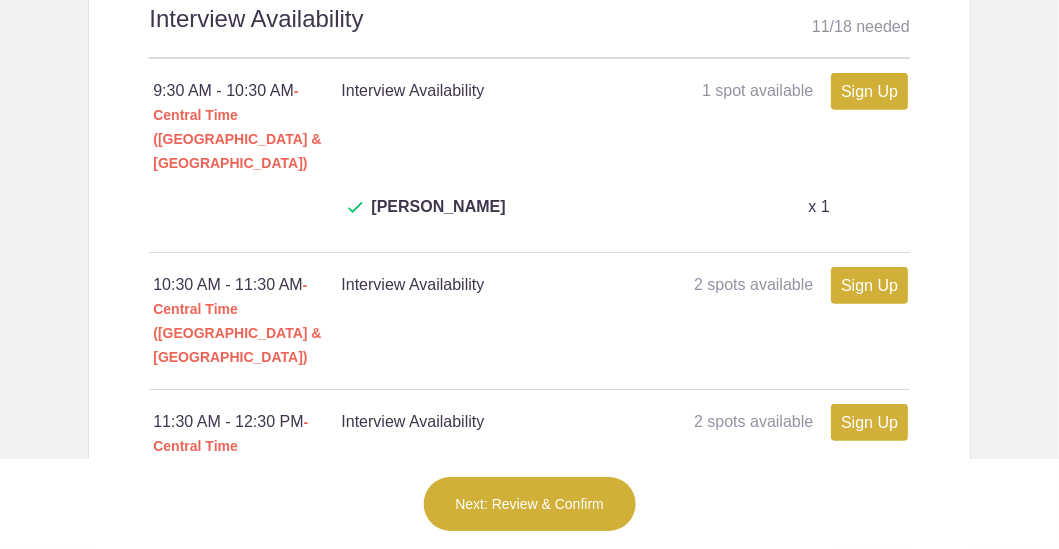 scroll, scrollTop: 1200, scrollLeft: 0, axis: vertical 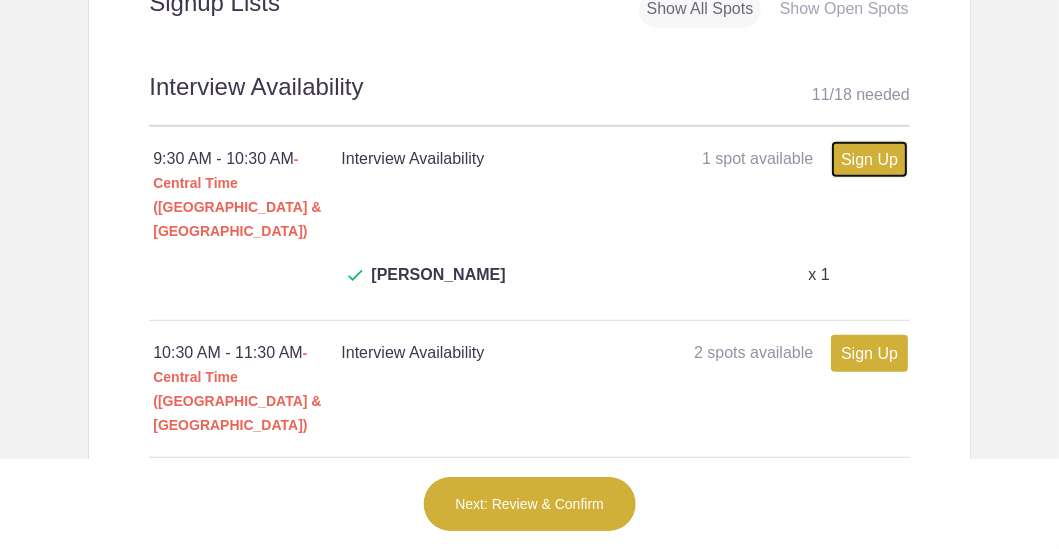 click on "Sign Up" at bounding box center [869, 159] 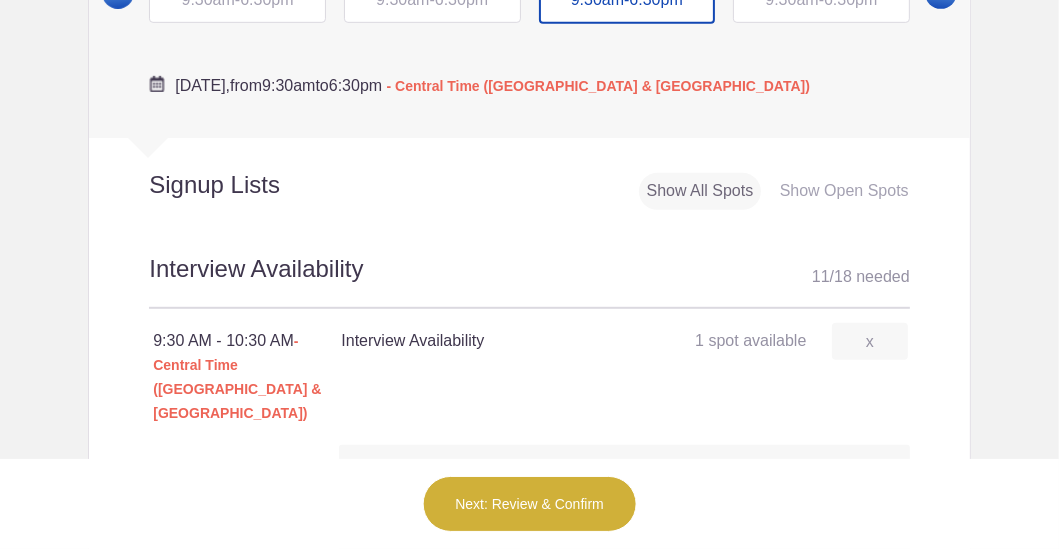 scroll, scrollTop: 899, scrollLeft: 0, axis: vertical 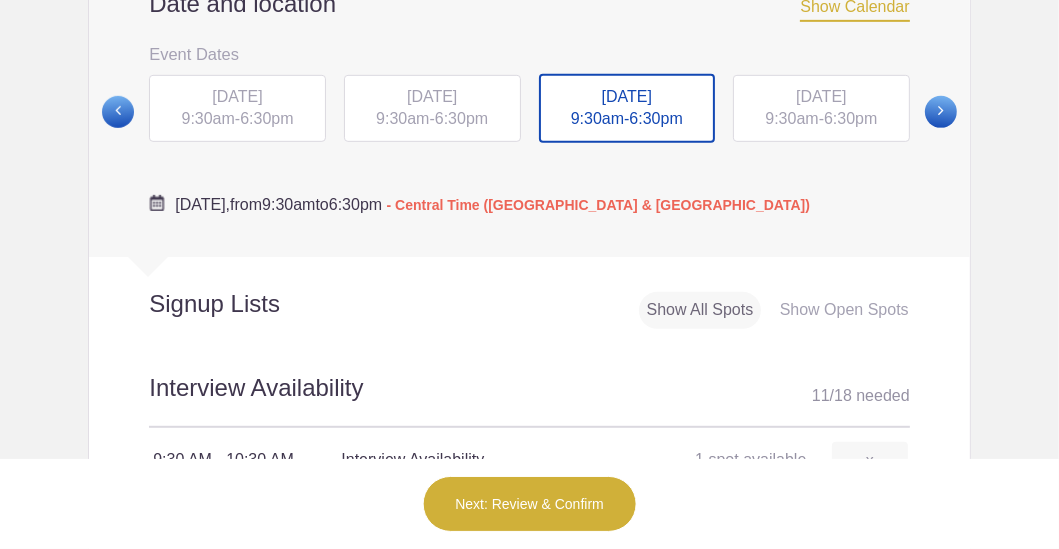 click on "6:30pm" at bounding box center (850, 118) 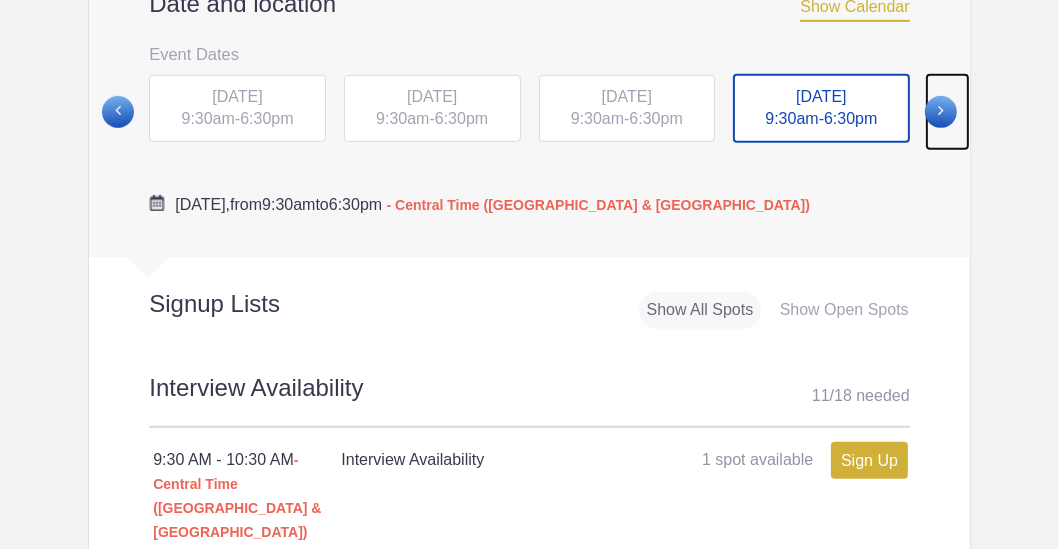 click at bounding box center (941, 112) 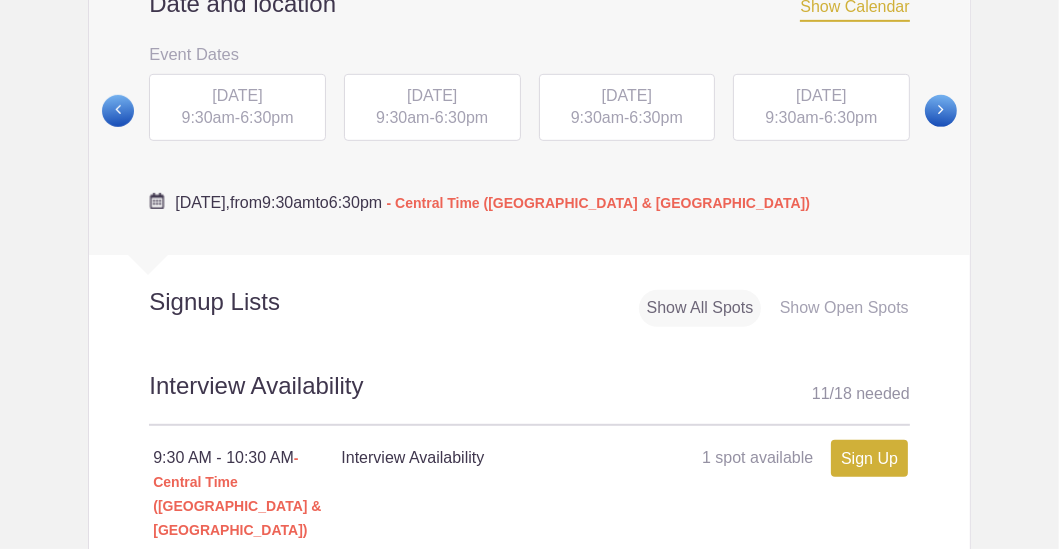 click on "[DATE]" at bounding box center (237, 95) 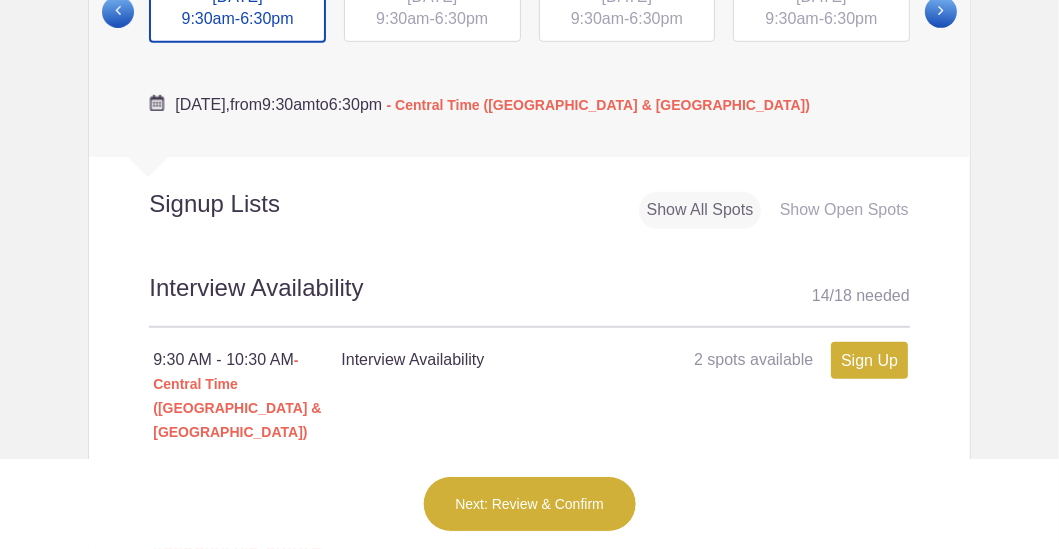 scroll, scrollTop: 899, scrollLeft: 0, axis: vertical 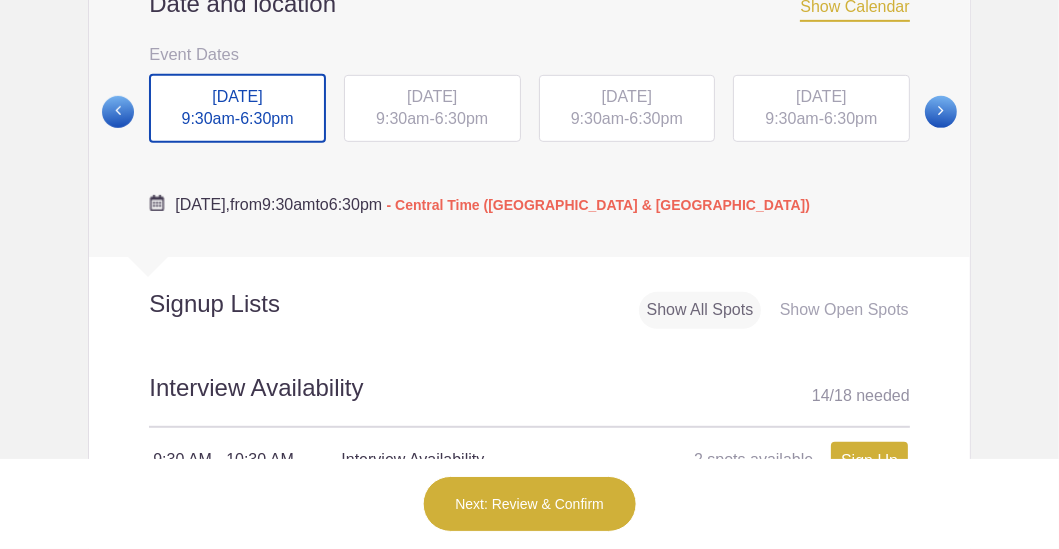 click on "MON, Jul 21, 2025
9:30am
-
6:30pm" at bounding box center (432, 109) 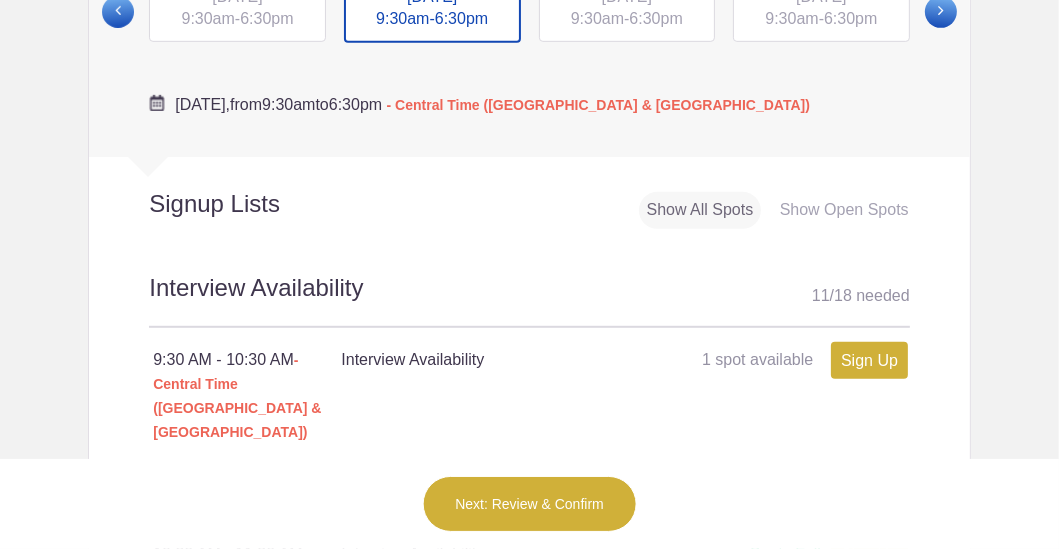 scroll, scrollTop: 899, scrollLeft: 0, axis: vertical 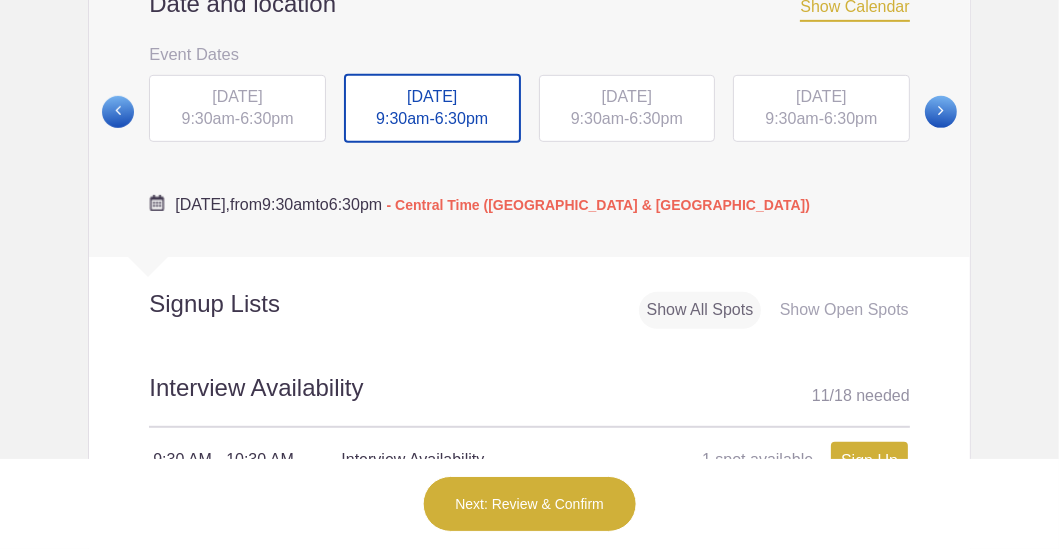 click on "6:30pm" at bounding box center [655, 118] 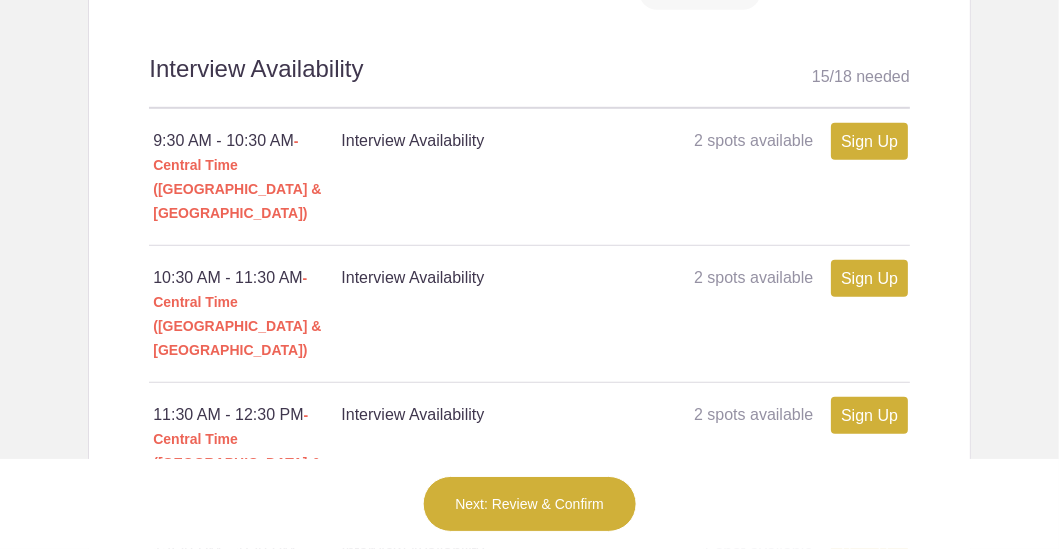 scroll, scrollTop: 1200, scrollLeft: 0, axis: vertical 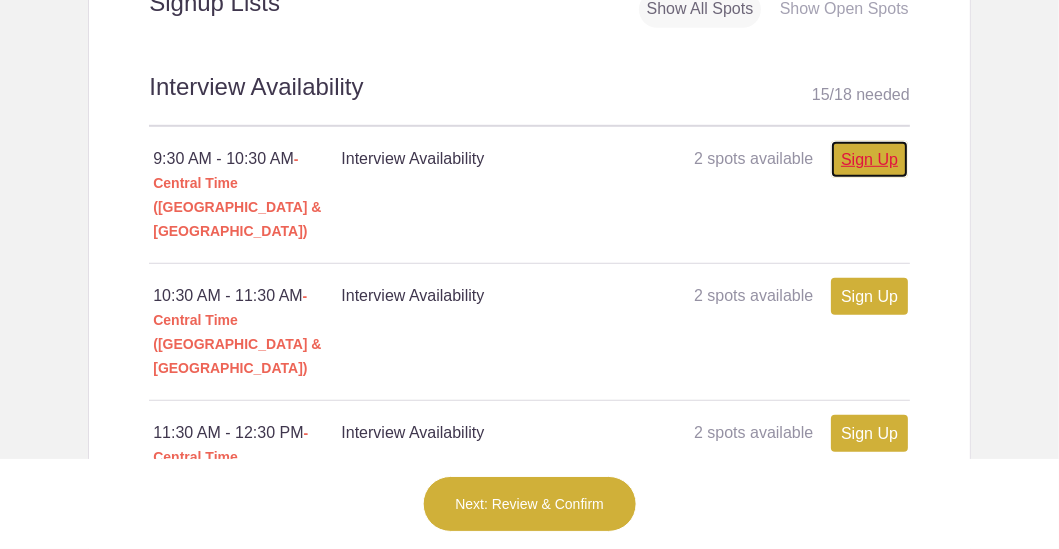 click on "Sign Up" at bounding box center [869, 159] 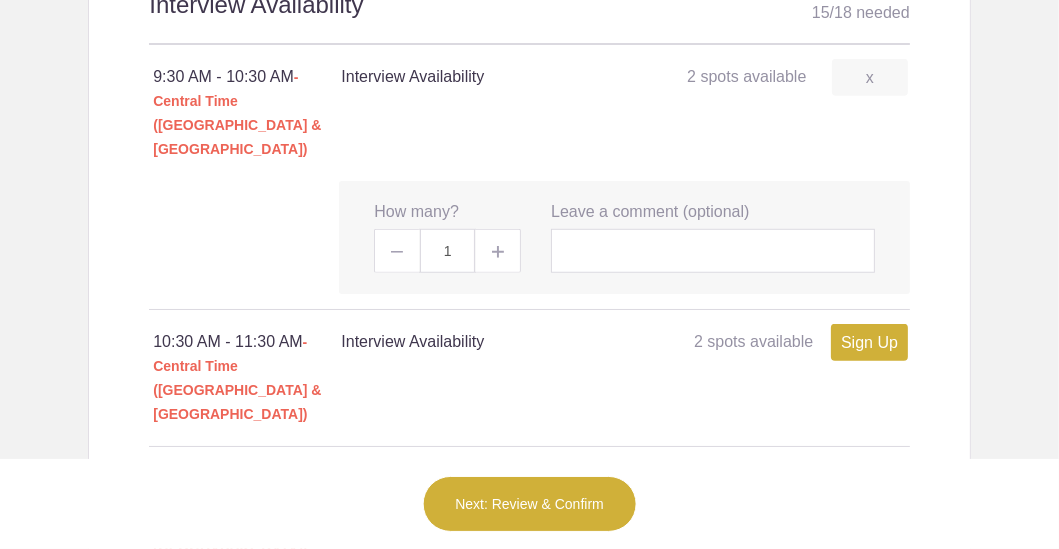 scroll, scrollTop: 1400, scrollLeft: 0, axis: vertical 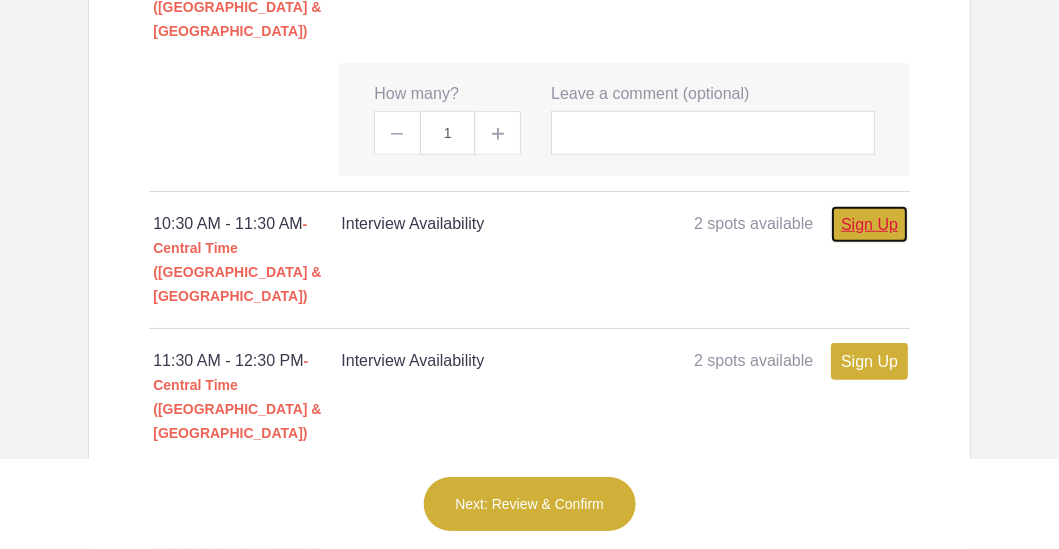 click on "Sign Up" at bounding box center (869, 224) 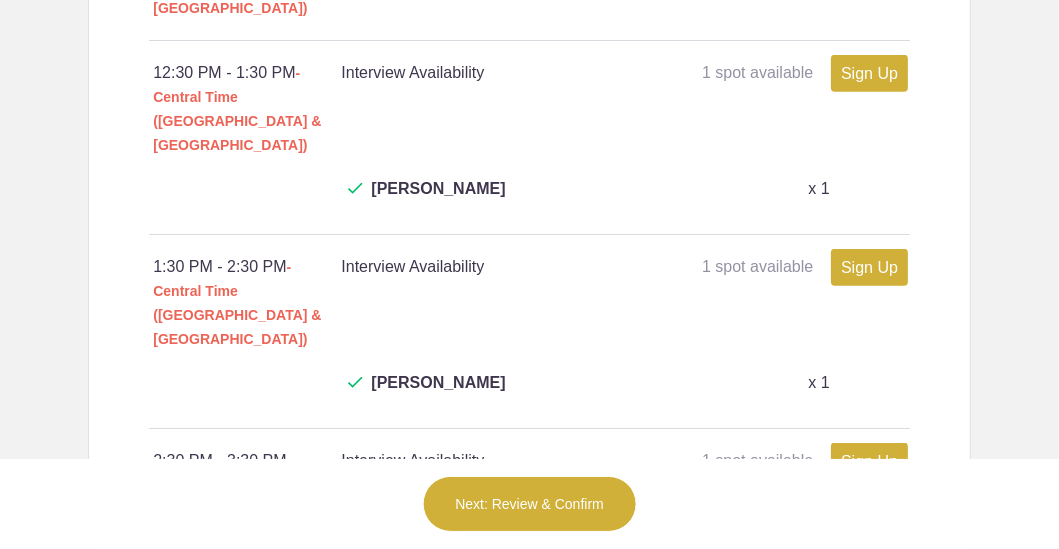 scroll, scrollTop: 1999, scrollLeft: 0, axis: vertical 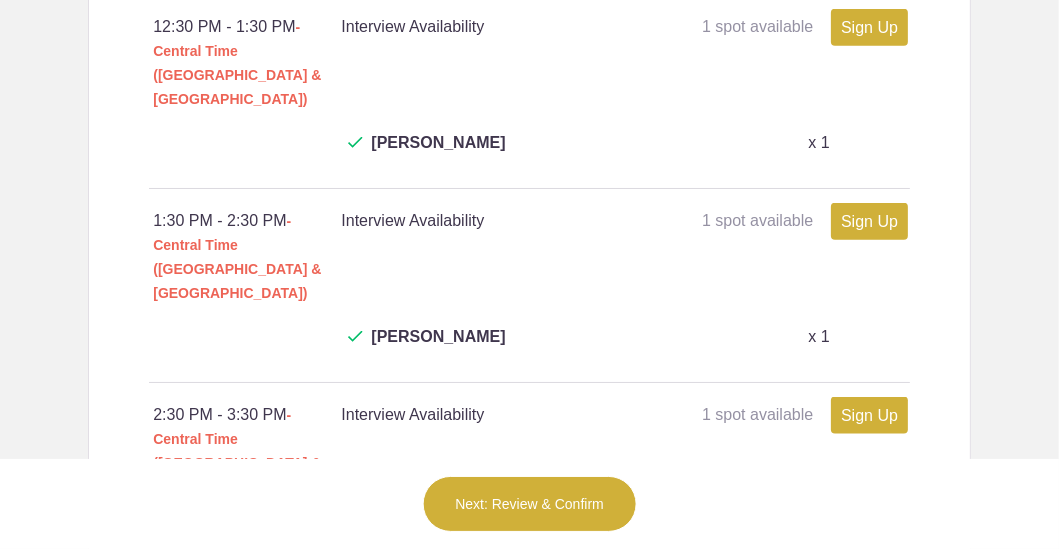 click on "Sign Up" at bounding box center [869, 609] 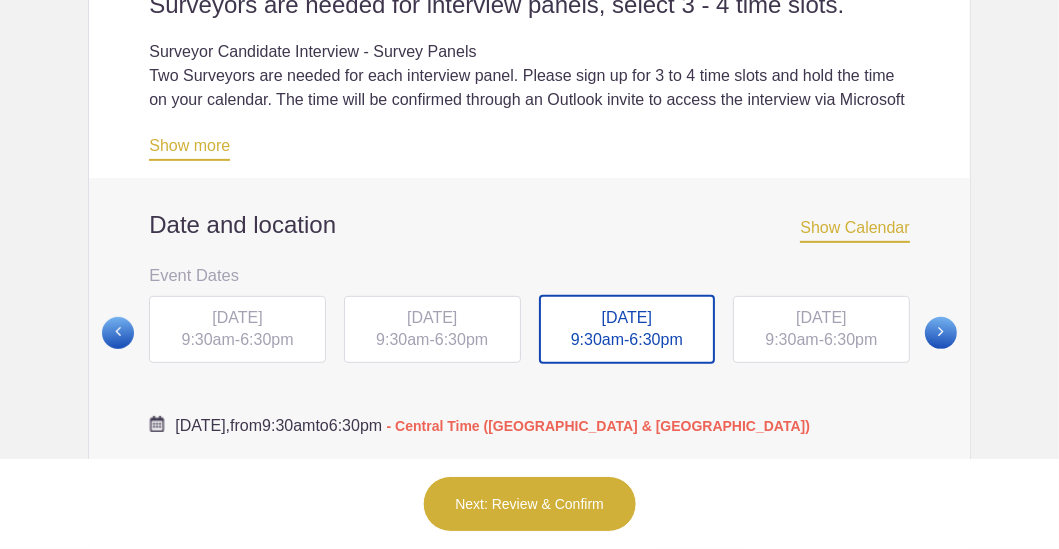 scroll, scrollTop: 799, scrollLeft: 0, axis: vertical 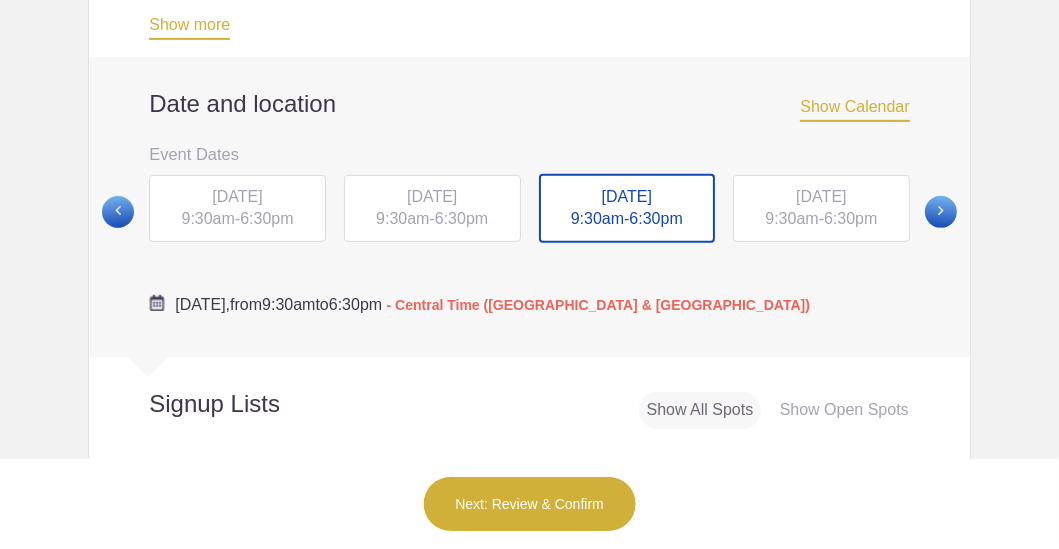 click on "[DATE]" at bounding box center (821, 196) 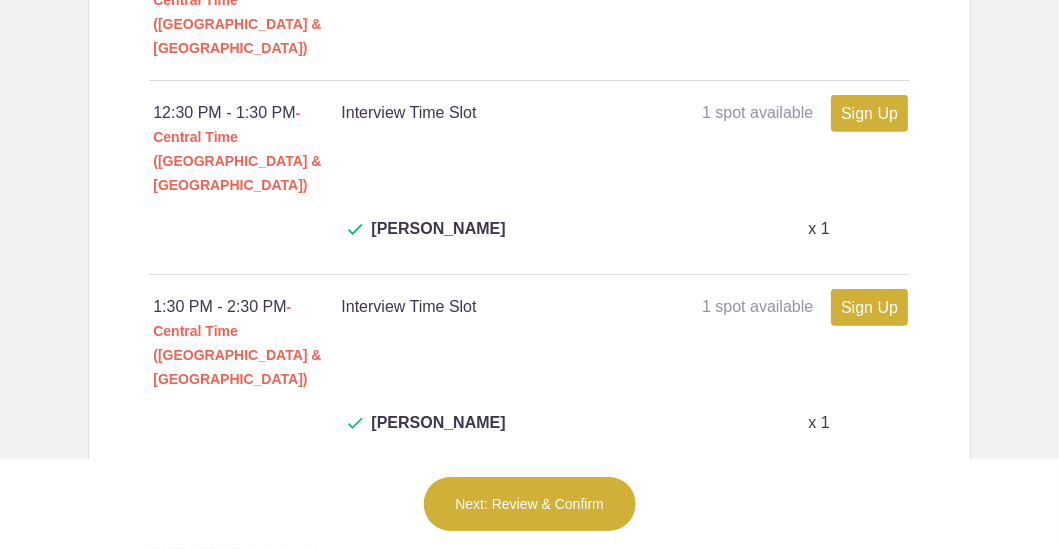scroll, scrollTop: 1599, scrollLeft: 0, axis: vertical 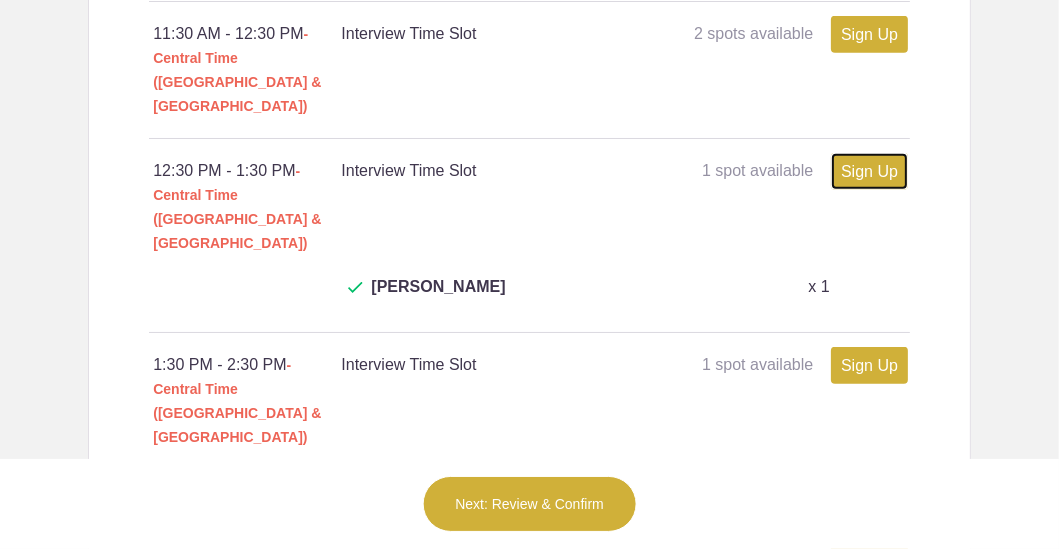 click on "Sign Up" at bounding box center (869, 171) 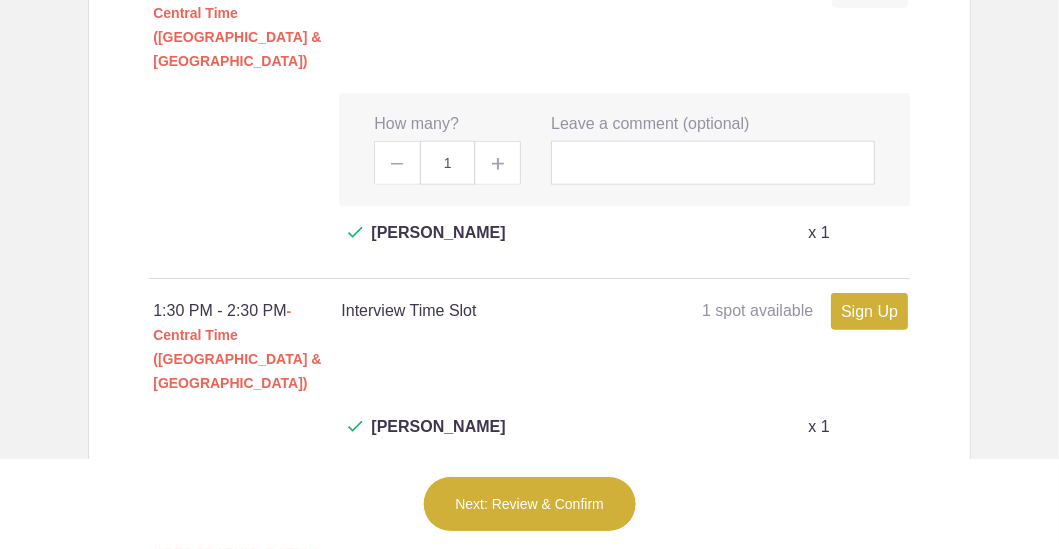 scroll, scrollTop: 1799, scrollLeft: 0, axis: vertical 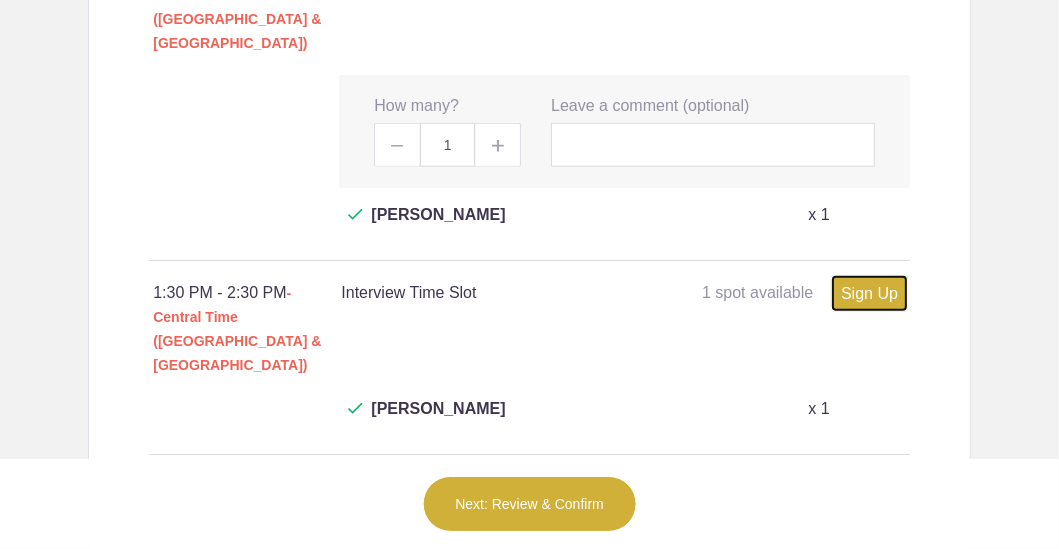 click on "Sign Up" at bounding box center [869, 293] 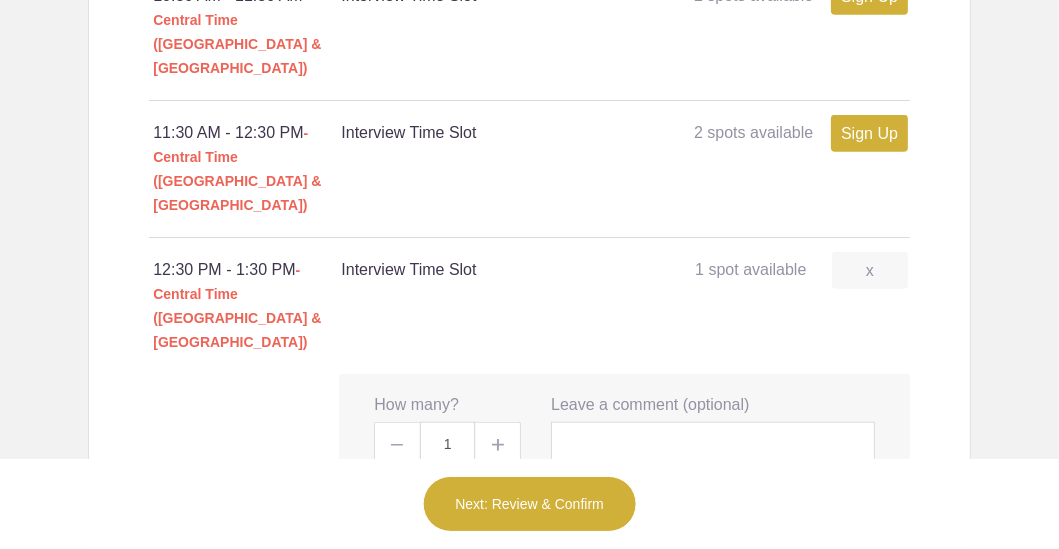 scroll, scrollTop: 1400, scrollLeft: 0, axis: vertical 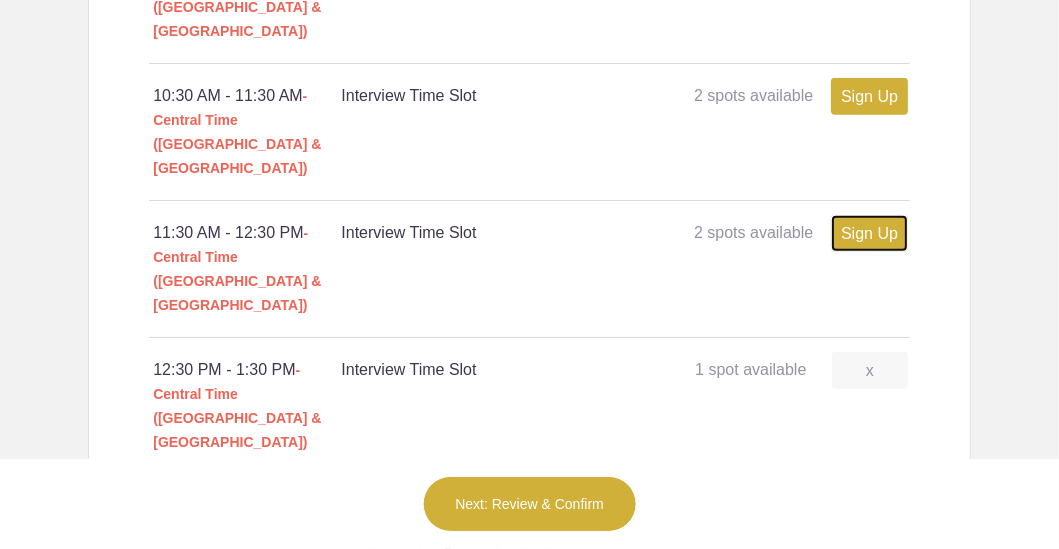 click on "Sign Up" at bounding box center (869, 233) 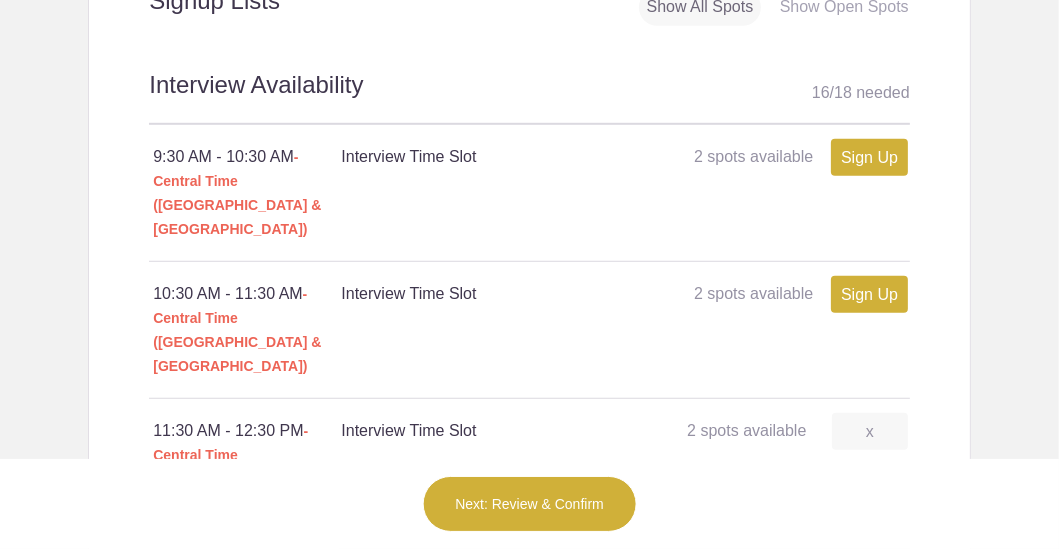 scroll, scrollTop: 1300, scrollLeft: 0, axis: vertical 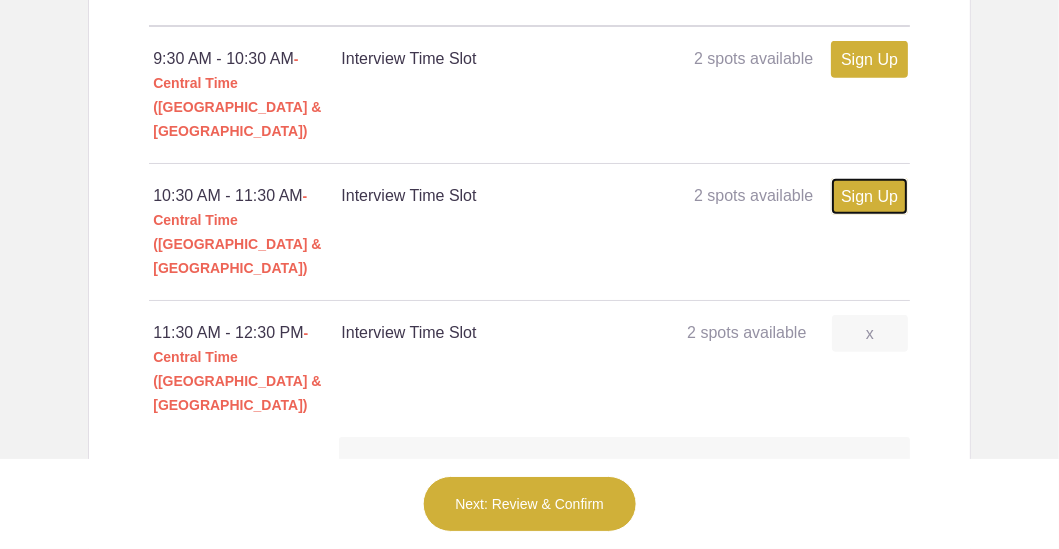 click on "Sign Up" at bounding box center (869, 196) 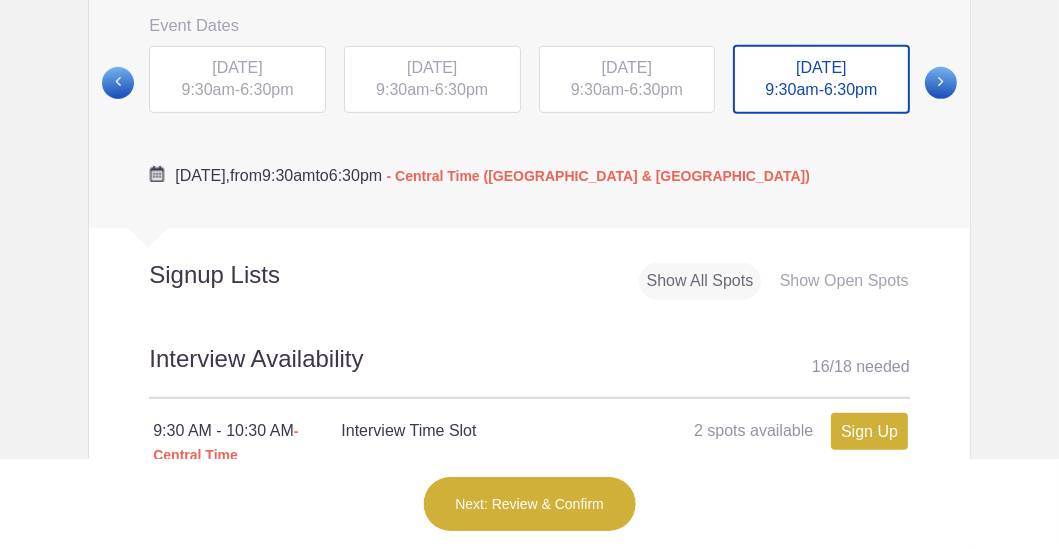 scroll, scrollTop: 899, scrollLeft: 0, axis: vertical 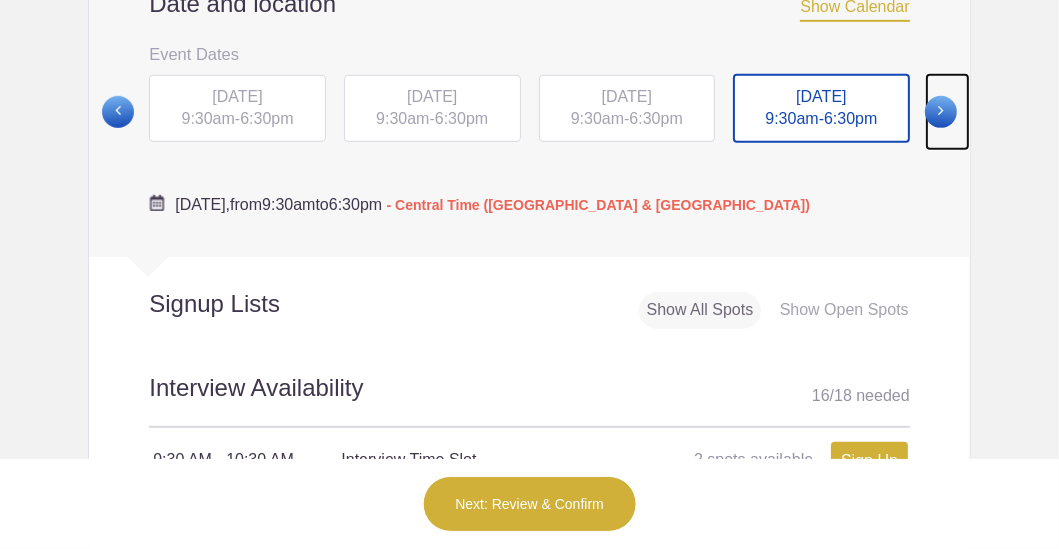 click at bounding box center (941, 112) 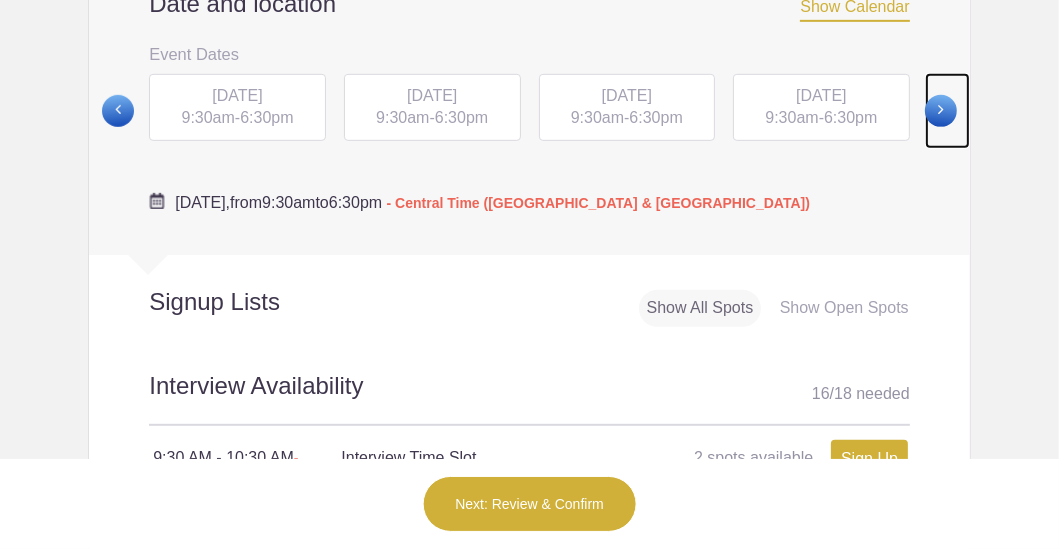 scroll, scrollTop: 799, scrollLeft: 0, axis: vertical 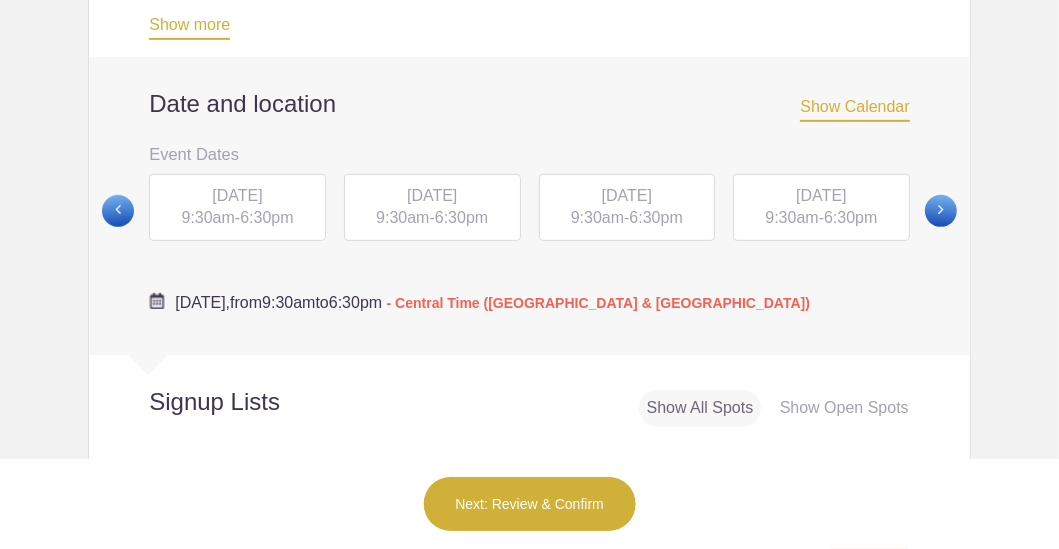 click on "6:30pm" at bounding box center [266, 217] 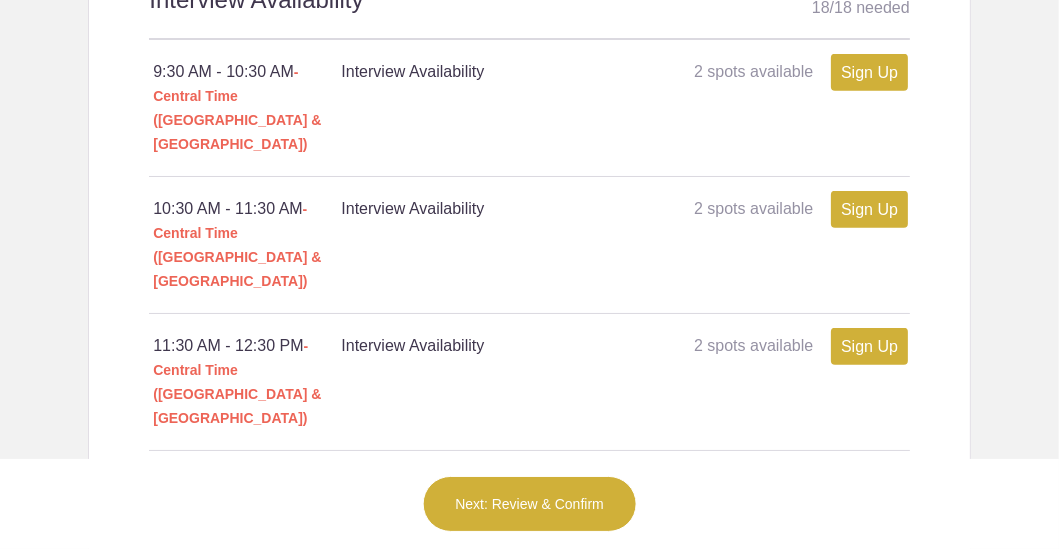 scroll, scrollTop: 1300, scrollLeft: 0, axis: vertical 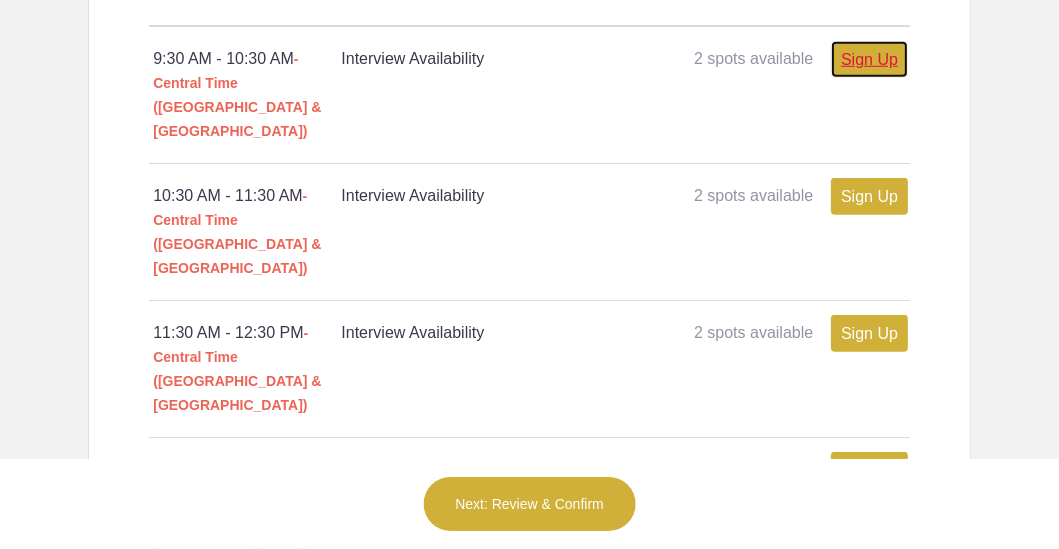 drag, startPoint x: 853, startPoint y: 91, endPoint x: 852, endPoint y: 108, distance: 17.029387 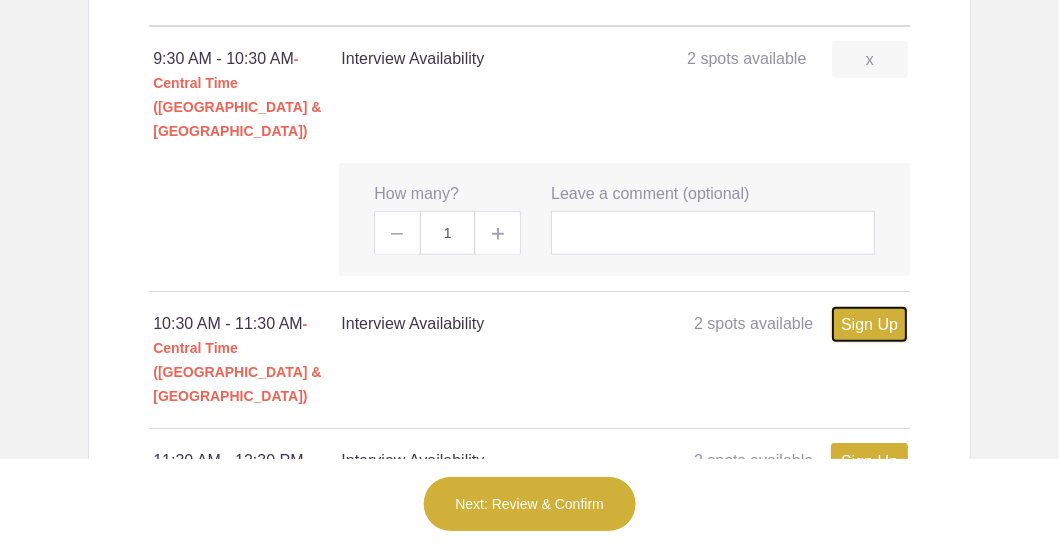 click on "Sign Up" at bounding box center [869, 324] 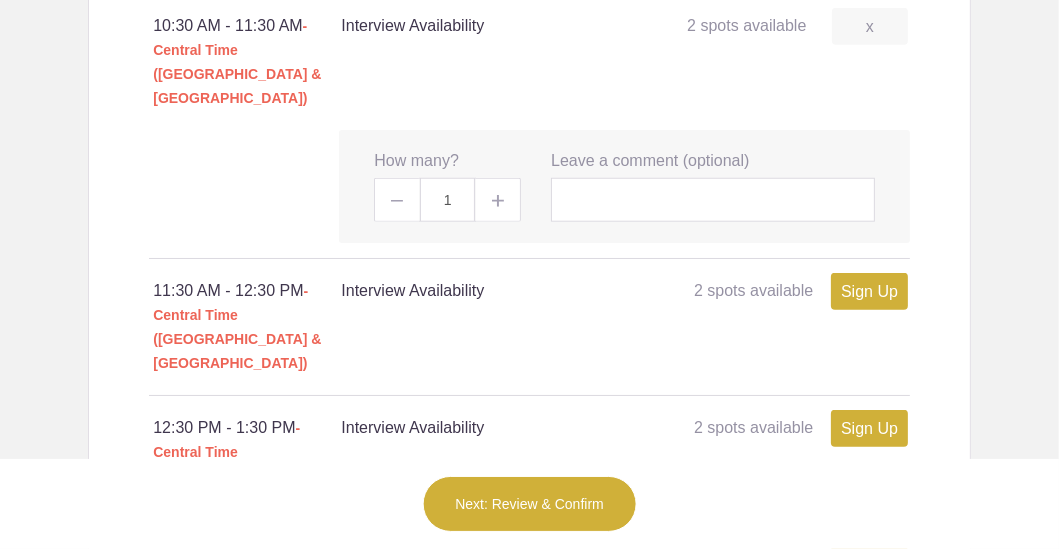 scroll, scrollTop: 1599, scrollLeft: 0, axis: vertical 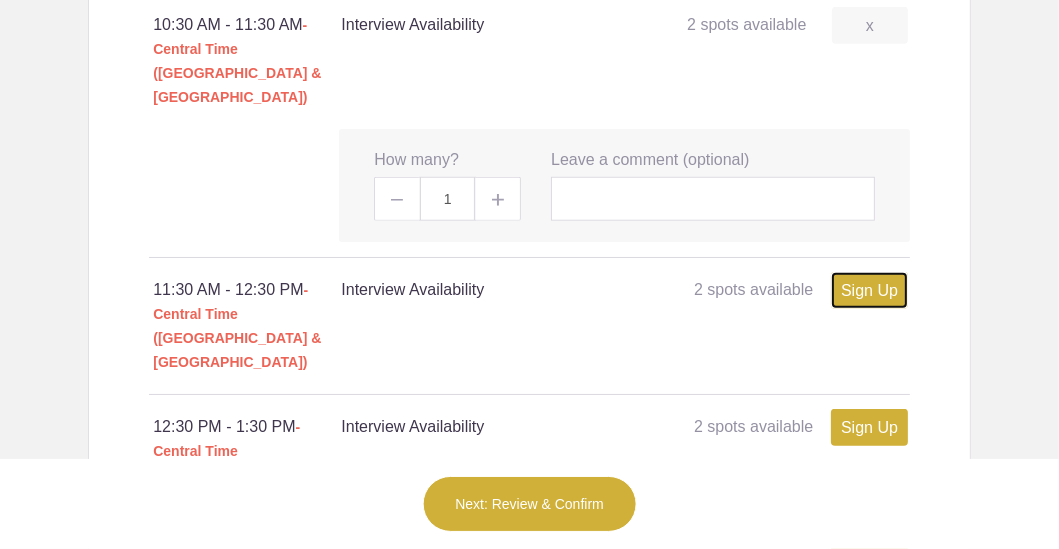click on "Sign Up" at bounding box center (869, 290) 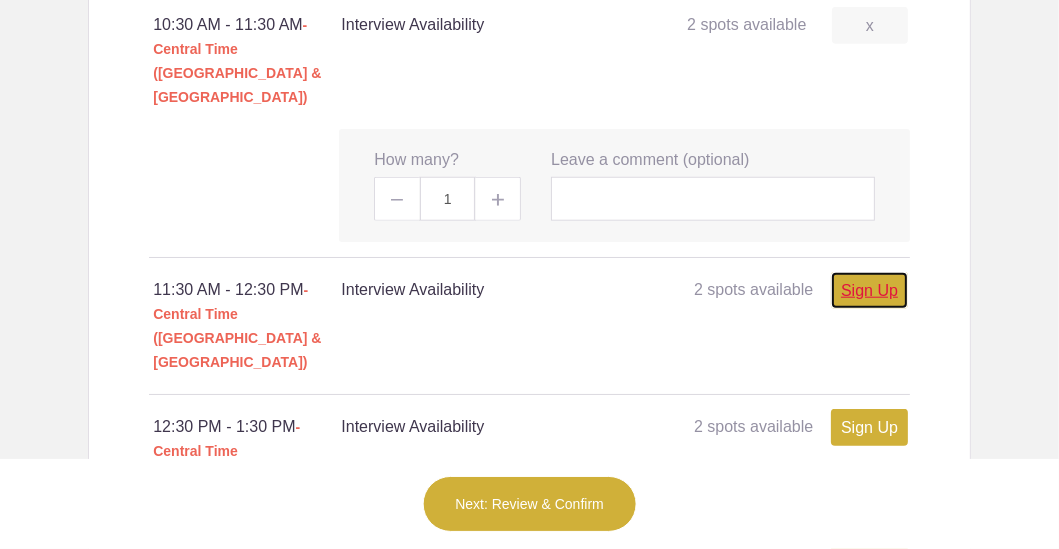 type on "1" 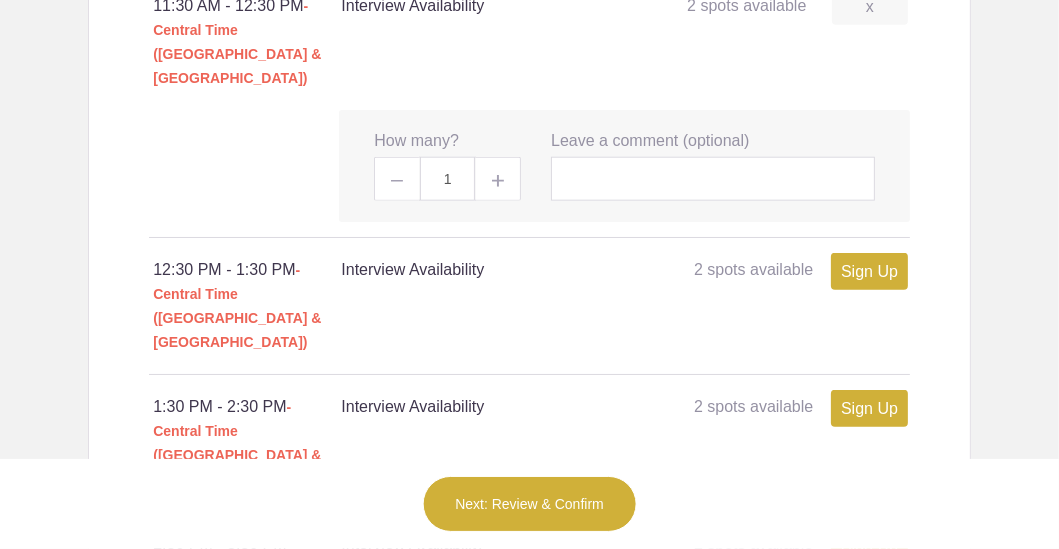 scroll, scrollTop: 1899, scrollLeft: 0, axis: vertical 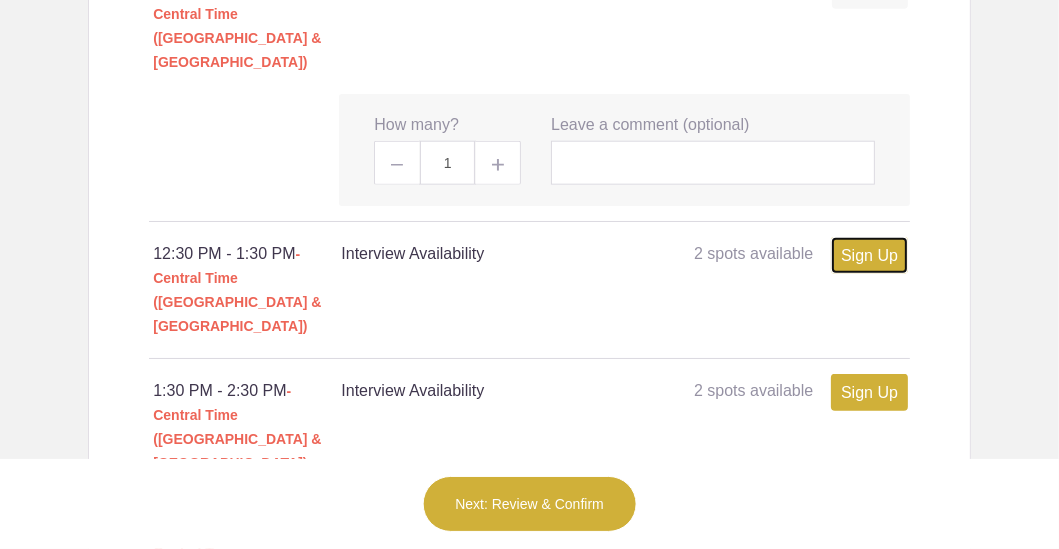 click on "Sign Up" at bounding box center [869, 255] 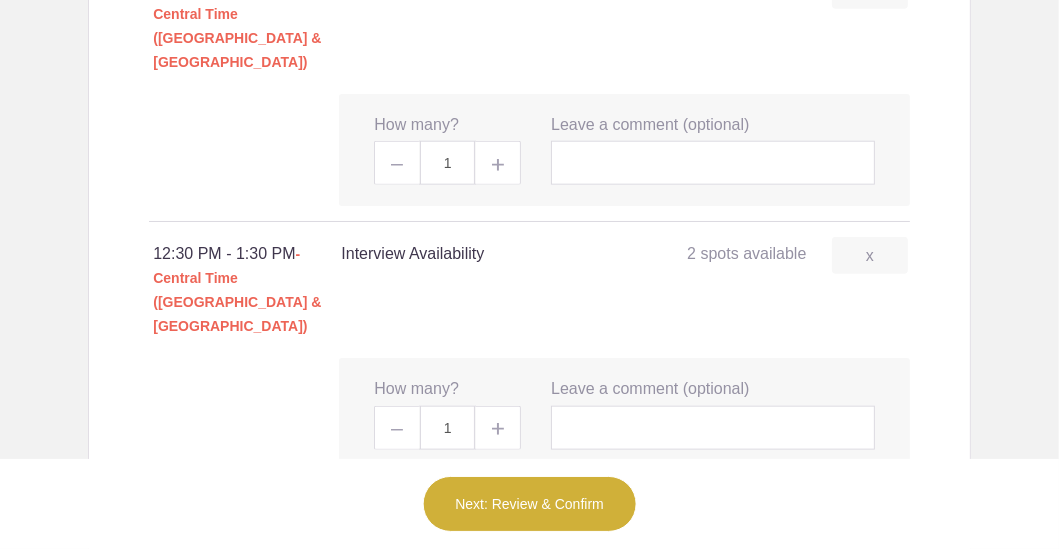 type on "1" 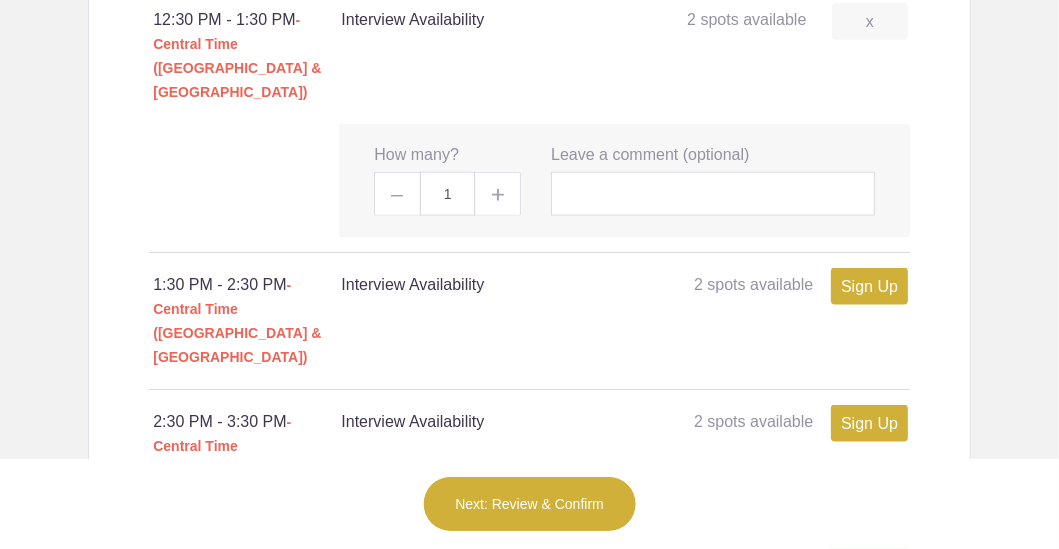 scroll, scrollTop: 2200, scrollLeft: 0, axis: vertical 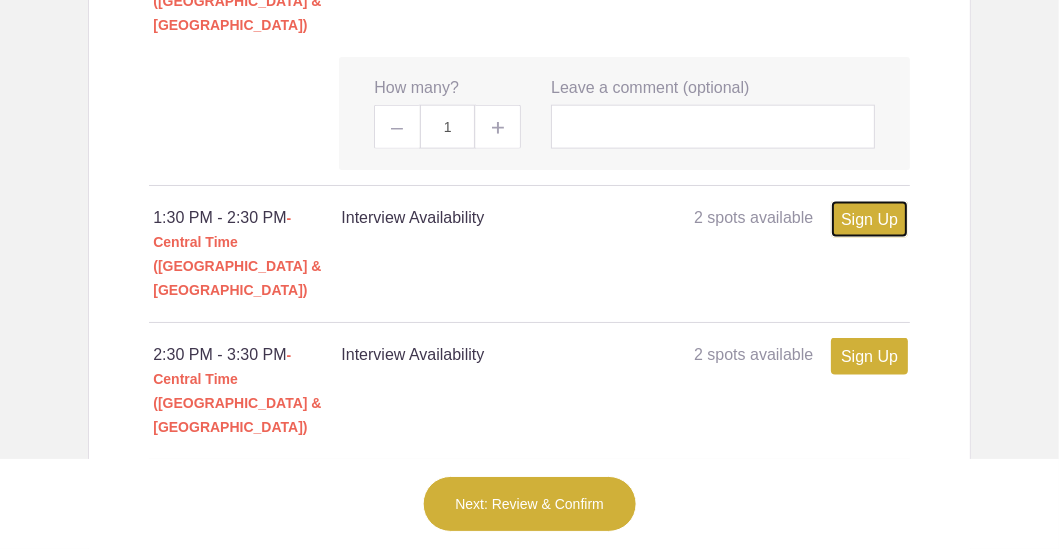 click on "Sign Up" at bounding box center (869, 219) 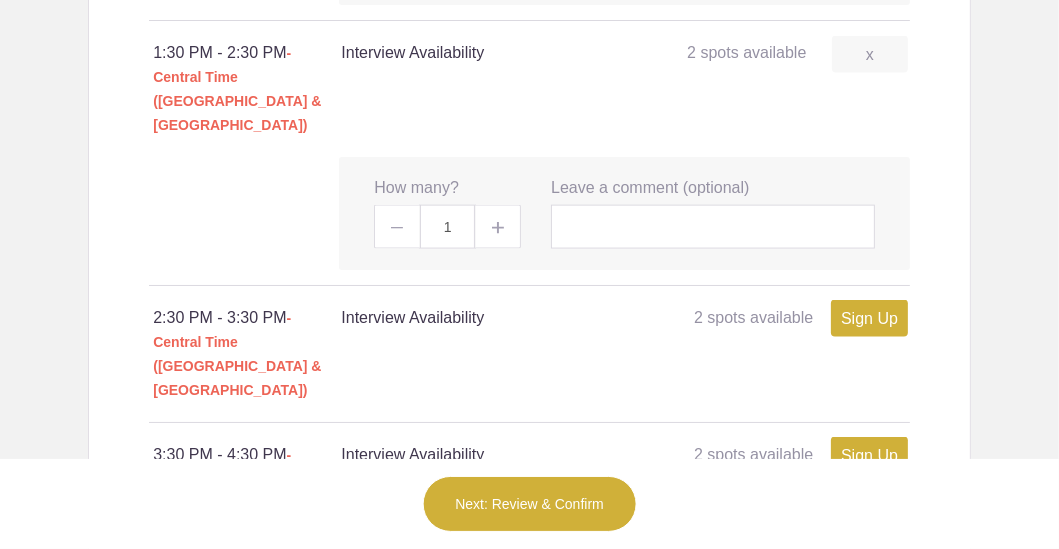scroll, scrollTop: 2400, scrollLeft: 0, axis: vertical 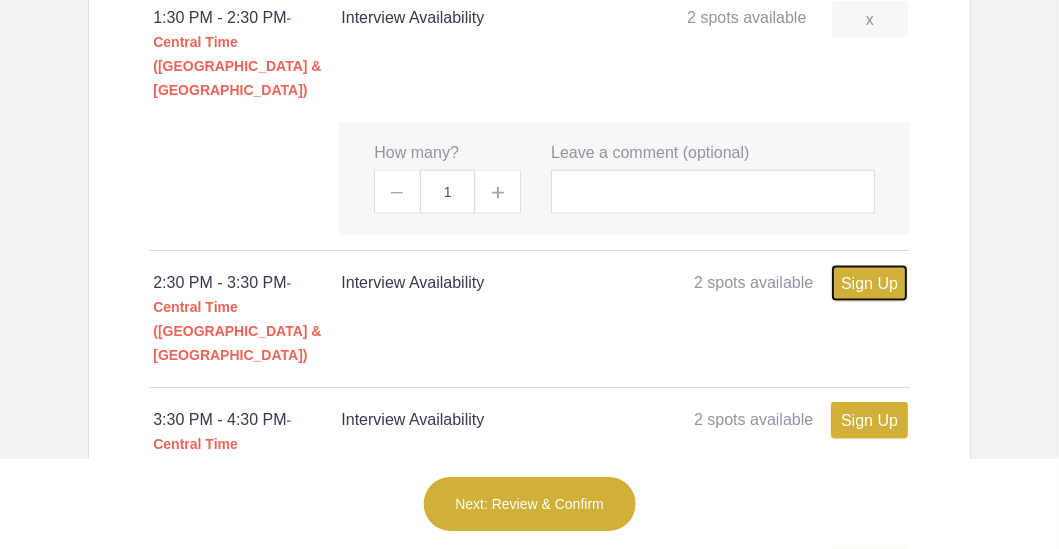 click on "Sign Up" at bounding box center [869, 283] 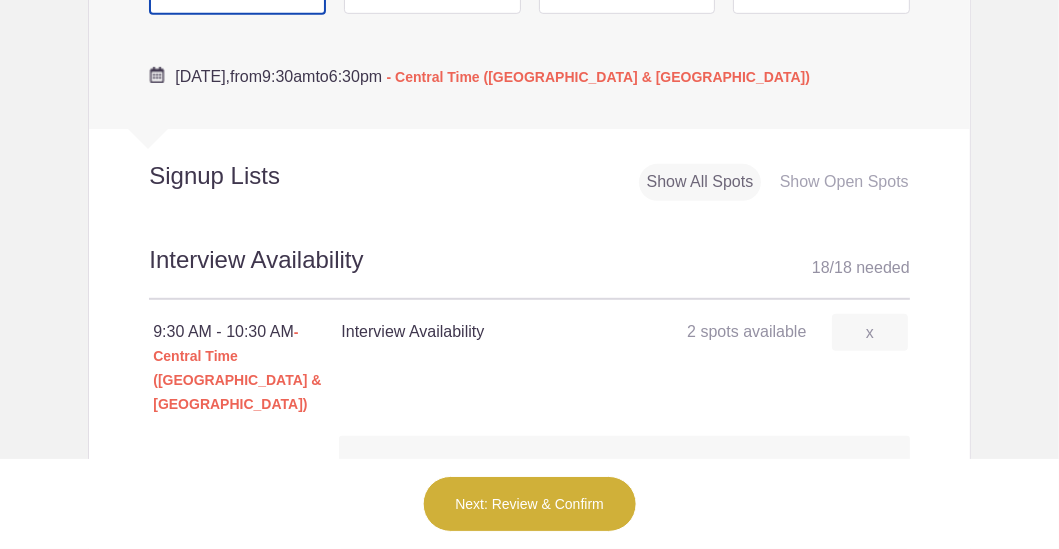 scroll, scrollTop: 999, scrollLeft: 0, axis: vertical 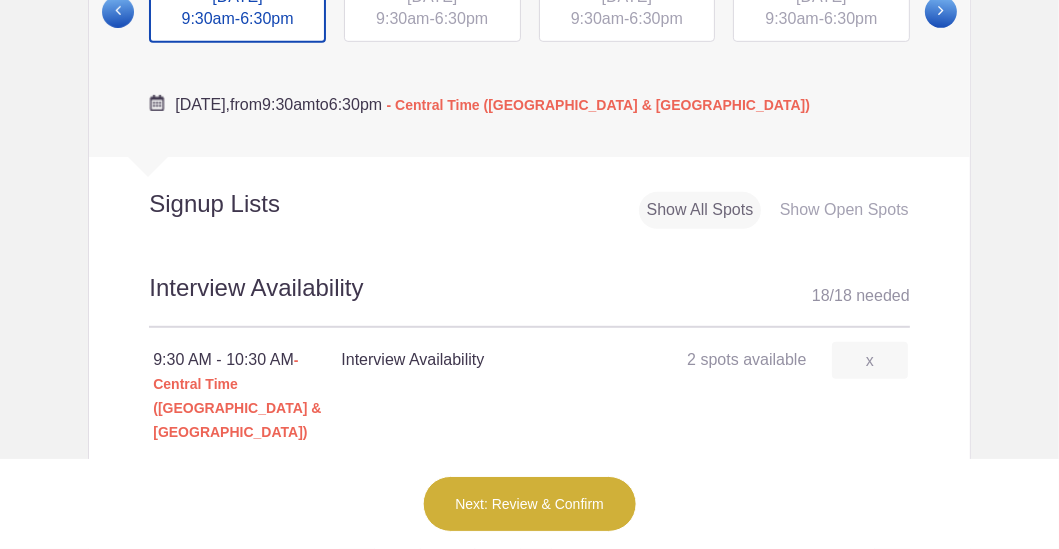 click on "6:30pm" at bounding box center [461, 18] 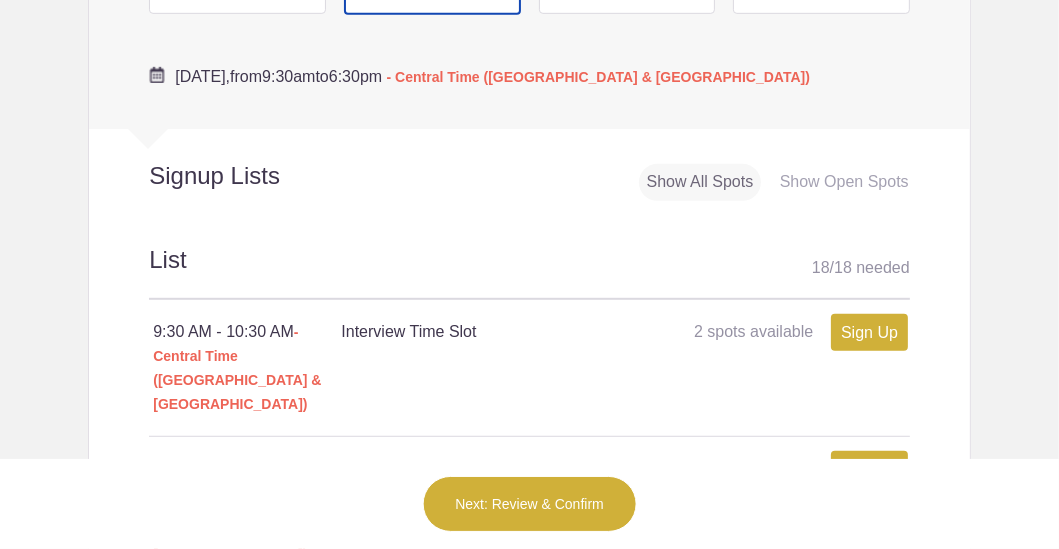 scroll, scrollTop: 999, scrollLeft: 0, axis: vertical 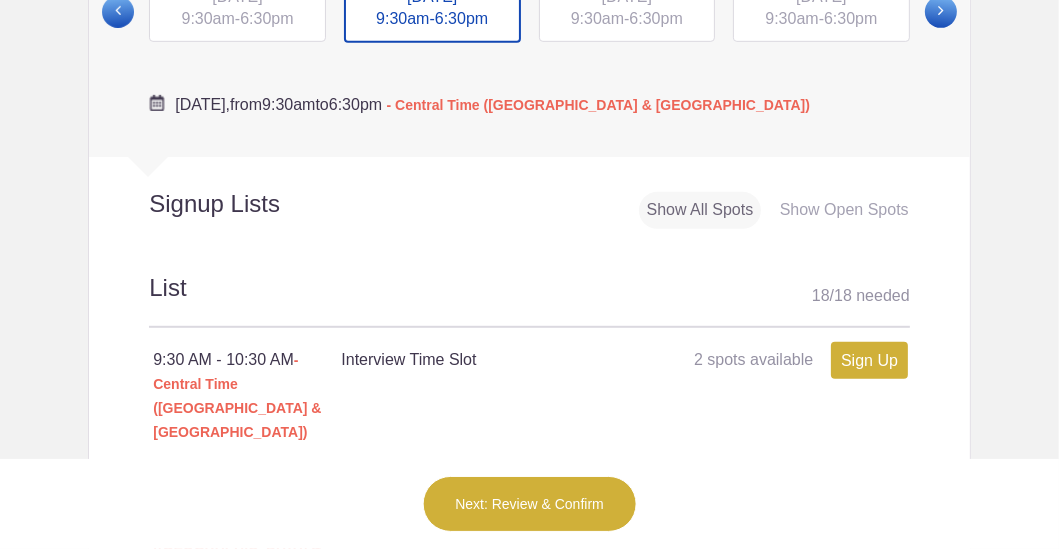 click on "6:30pm" at bounding box center [655, 18] 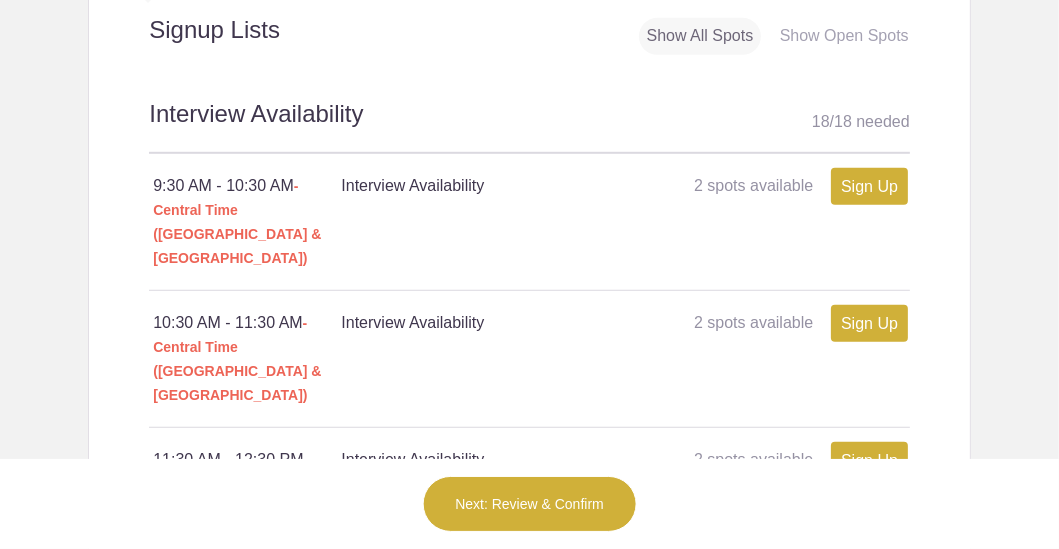 scroll, scrollTop: 1300, scrollLeft: 0, axis: vertical 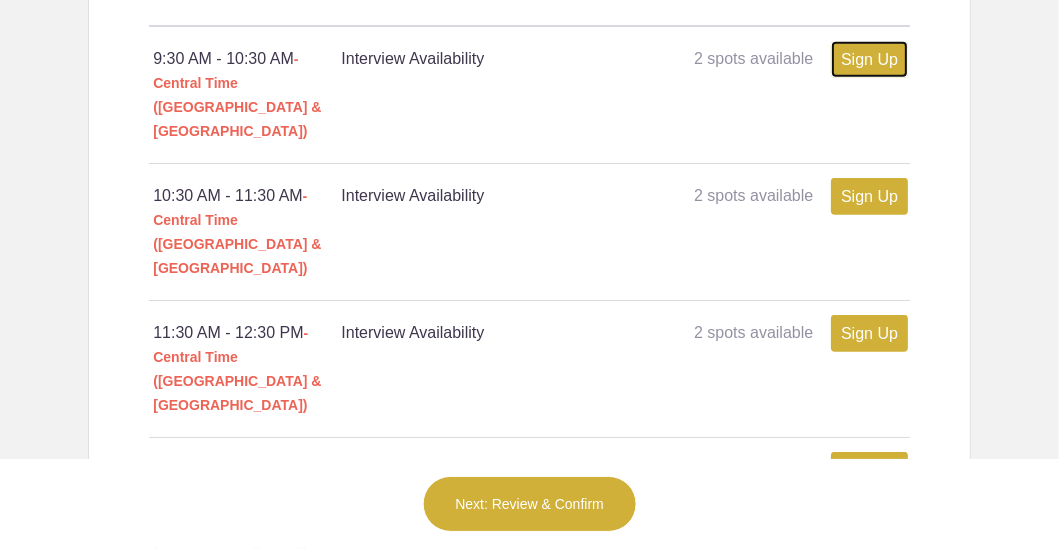 click on "Sign Up" at bounding box center (869, 59) 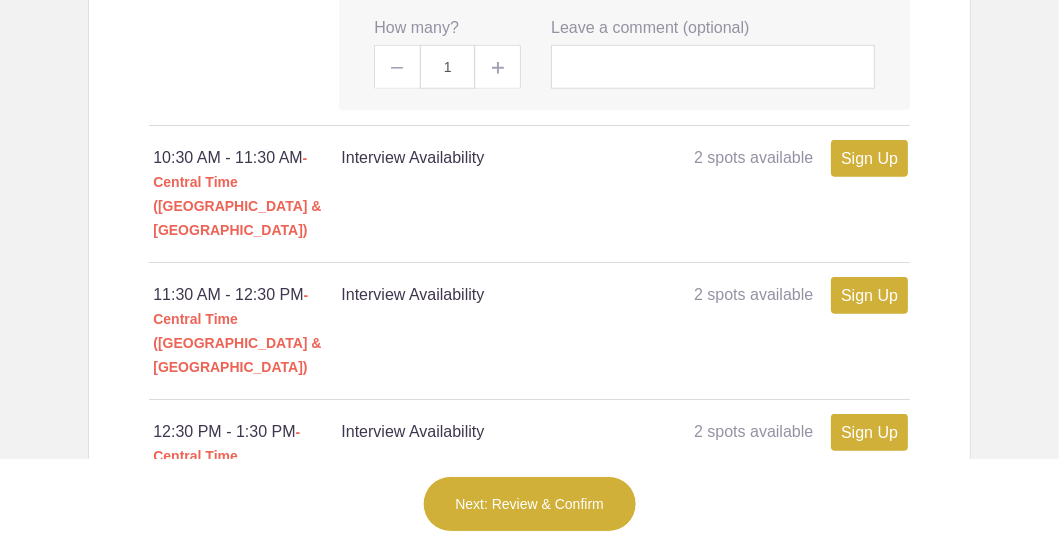 scroll, scrollTop: 1500, scrollLeft: 0, axis: vertical 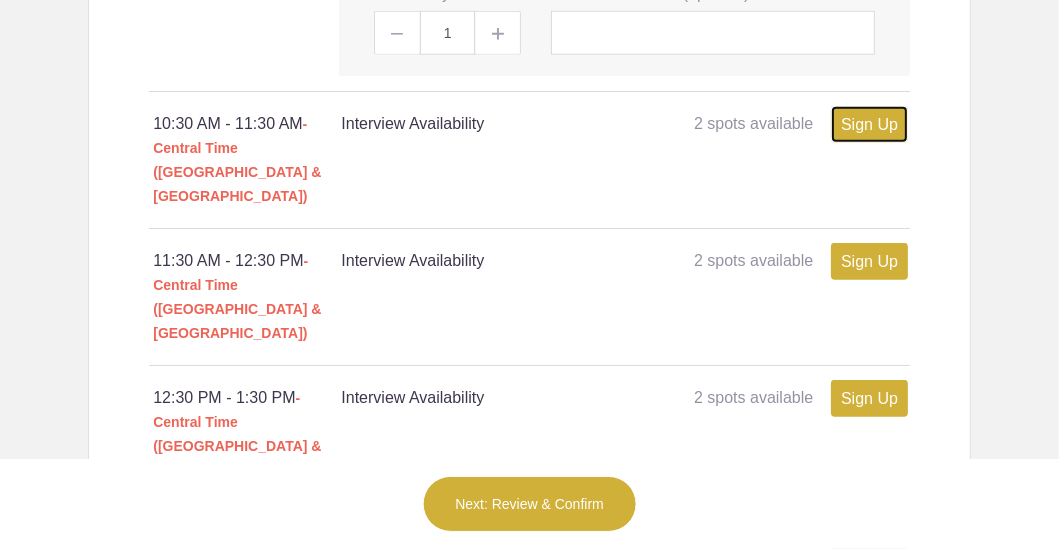 click on "Sign Up" at bounding box center (869, 124) 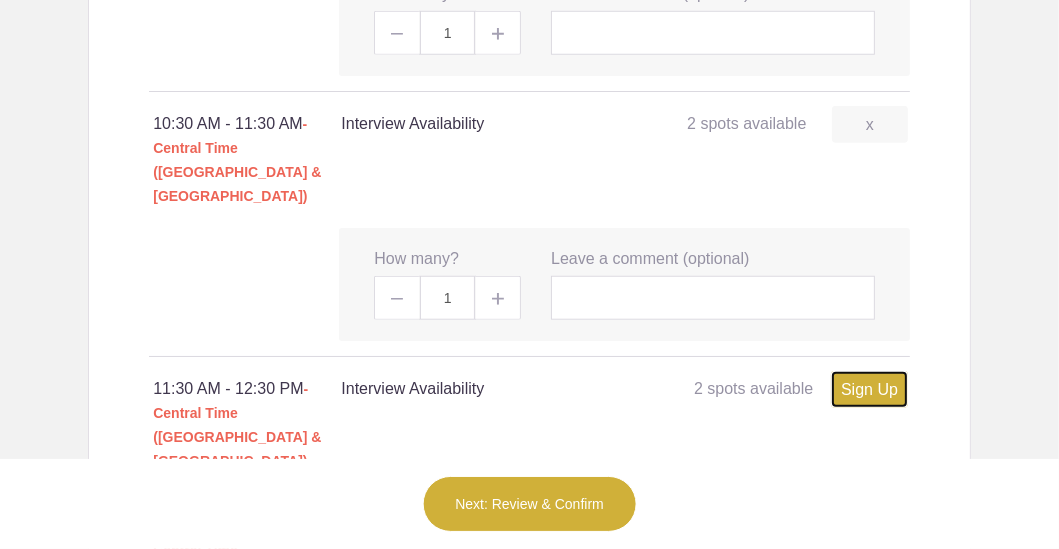 click on "Sign Up" at bounding box center [869, 389] 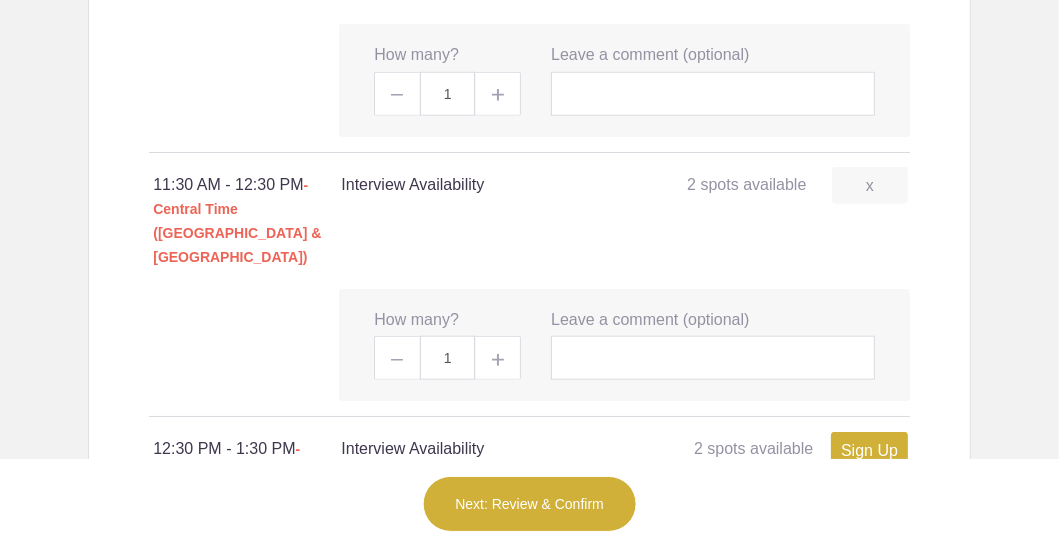 scroll, scrollTop: 1899, scrollLeft: 0, axis: vertical 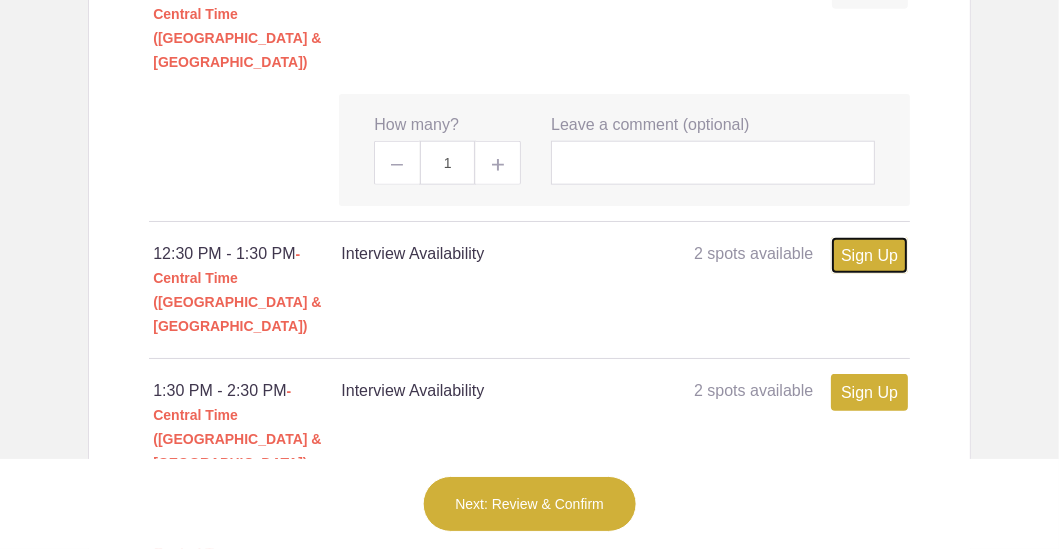 click on "Sign Up" at bounding box center [869, 255] 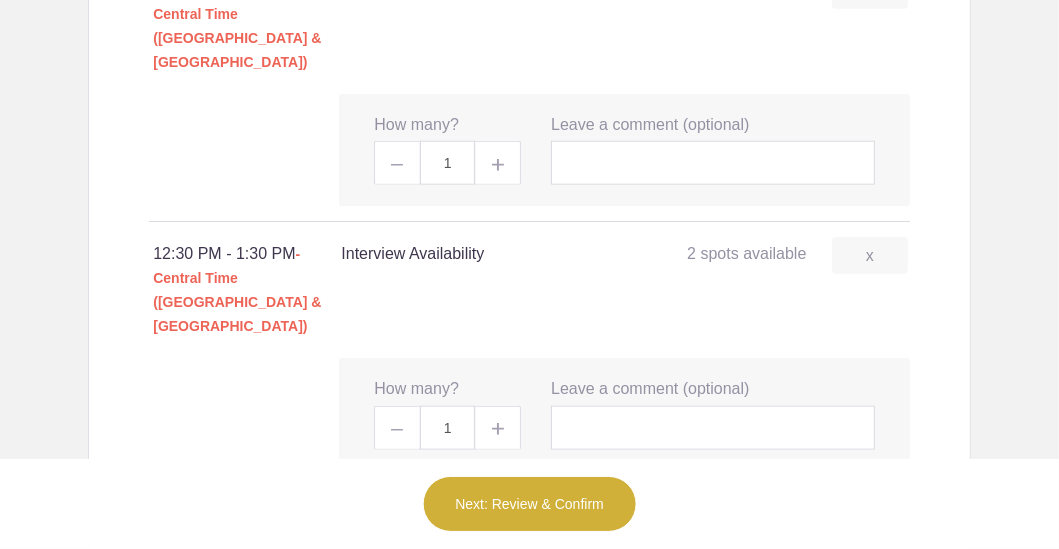 click on "Sign Up" at bounding box center (869, 520) 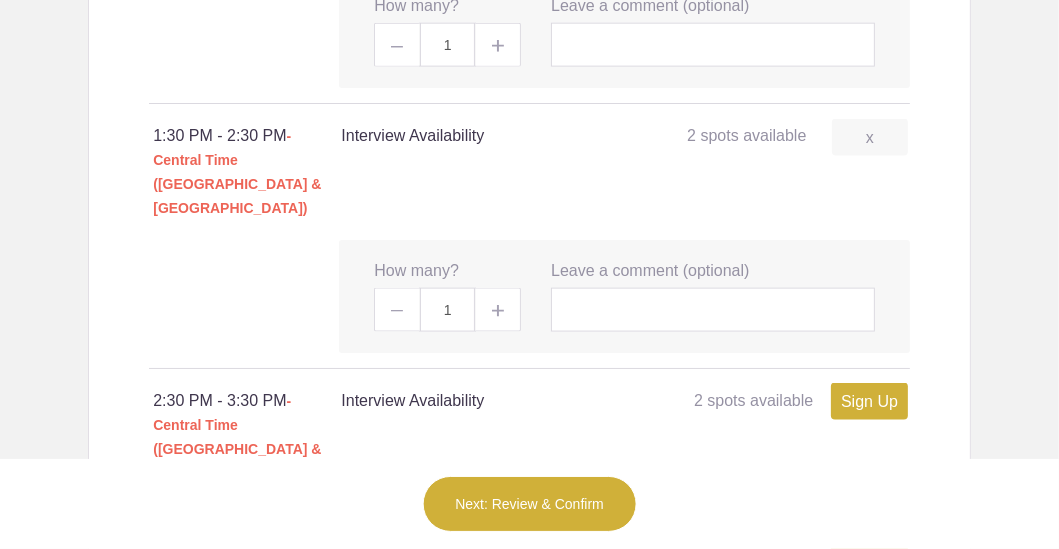 scroll, scrollTop: 2300, scrollLeft: 0, axis: vertical 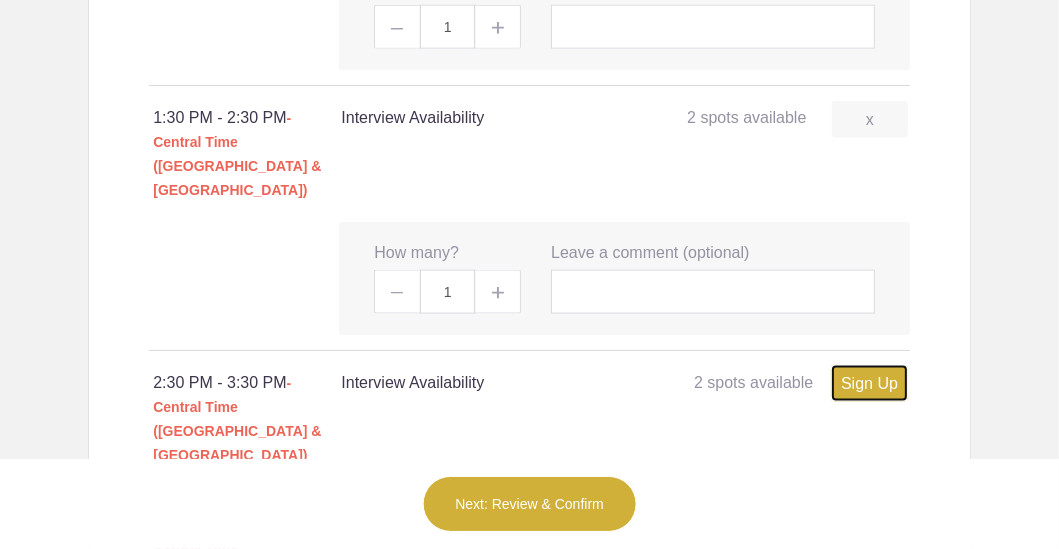 click on "Sign Up" at bounding box center (869, 383) 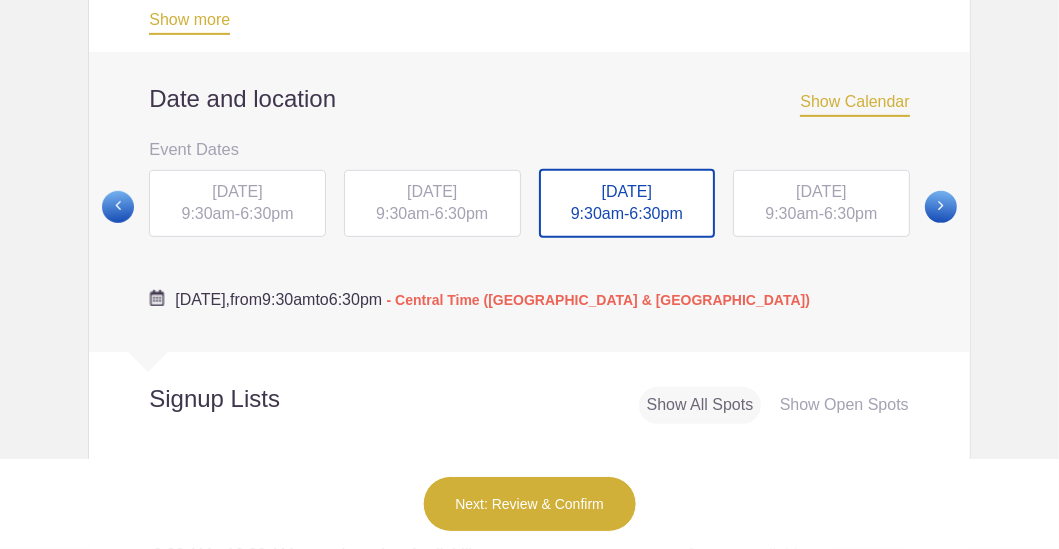 scroll, scrollTop: 799, scrollLeft: 0, axis: vertical 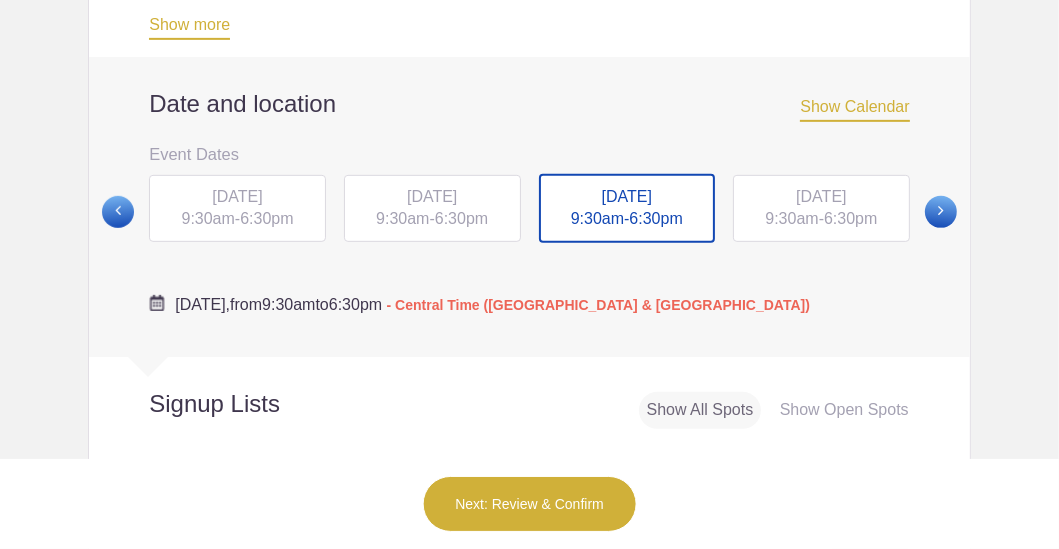 click on "6:30pm" at bounding box center [850, 218] 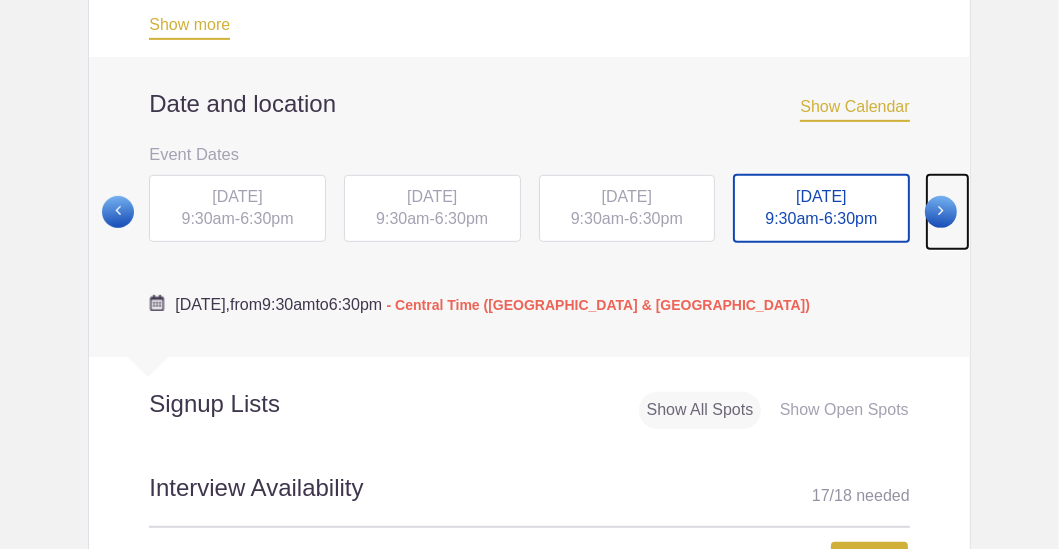 click at bounding box center [941, 212] 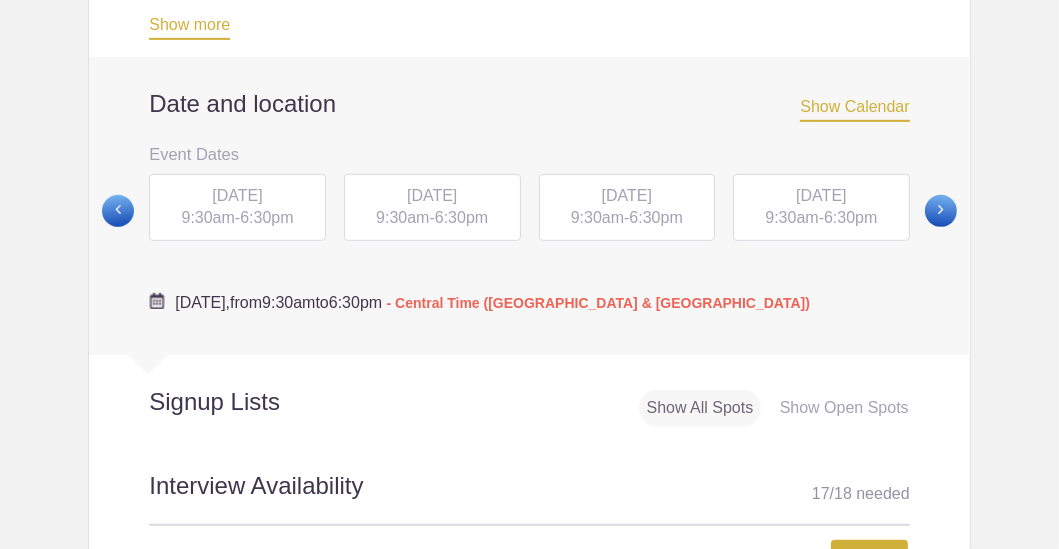 click on "FRI, Aug  1, 2025" at bounding box center [237, 195] 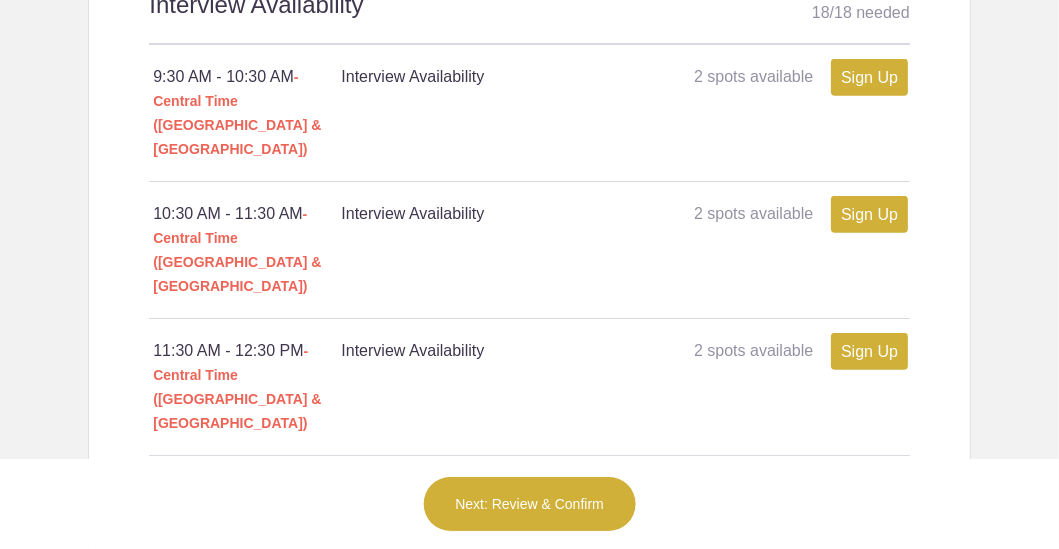 scroll, scrollTop: 1300, scrollLeft: 0, axis: vertical 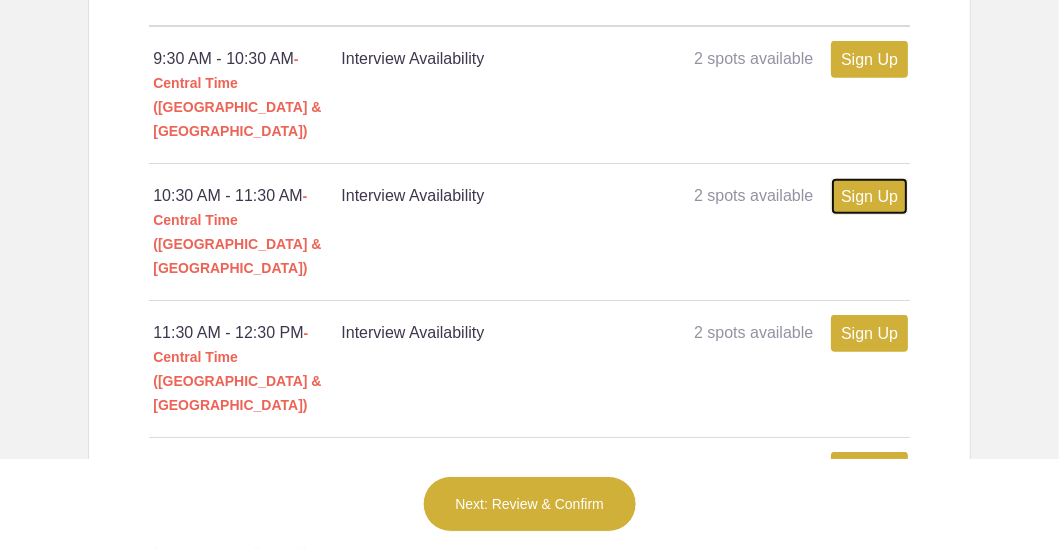click on "Sign Up" at bounding box center (869, 196) 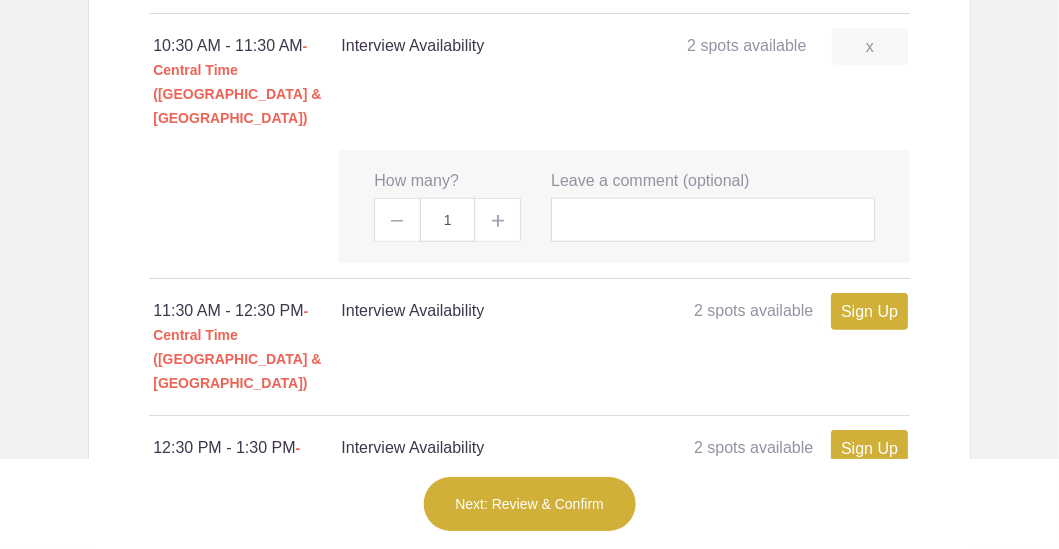 scroll, scrollTop: 1500, scrollLeft: 0, axis: vertical 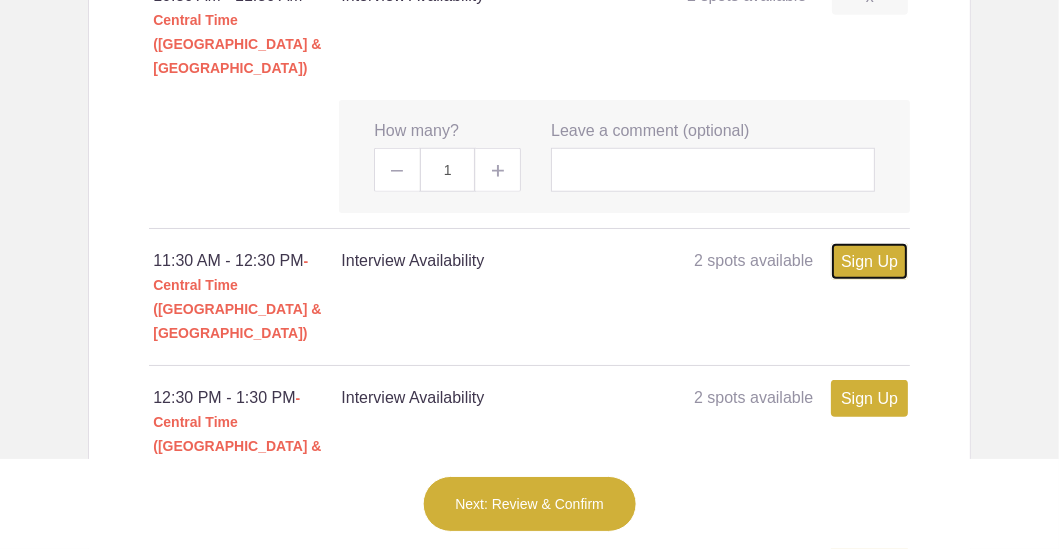 click on "Sign Up" at bounding box center [869, 261] 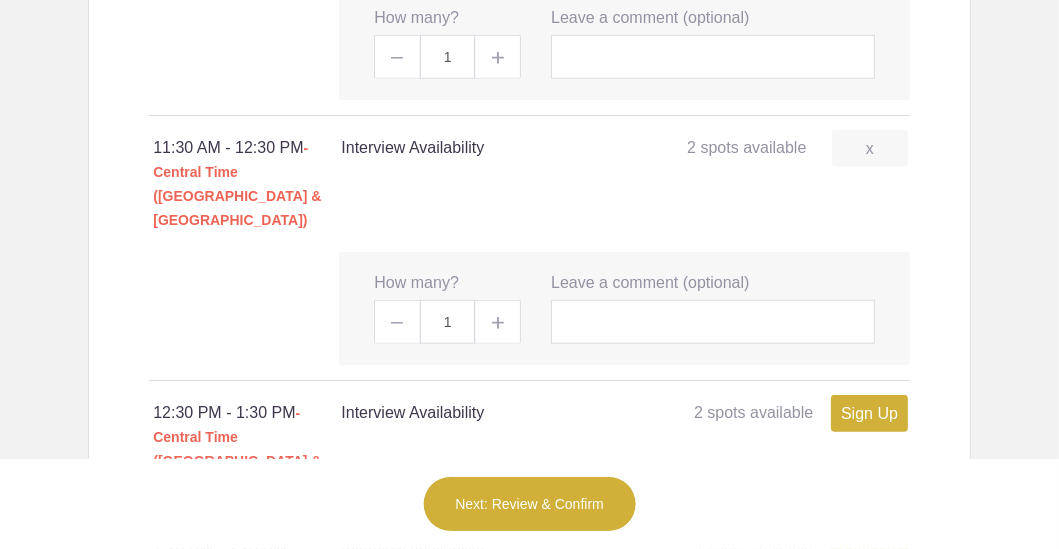 scroll, scrollTop: 1699, scrollLeft: 0, axis: vertical 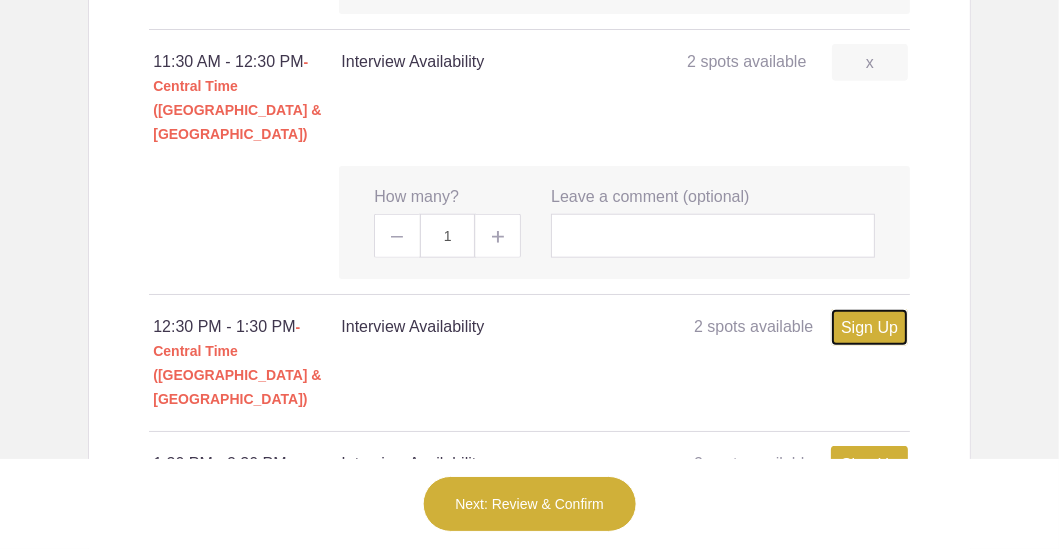 click on "Sign Up" at bounding box center (869, 327) 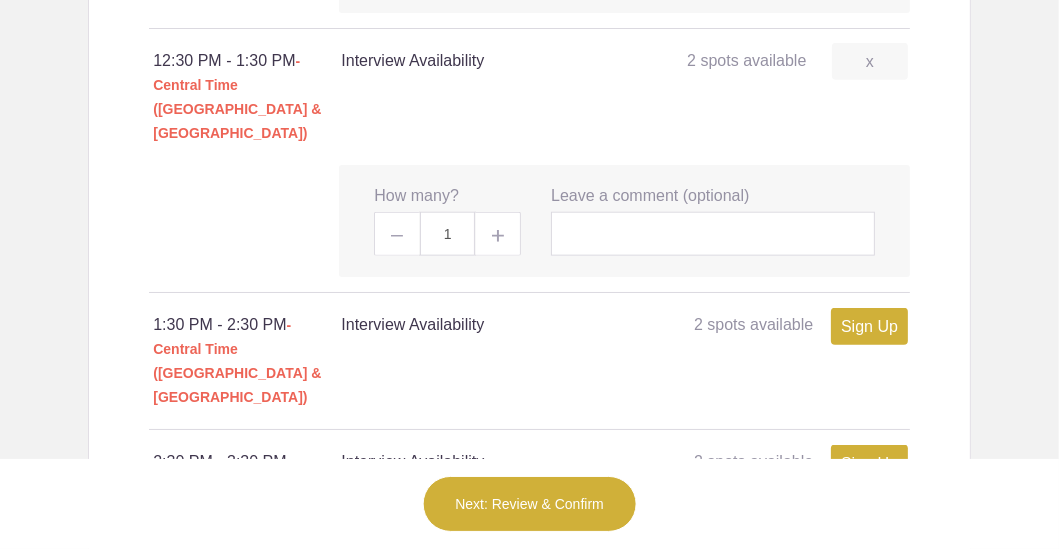 scroll, scrollTop: 1999, scrollLeft: 0, axis: vertical 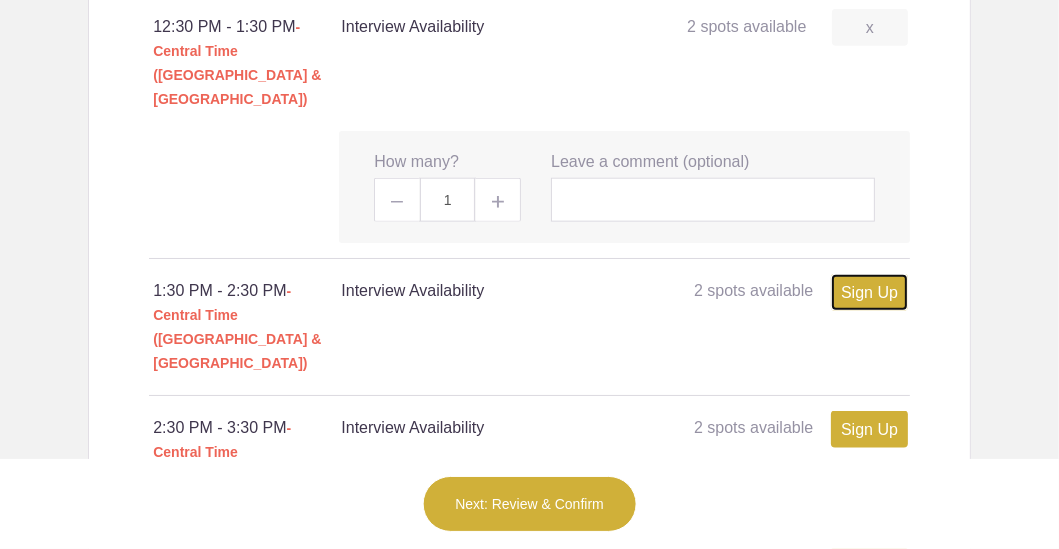 click on "Sign Up" at bounding box center [869, 292] 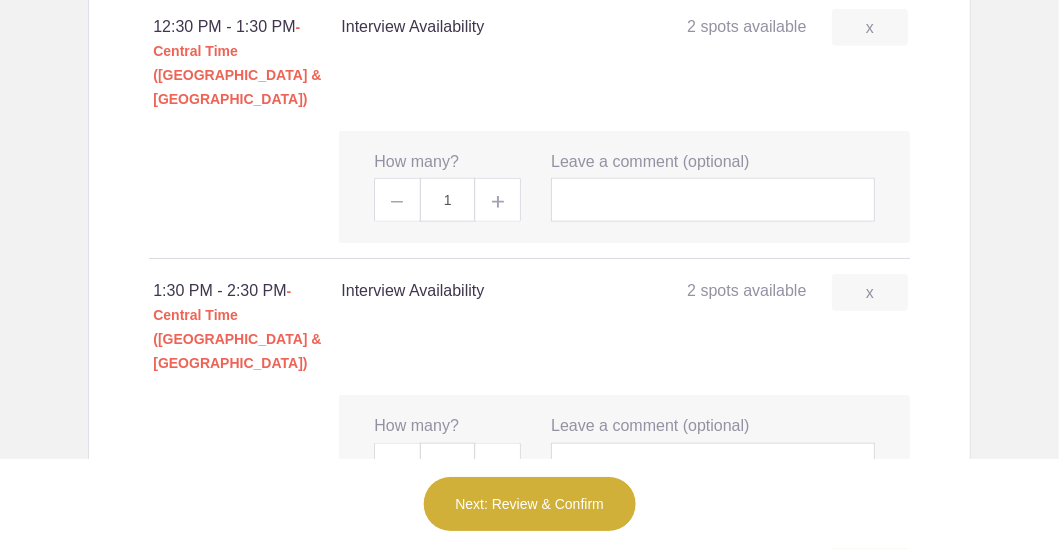 type on "1" 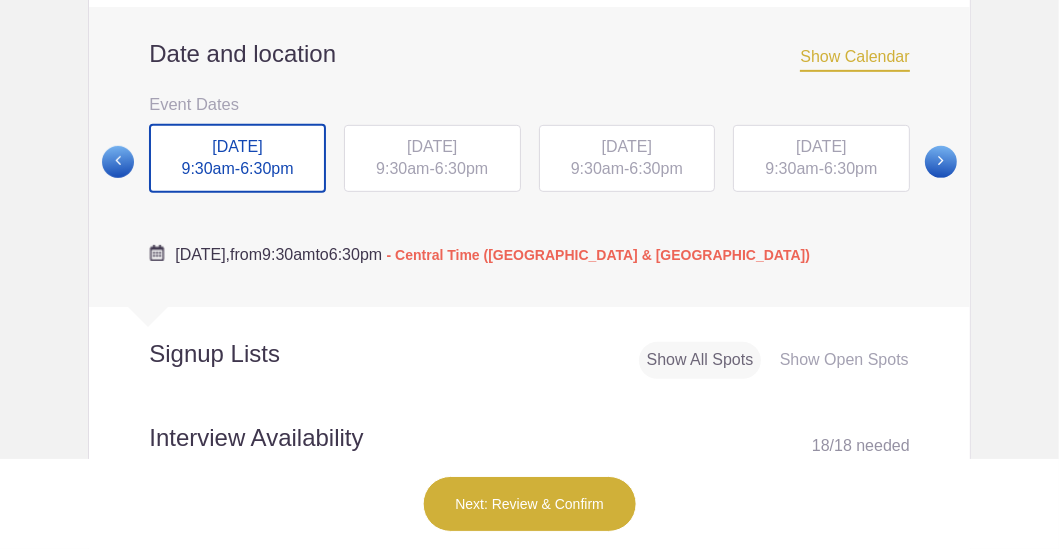 scroll, scrollTop: 799, scrollLeft: 0, axis: vertical 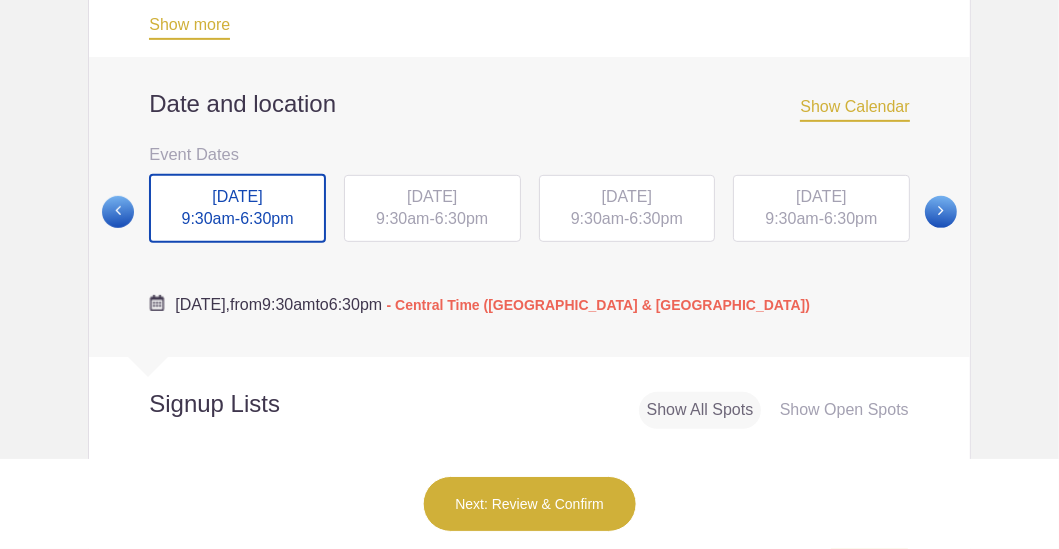 click on "9:30am" at bounding box center (402, 218) 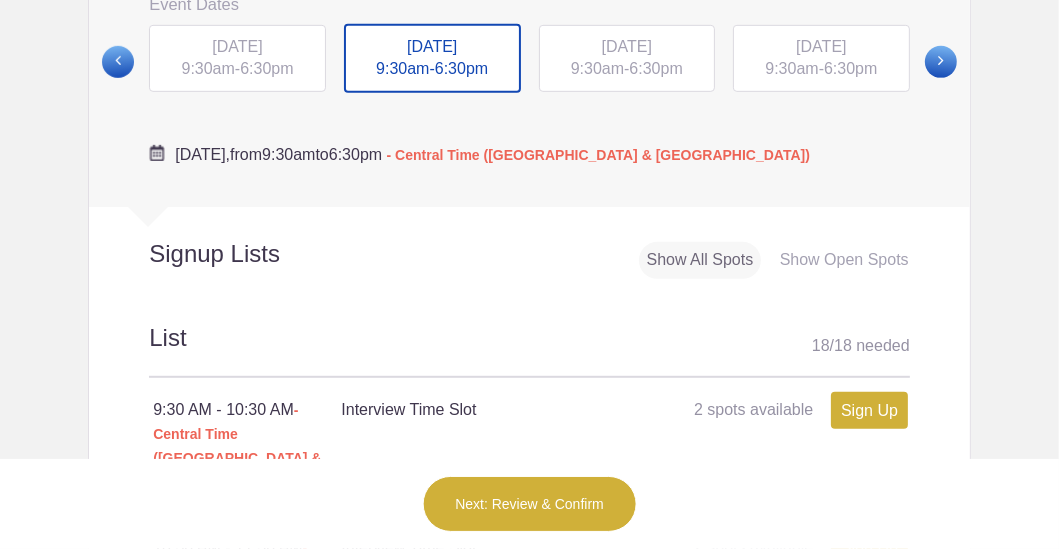 scroll, scrollTop: 1100, scrollLeft: 0, axis: vertical 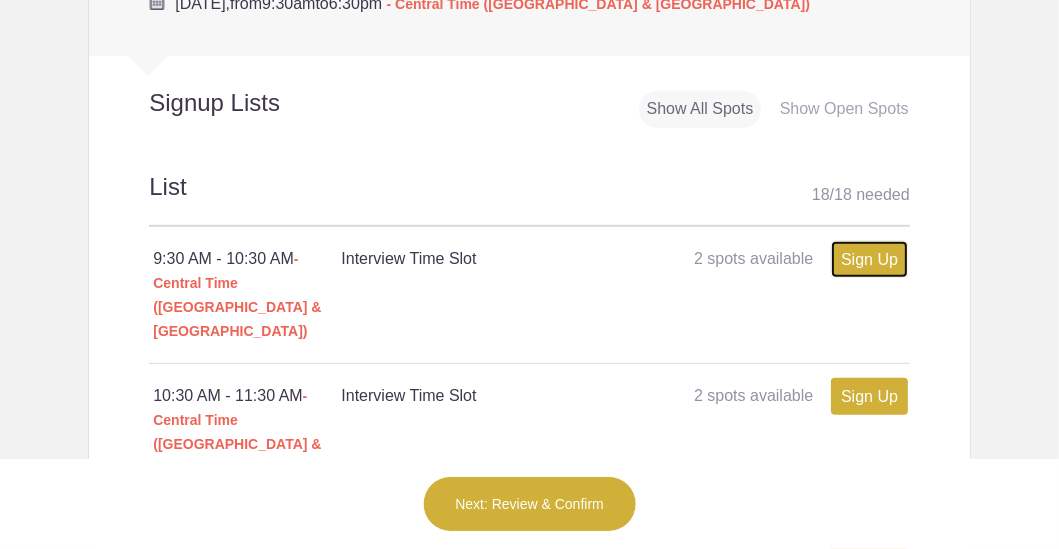 click on "Sign Up" at bounding box center [869, 259] 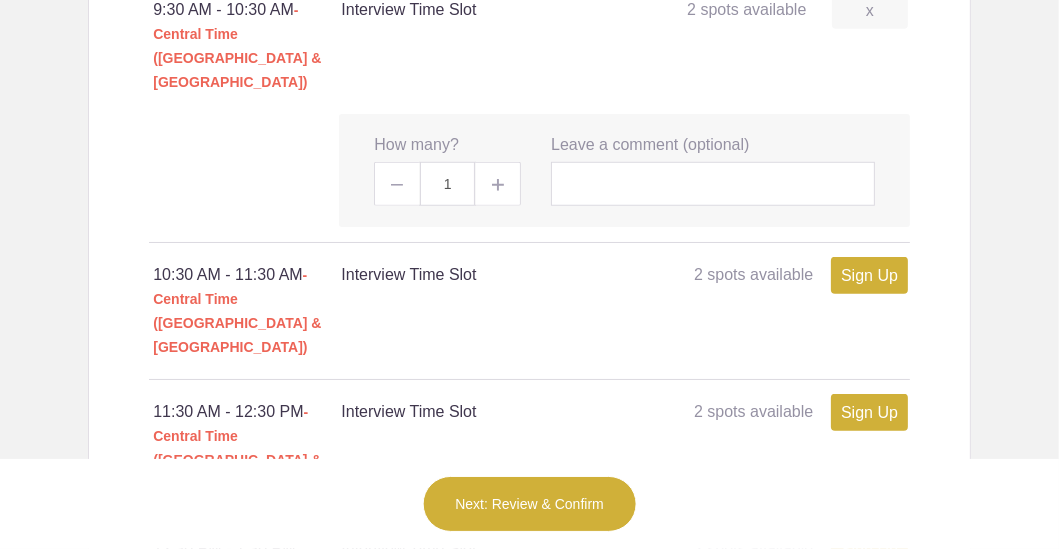 scroll, scrollTop: 1400, scrollLeft: 0, axis: vertical 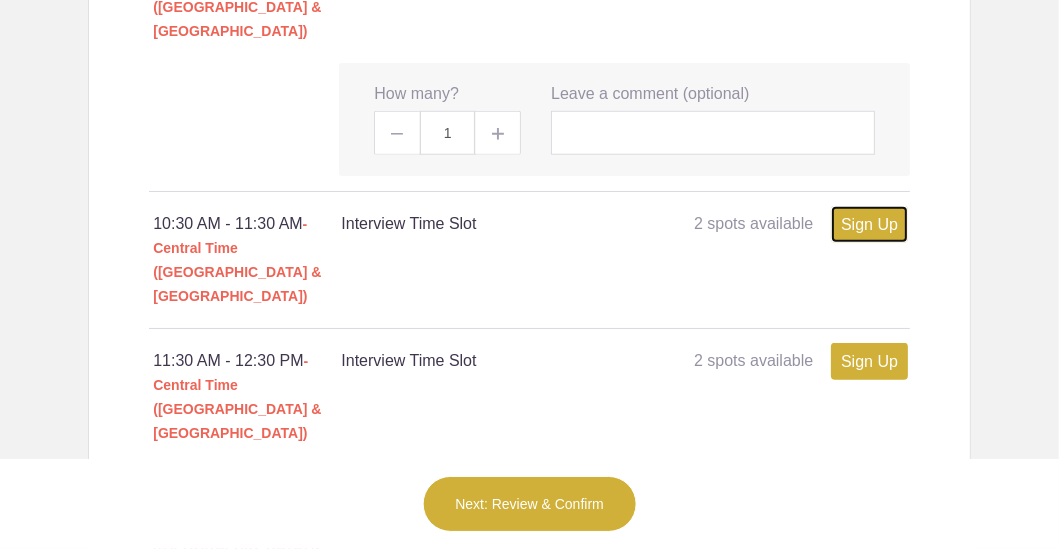 click on "Sign Up" at bounding box center (869, 224) 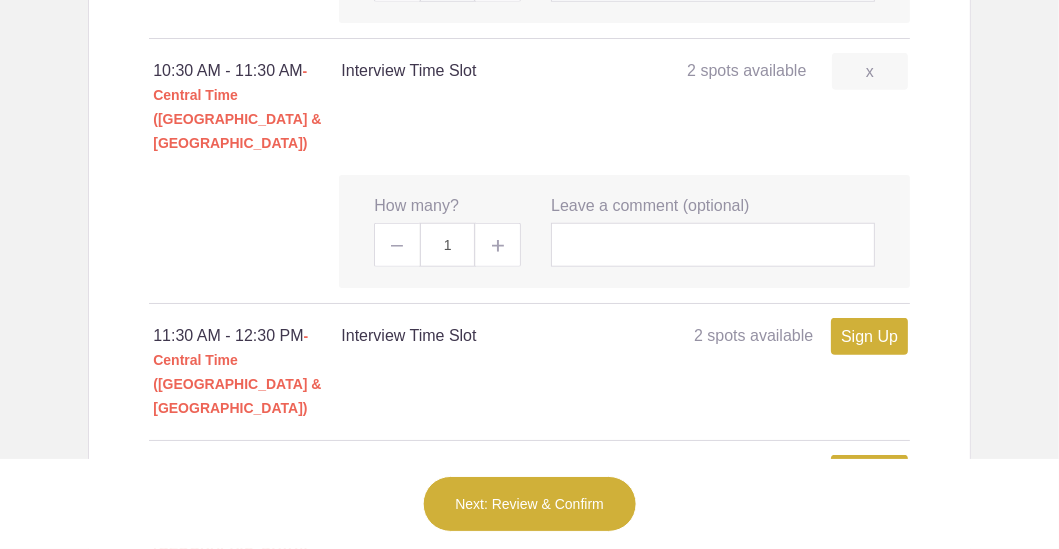 scroll, scrollTop: 1699, scrollLeft: 0, axis: vertical 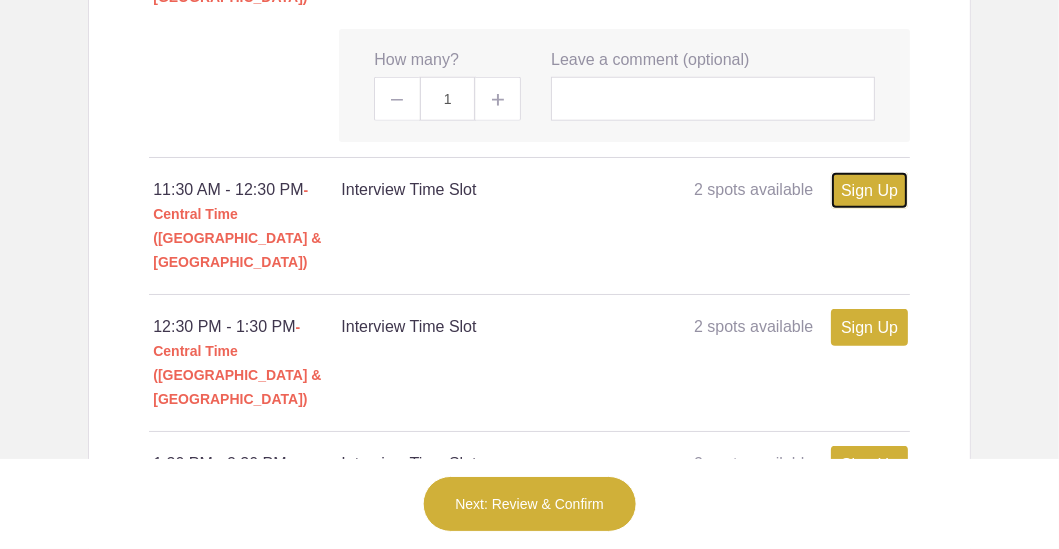 click on "Sign Up" at bounding box center [869, 190] 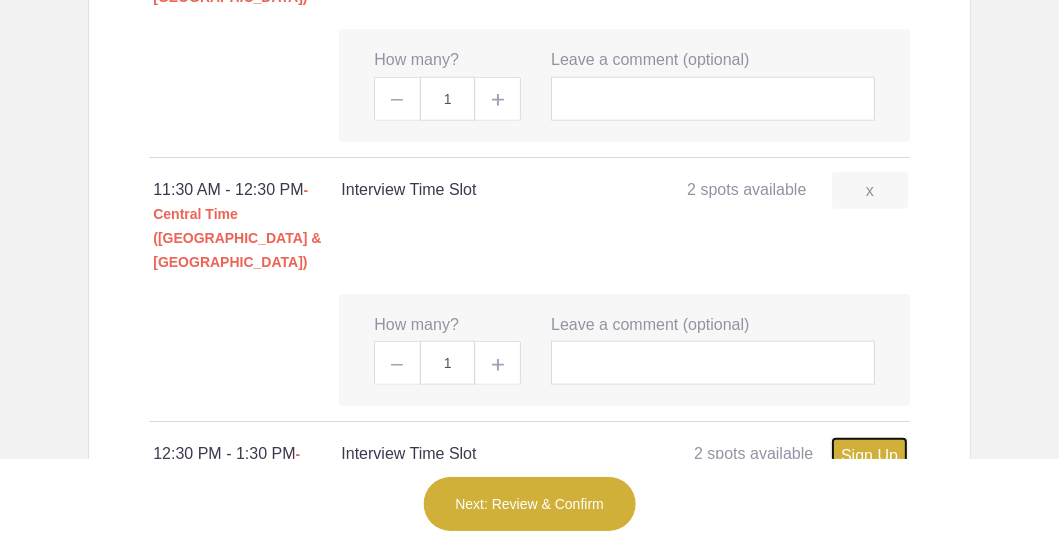 click on "Sign Up" at bounding box center [869, 455] 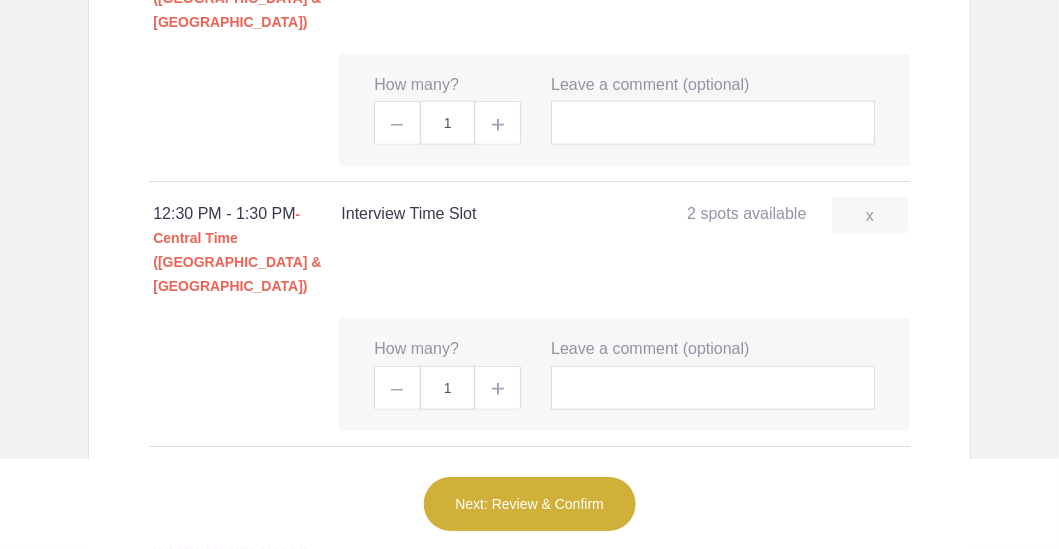 scroll, scrollTop: 1999, scrollLeft: 0, axis: vertical 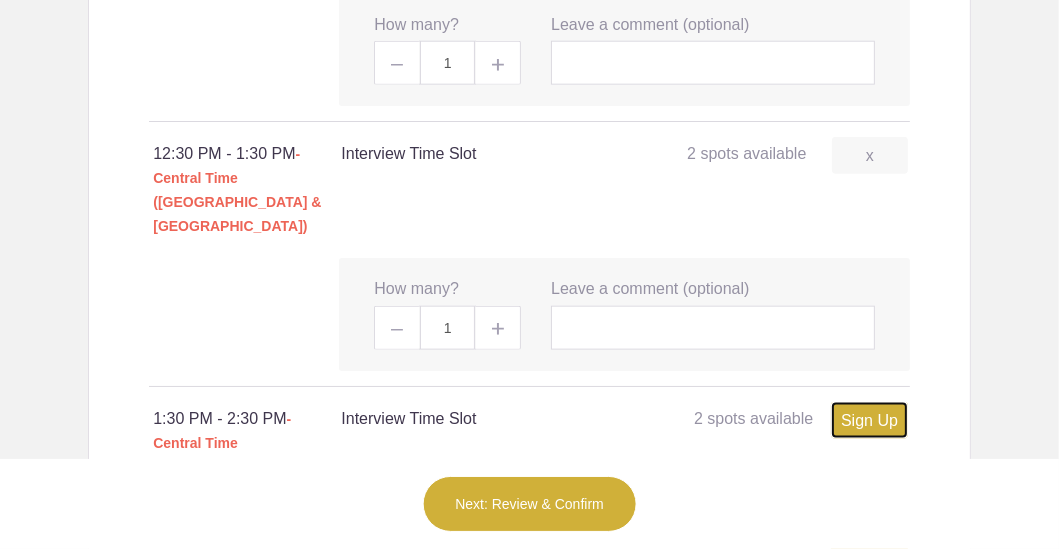 click on "Sign Up" at bounding box center (869, 420) 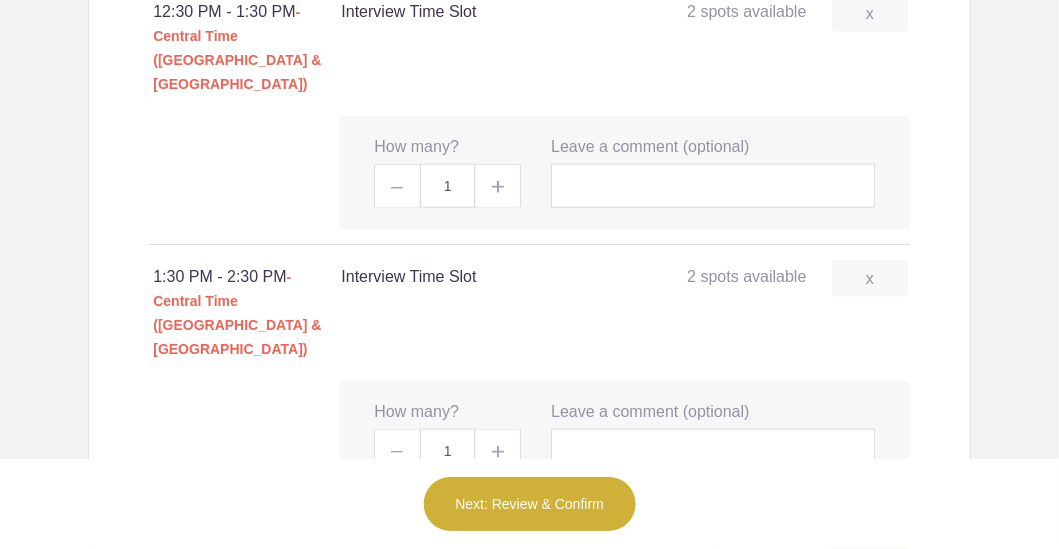 scroll, scrollTop: 2100, scrollLeft: 0, axis: vertical 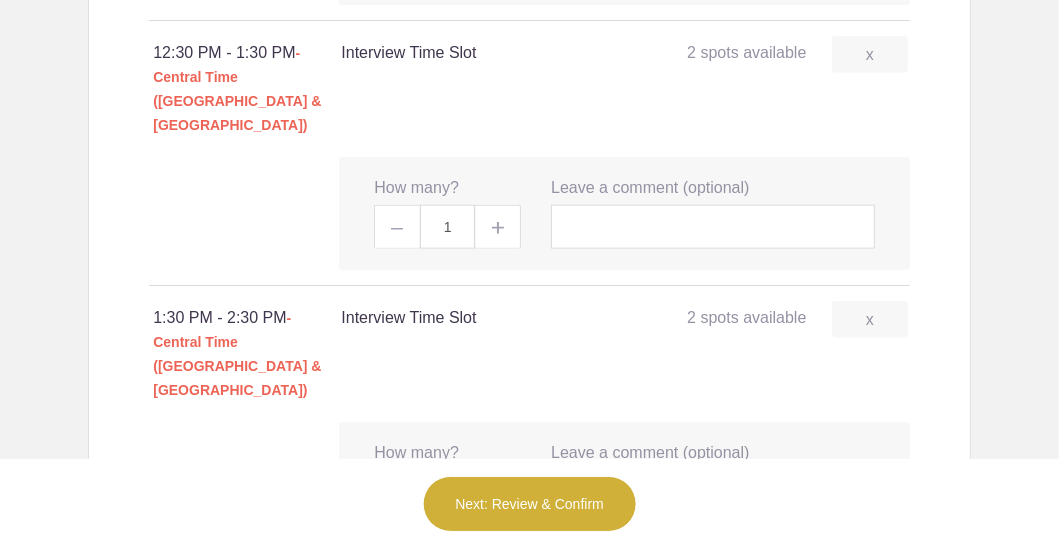 click on "Sign Up" at bounding box center (869, 583) 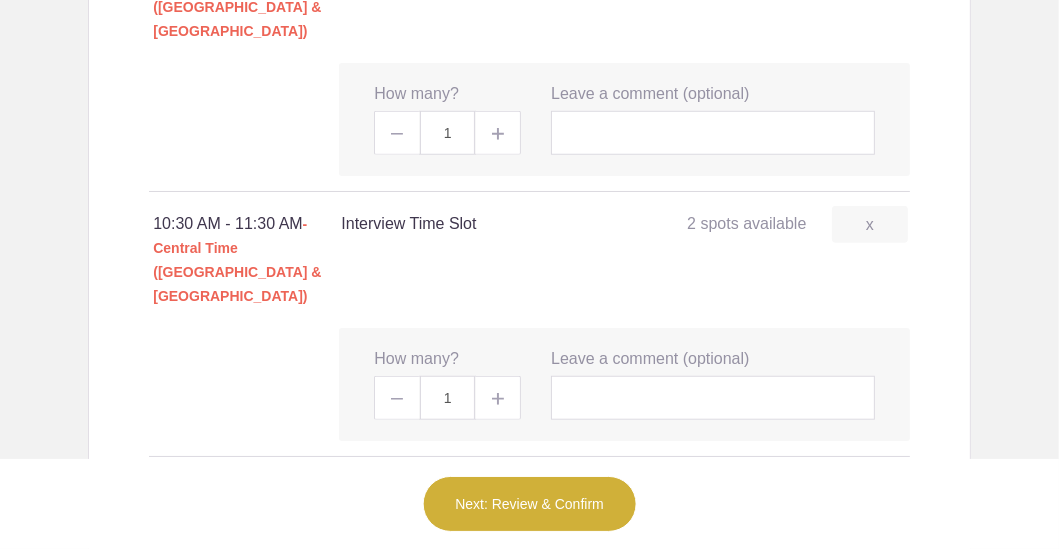 scroll, scrollTop: 999, scrollLeft: 0, axis: vertical 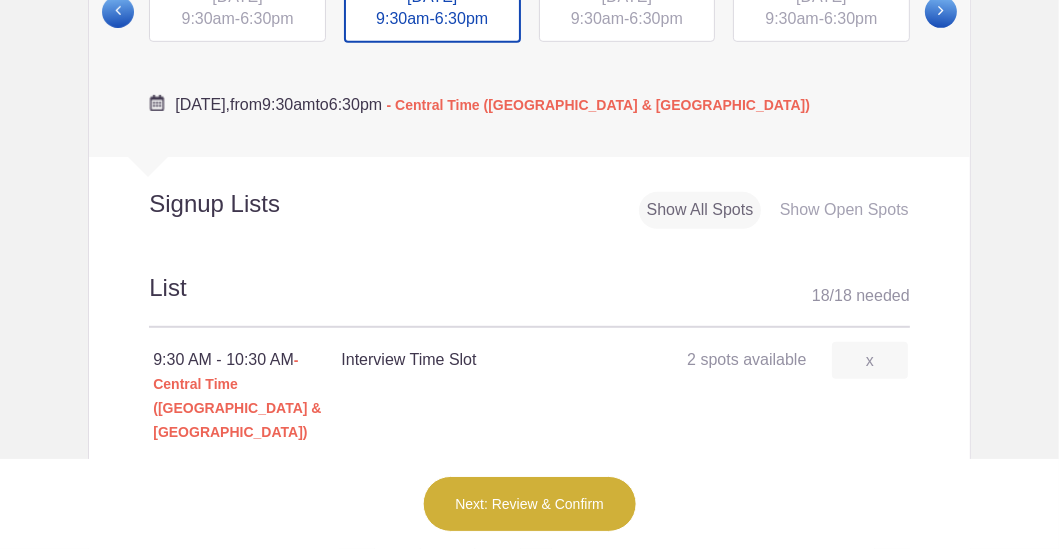 click on "WED, Aug  6, 2025
9:30am
-
6:30pm" at bounding box center (627, 9) 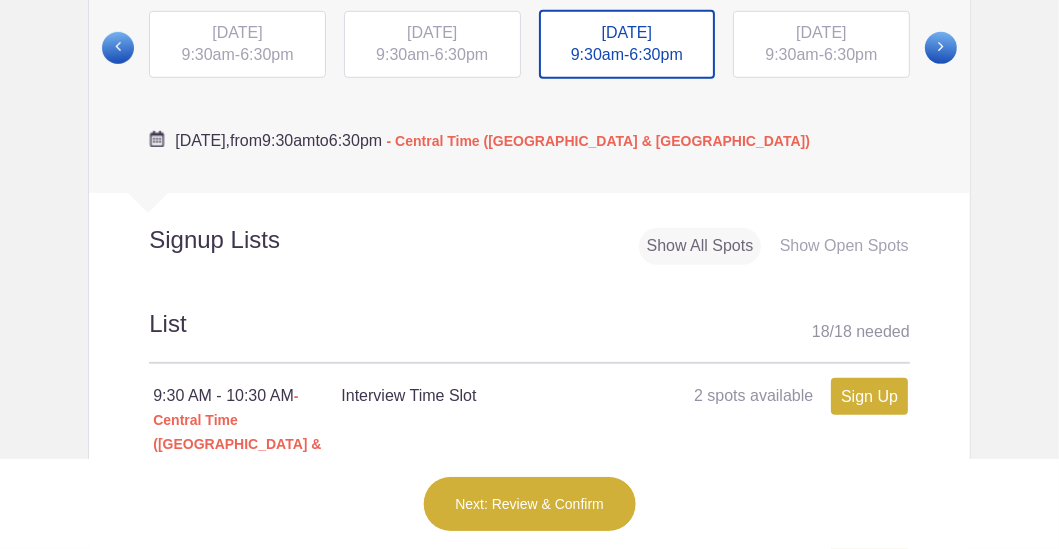 scroll, scrollTop: 700, scrollLeft: 0, axis: vertical 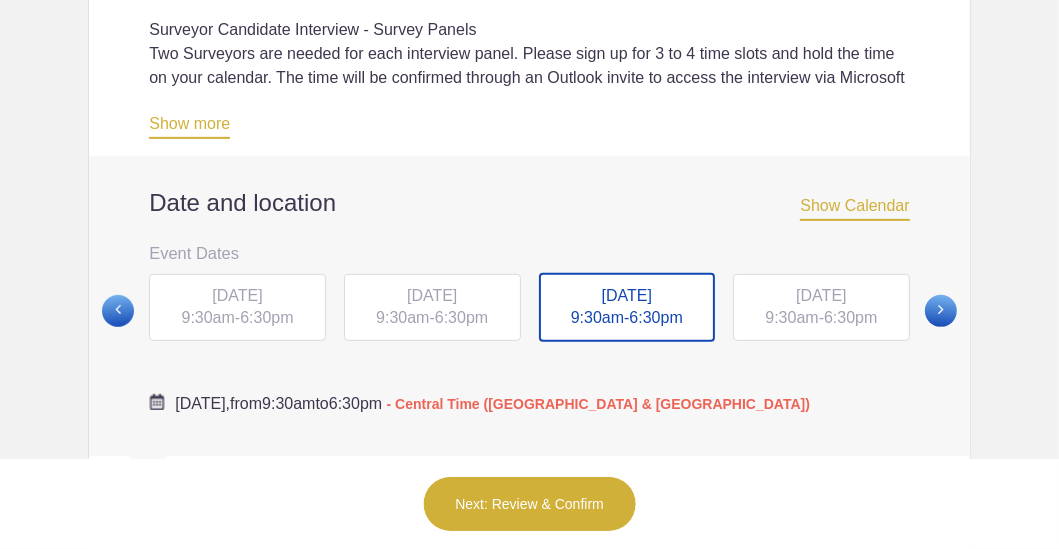 click on "THU, Aug  7, 2025
9:30am
-
6:30pm" at bounding box center [821, 308] 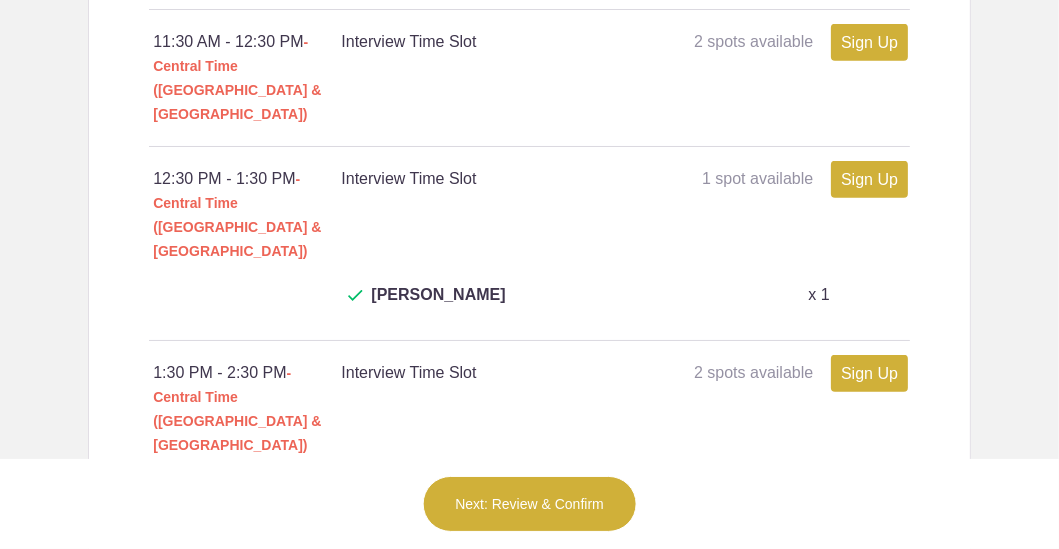 scroll, scrollTop: 1599, scrollLeft: 0, axis: vertical 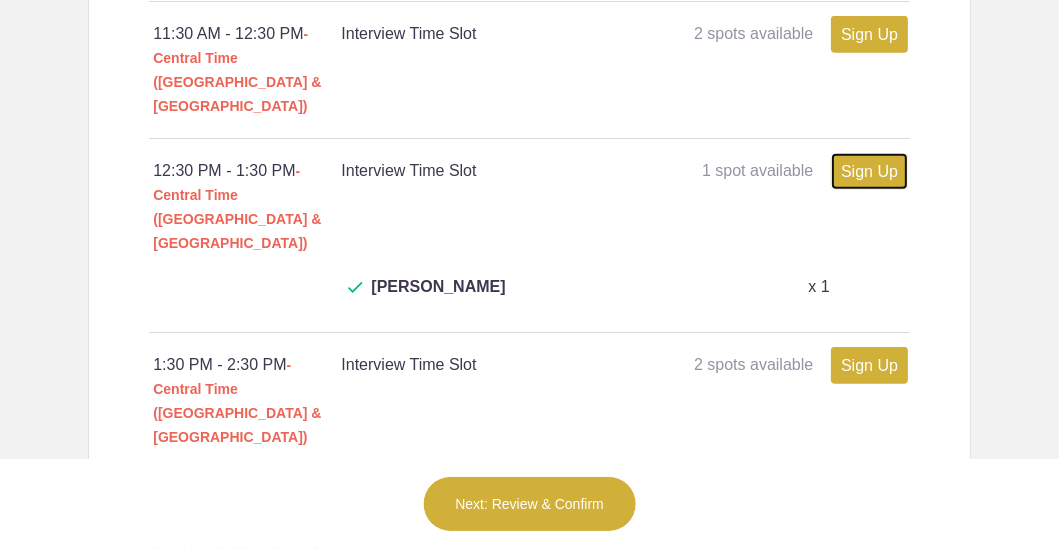 click on "Sign Up" at bounding box center (869, 171) 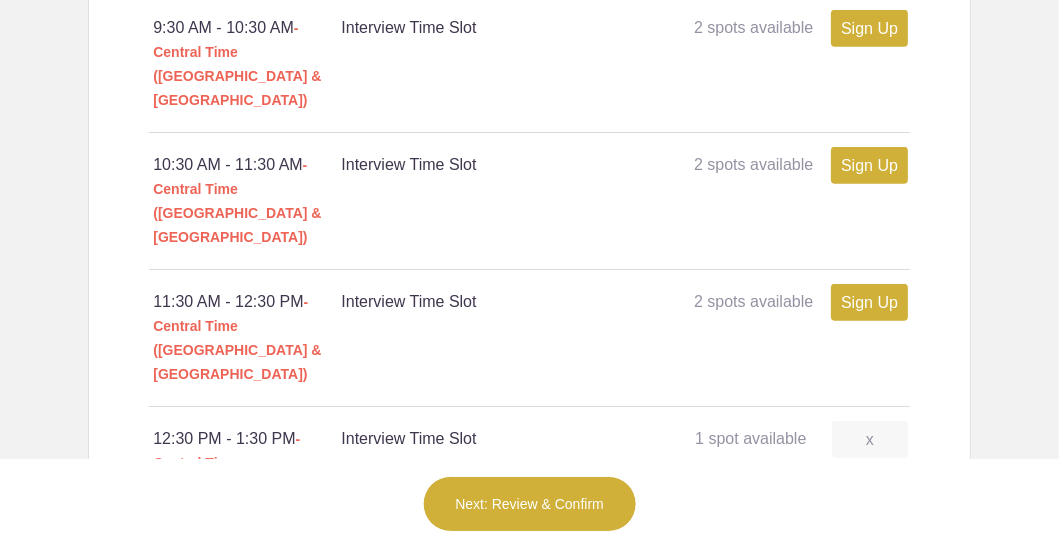 scroll, scrollTop: 1300, scrollLeft: 0, axis: vertical 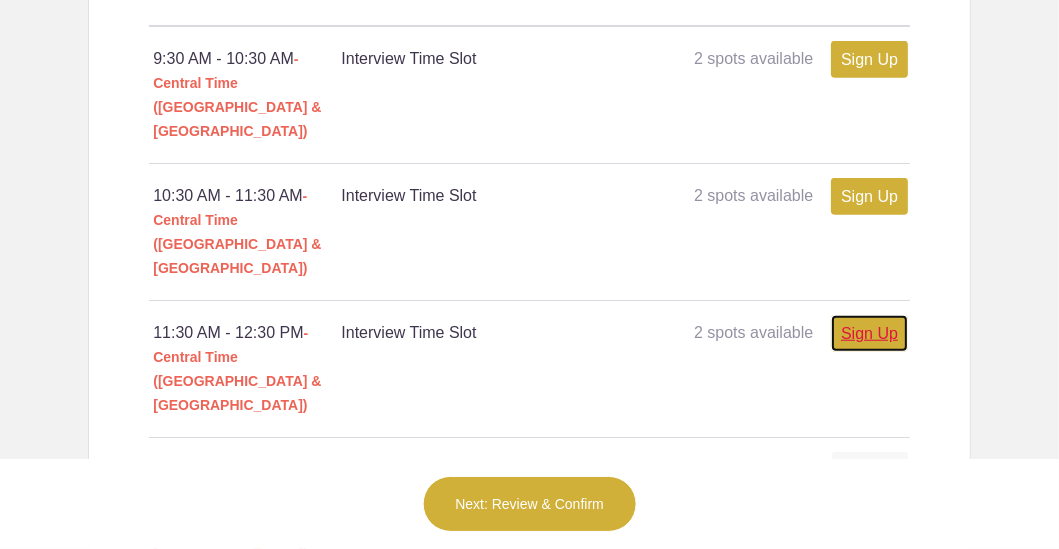 click on "Sign Up" at bounding box center [869, 333] 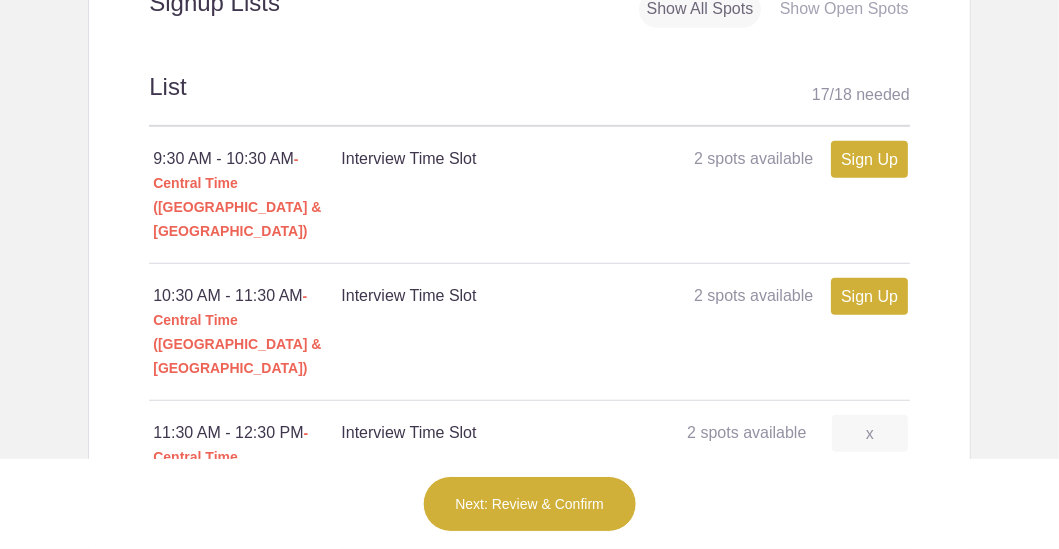 scroll, scrollTop: 999, scrollLeft: 0, axis: vertical 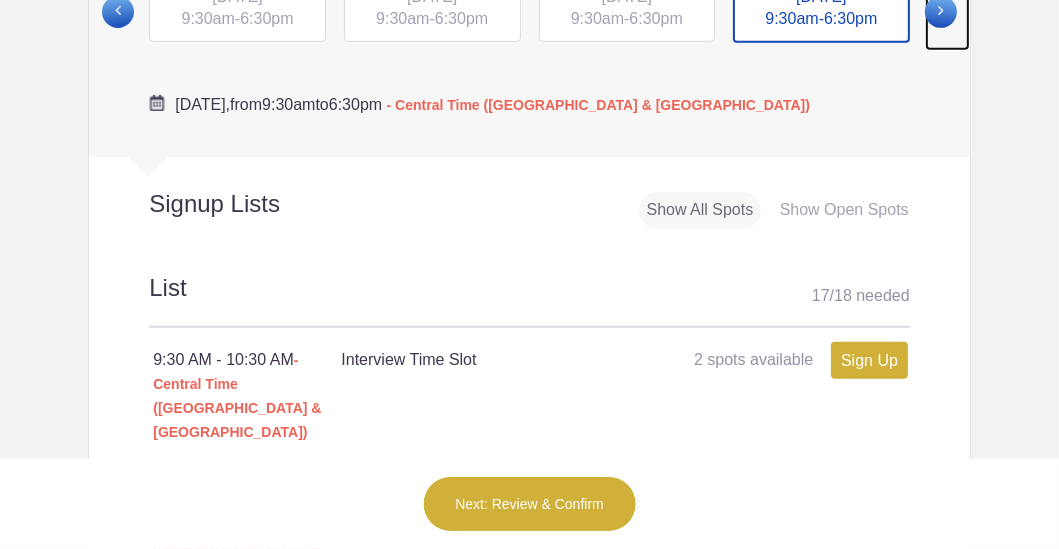 click at bounding box center (941, 12) 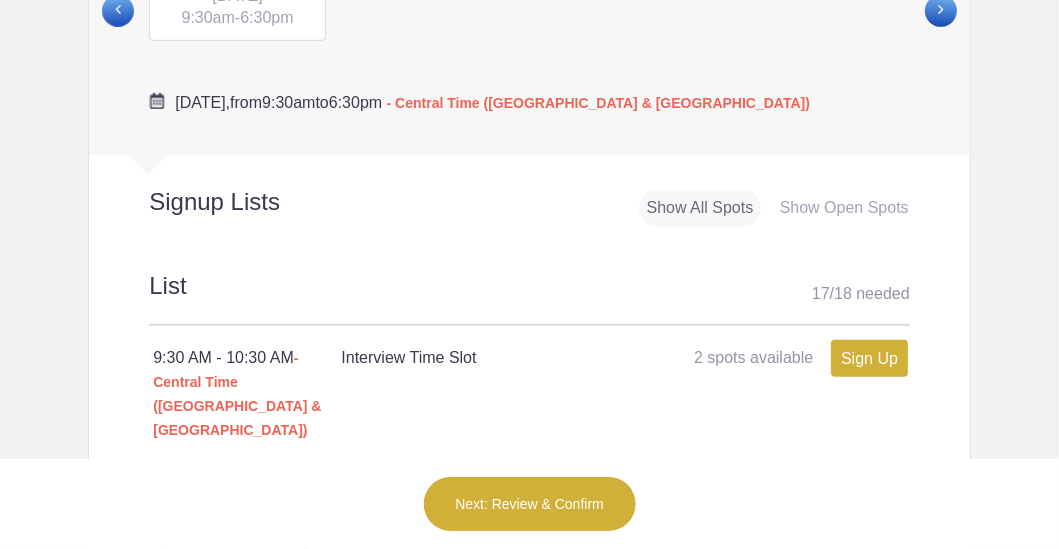click on "FRI, Aug  8, 2025
9:30am
-
6:30pm" at bounding box center (237, 8) 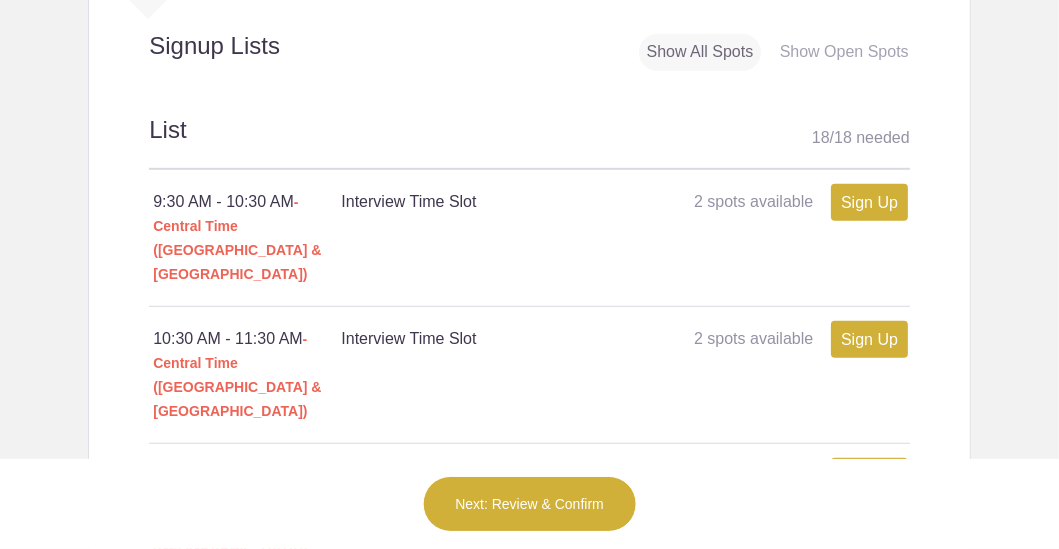 scroll, scrollTop: 1300, scrollLeft: 0, axis: vertical 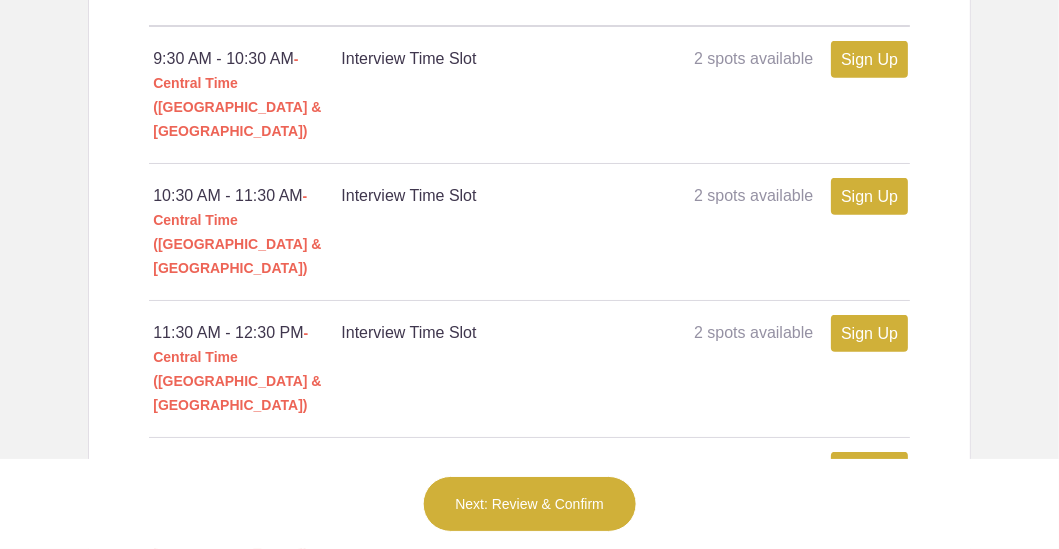 click on "Next: Review & Confirm" at bounding box center (529, 504) 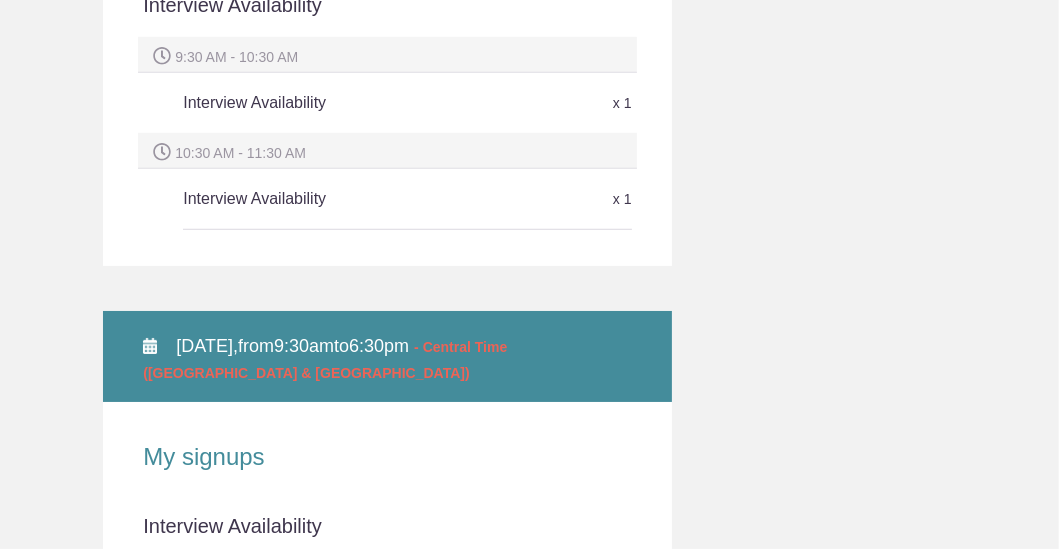 scroll, scrollTop: 761, scrollLeft: 0, axis: vertical 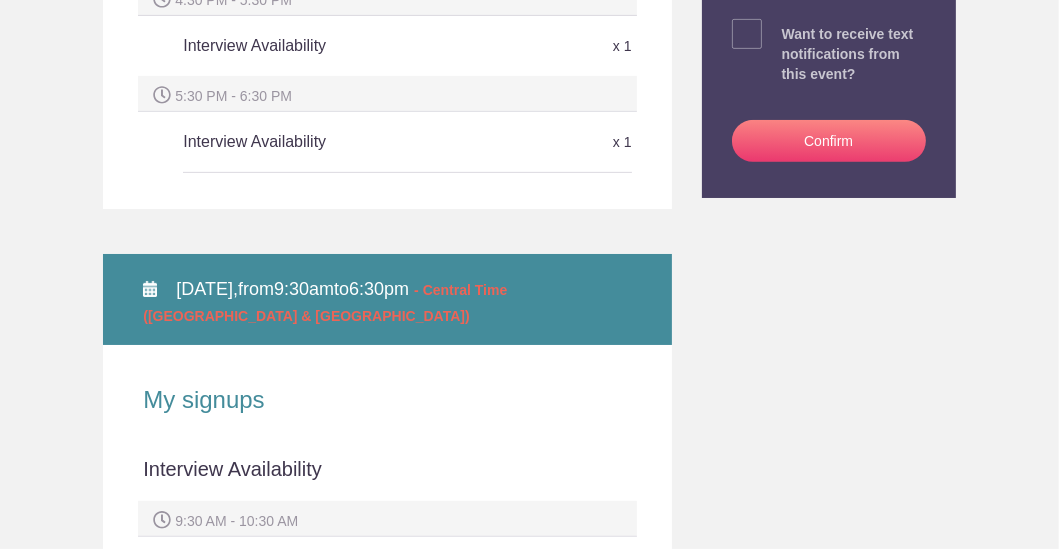 click on "Confirm" at bounding box center [829, 141] 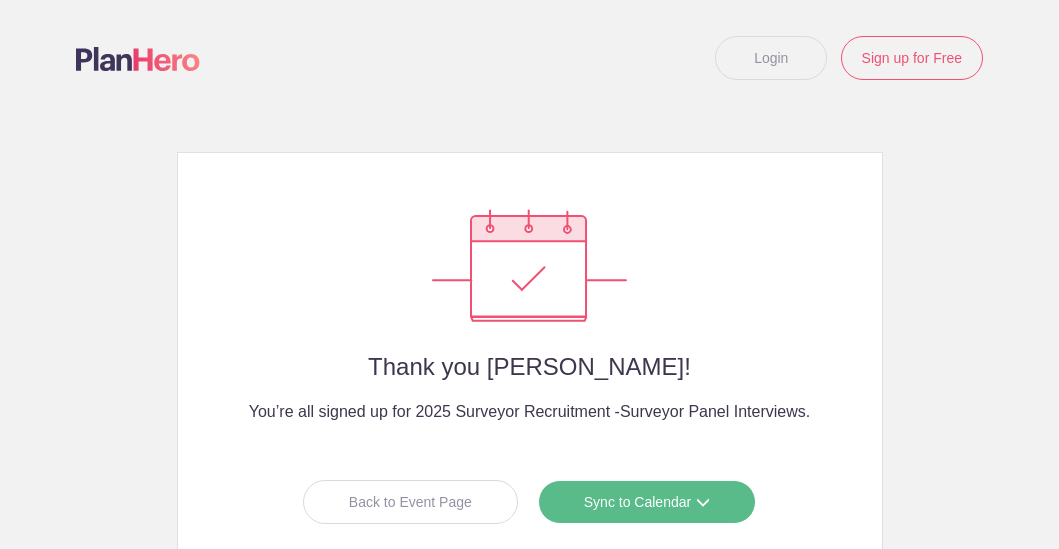 scroll, scrollTop: 0, scrollLeft: 0, axis: both 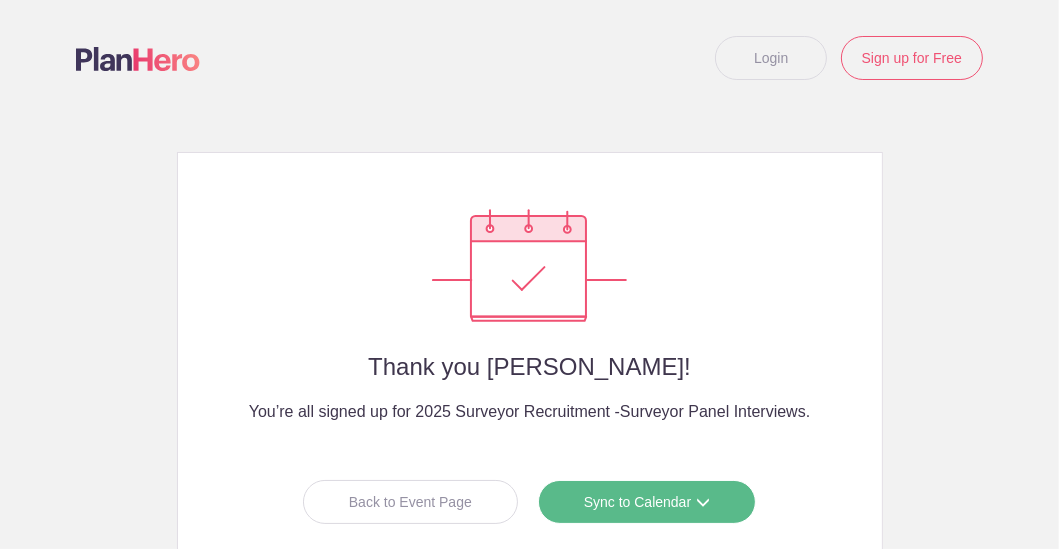 click on "Sync to Calendar" at bounding box center [647, 502] 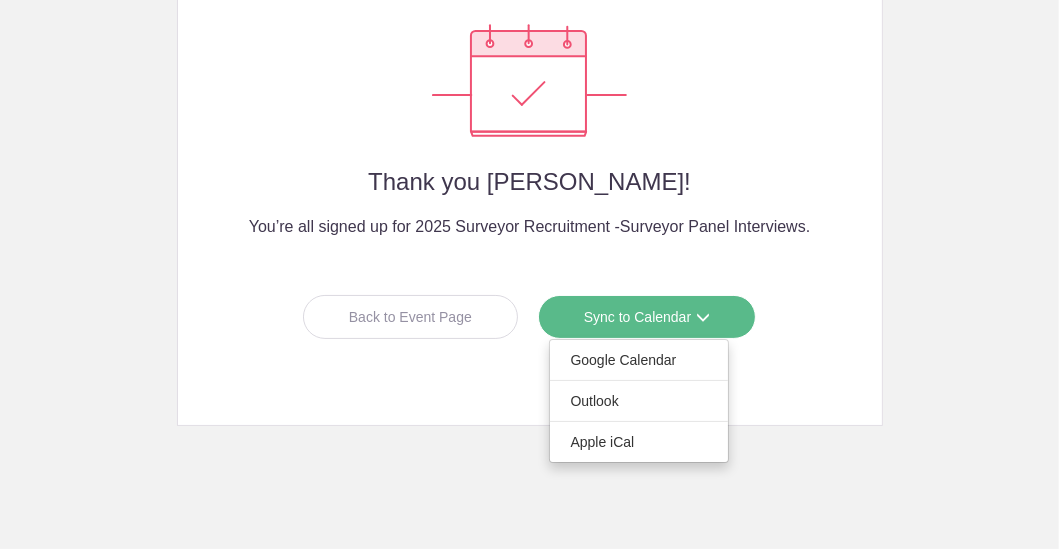 scroll, scrollTop: 186, scrollLeft: 0, axis: vertical 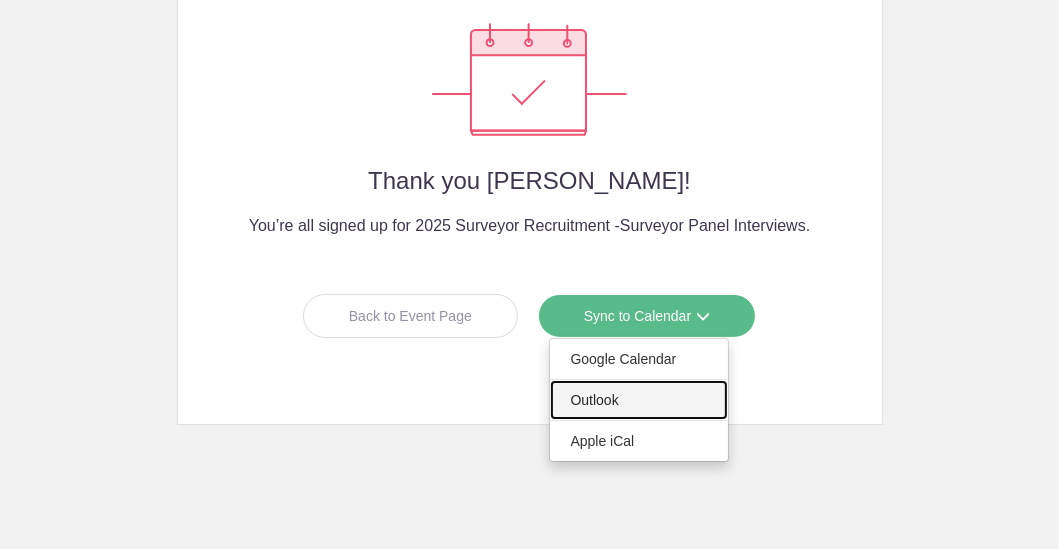 click on "Outlook" at bounding box center [639, 400] 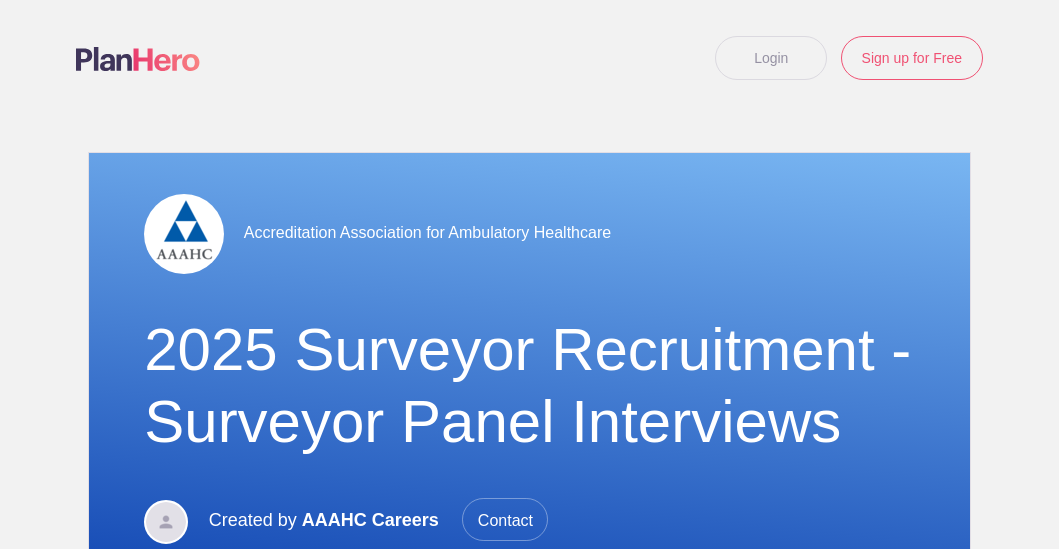 scroll, scrollTop: 0, scrollLeft: 0, axis: both 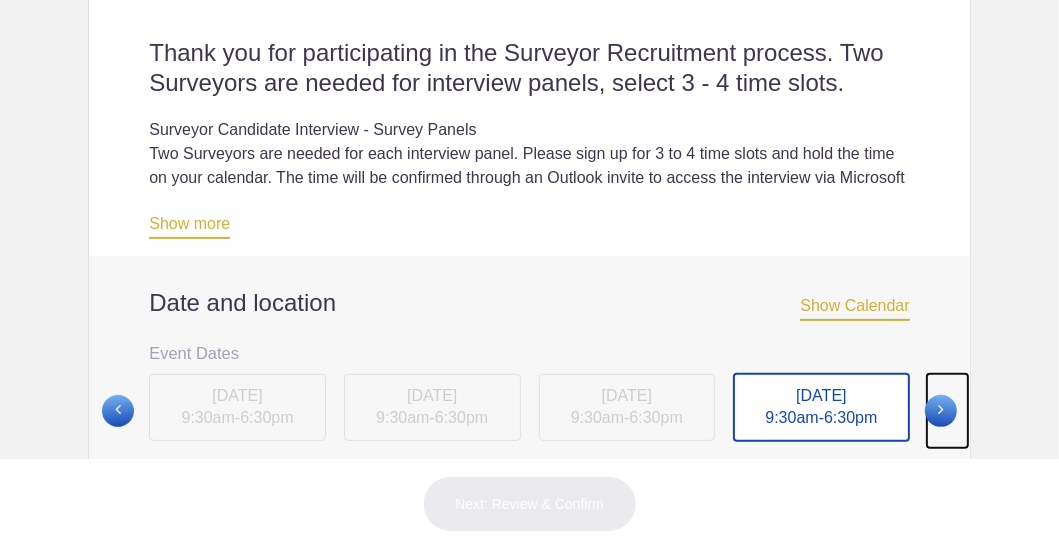click at bounding box center [941, 411] 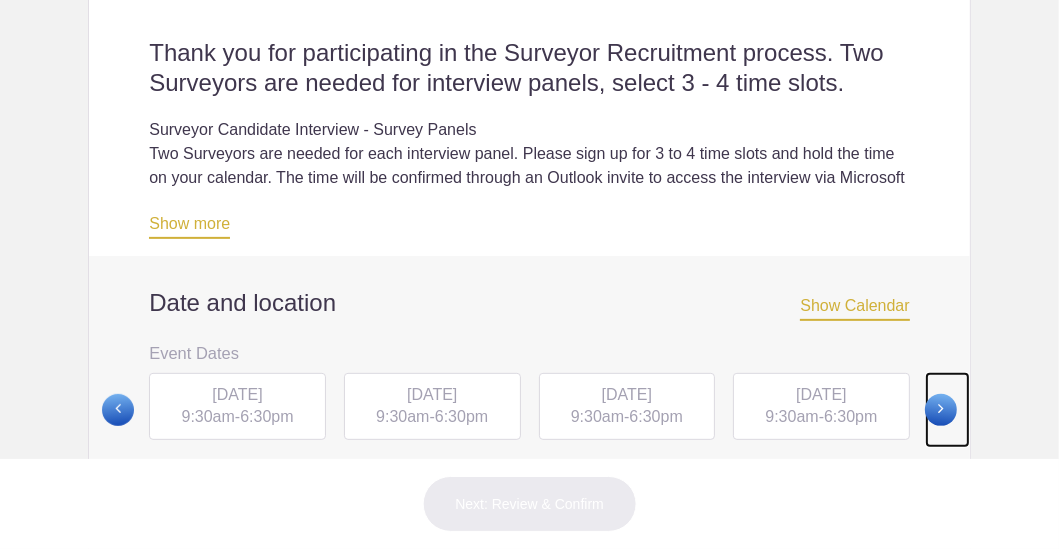 click at bounding box center (941, 410) 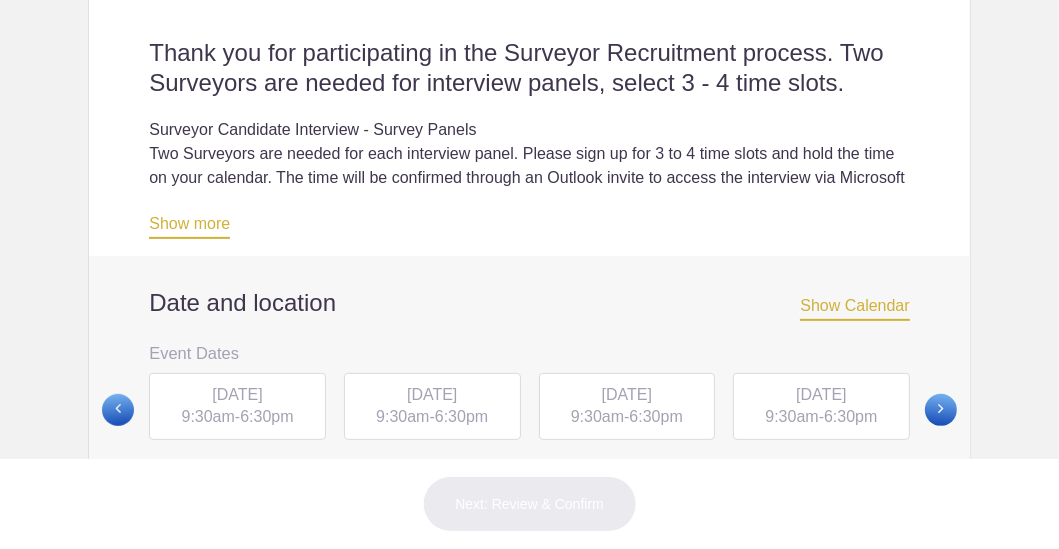 click on "[DATE]" at bounding box center [627, 394] 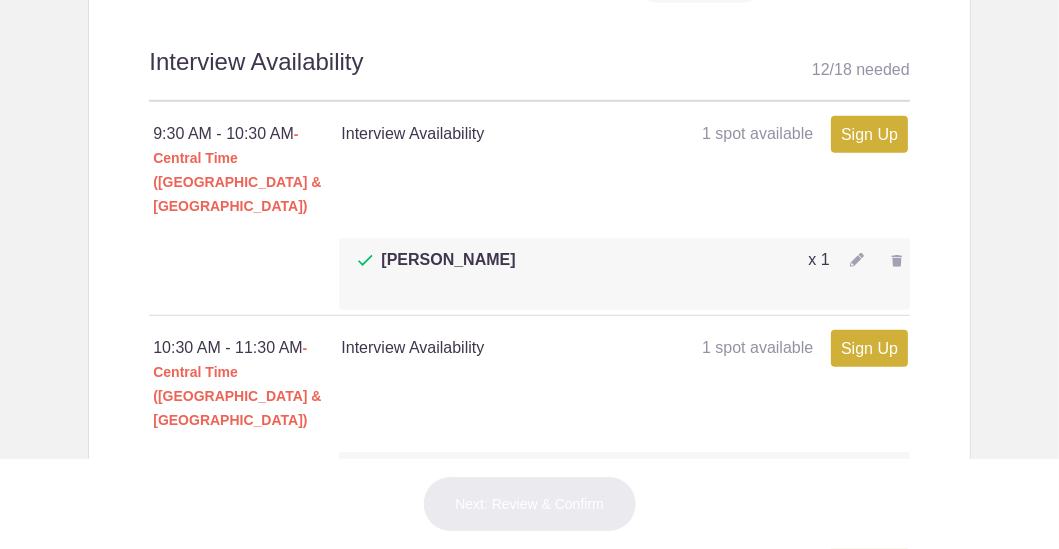 scroll, scrollTop: 1100, scrollLeft: 0, axis: vertical 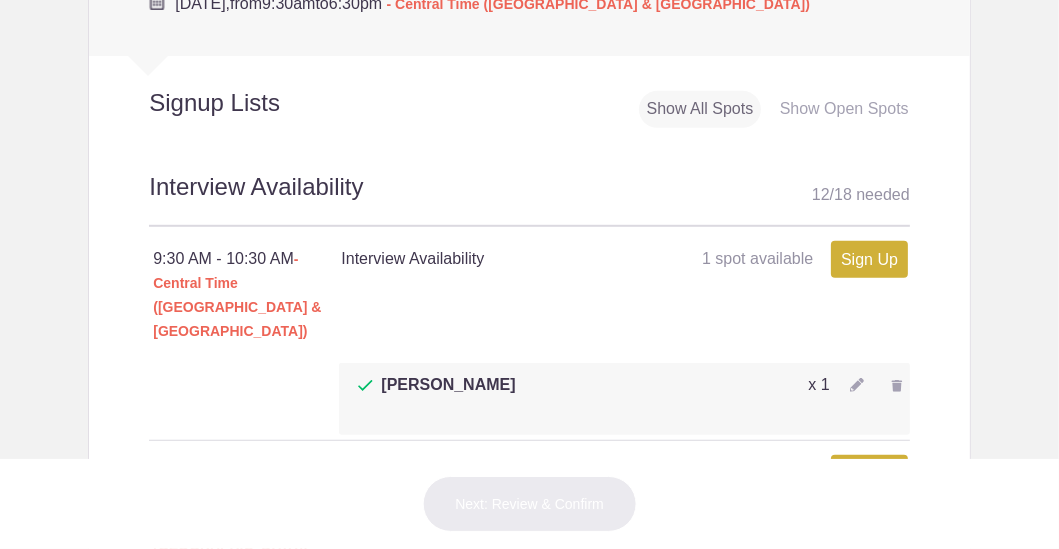 click at bounding box center (897, 386) 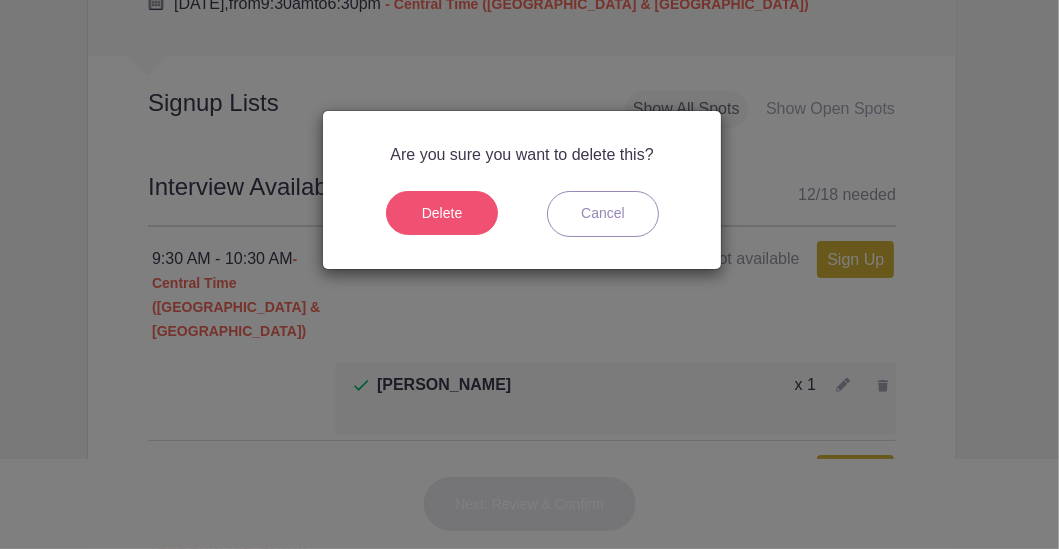 click on "Delete" at bounding box center [442, 213] 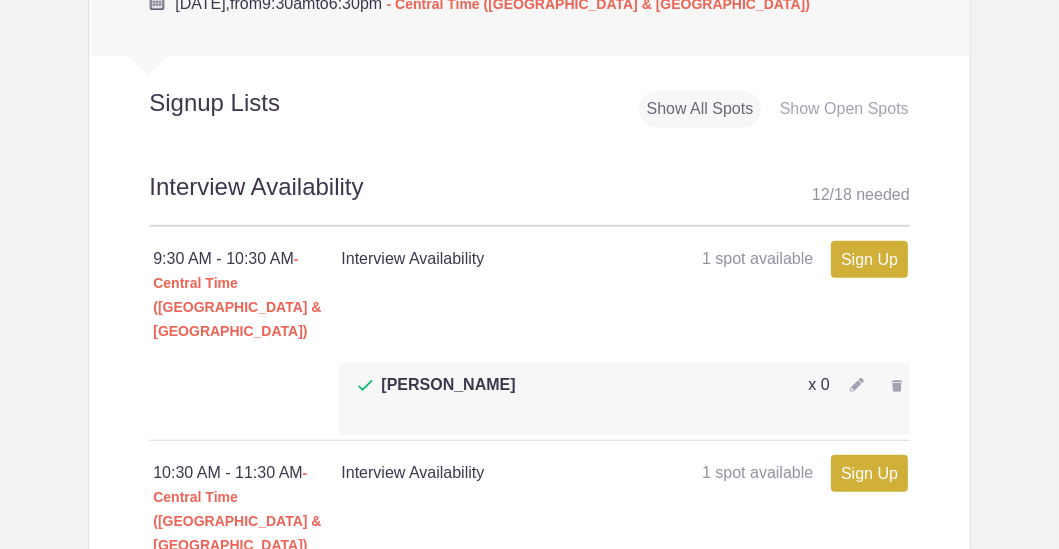 click at bounding box center (897, 386) 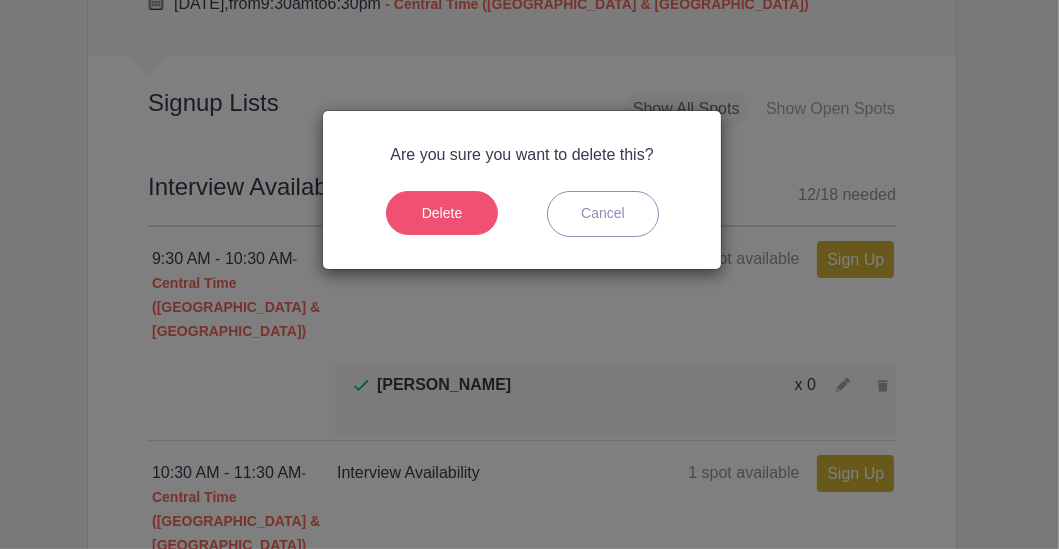 click on "Delete" at bounding box center [442, 213] 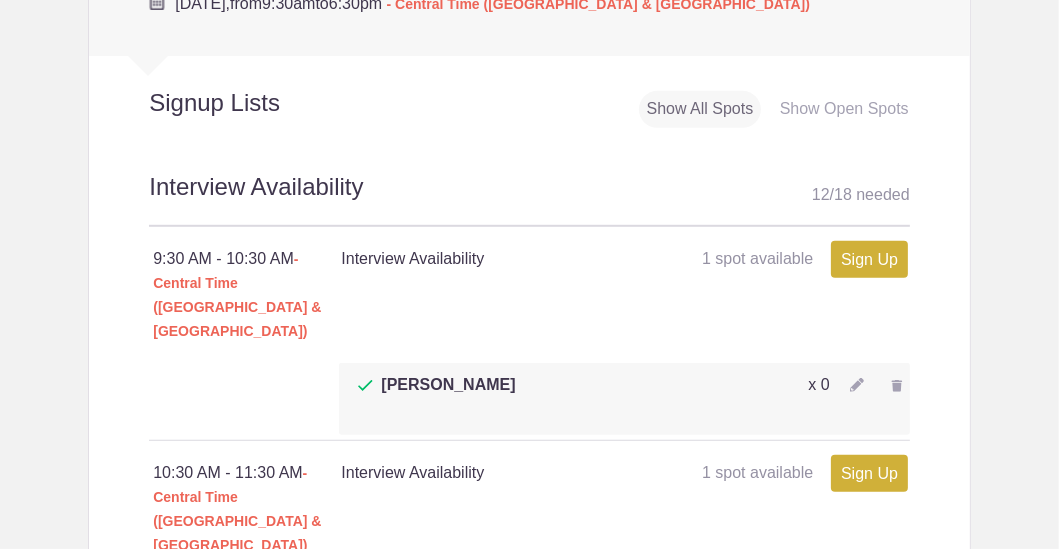 click at bounding box center (897, 386) 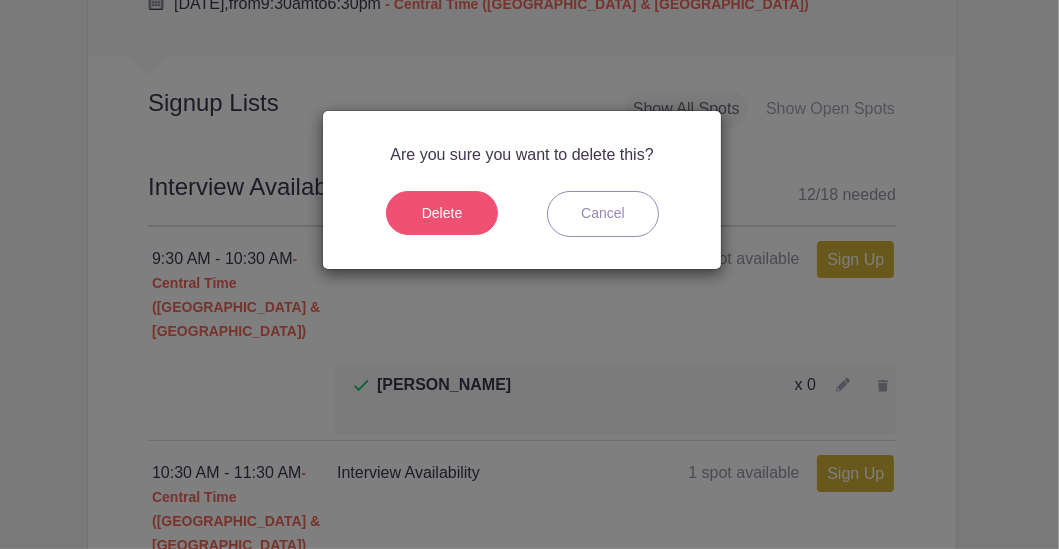 click on "Delete" at bounding box center (442, 213) 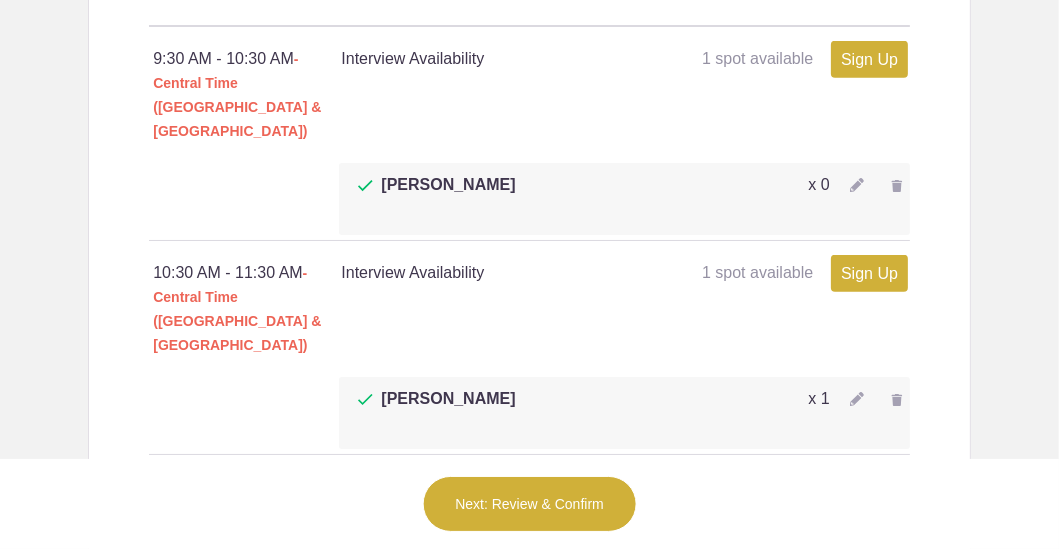 scroll, scrollTop: 1400, scrollLeft: 0, axis: vertical 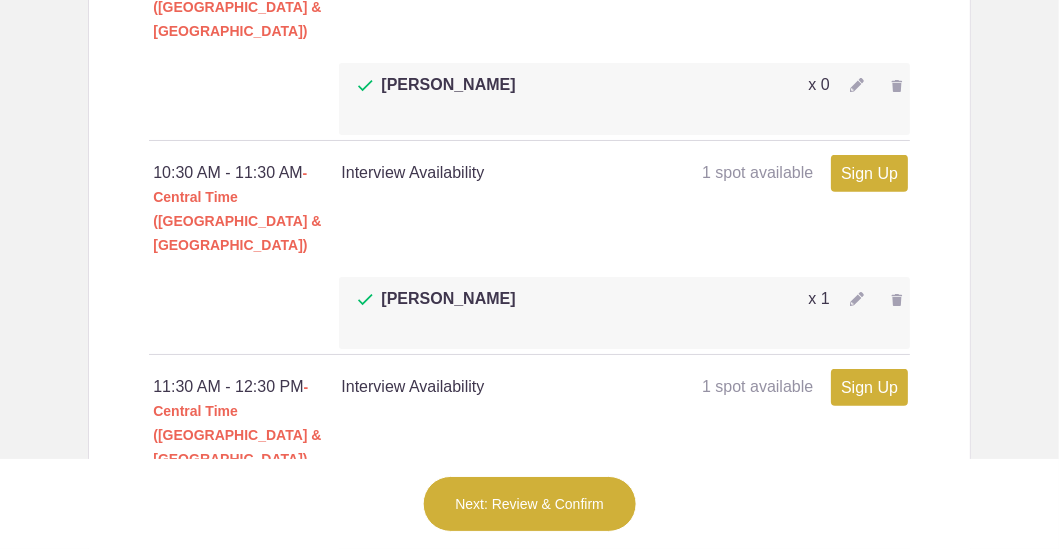 click at bounding box center [897, 300] 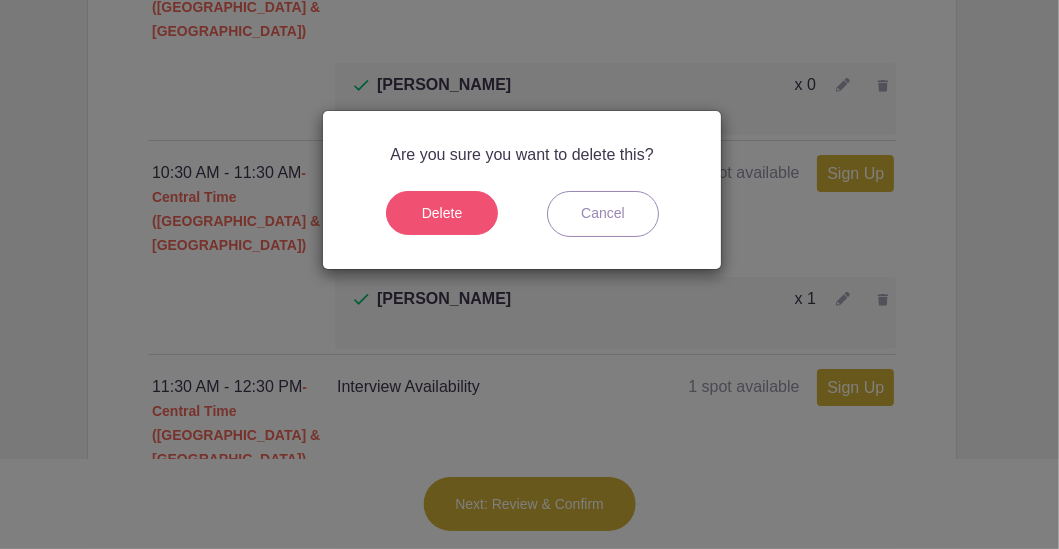 click on "Delete" at bounding box center [442, 213] 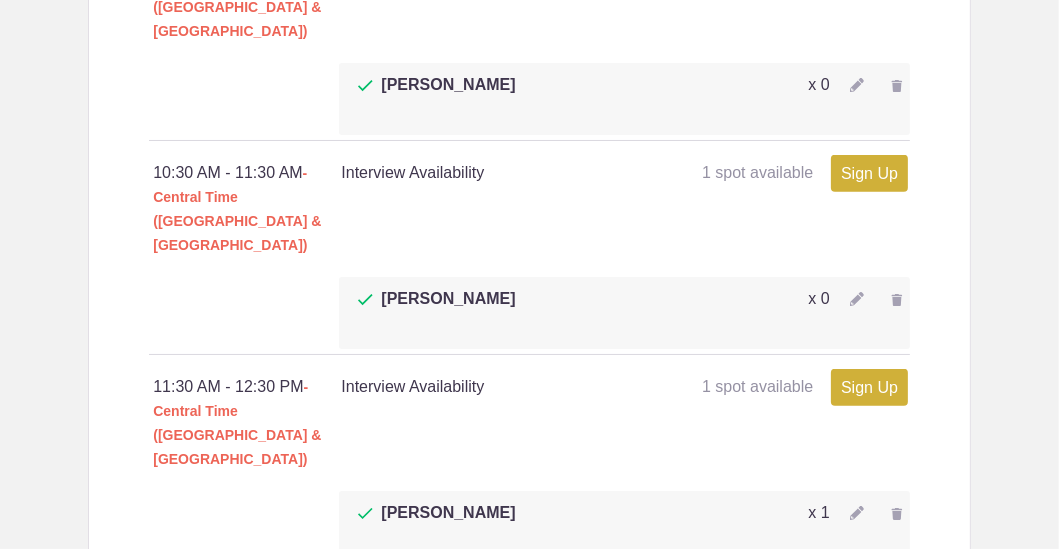 click at bounding box center [897, 514] 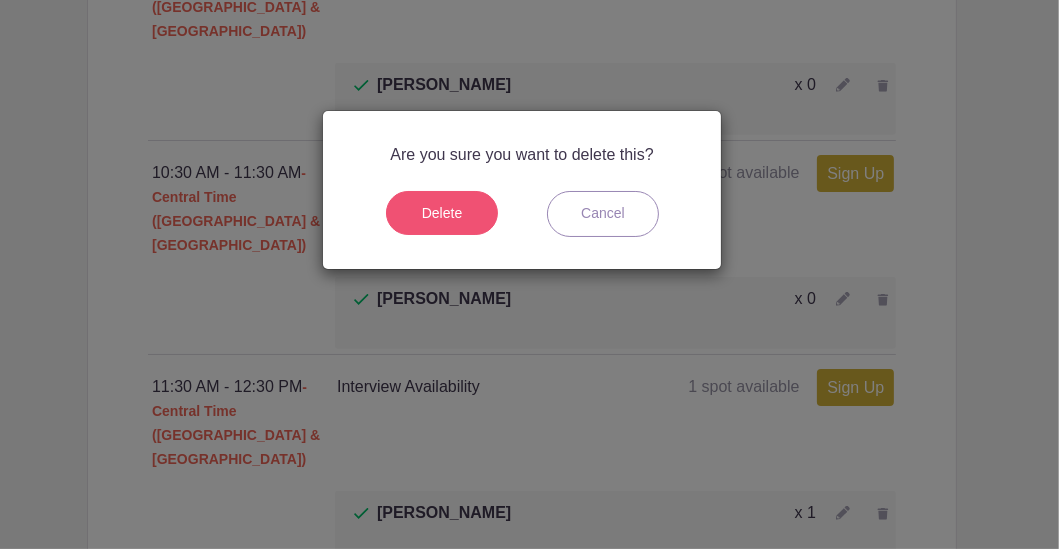 click on "Delete" at bounding box center (442, 213) 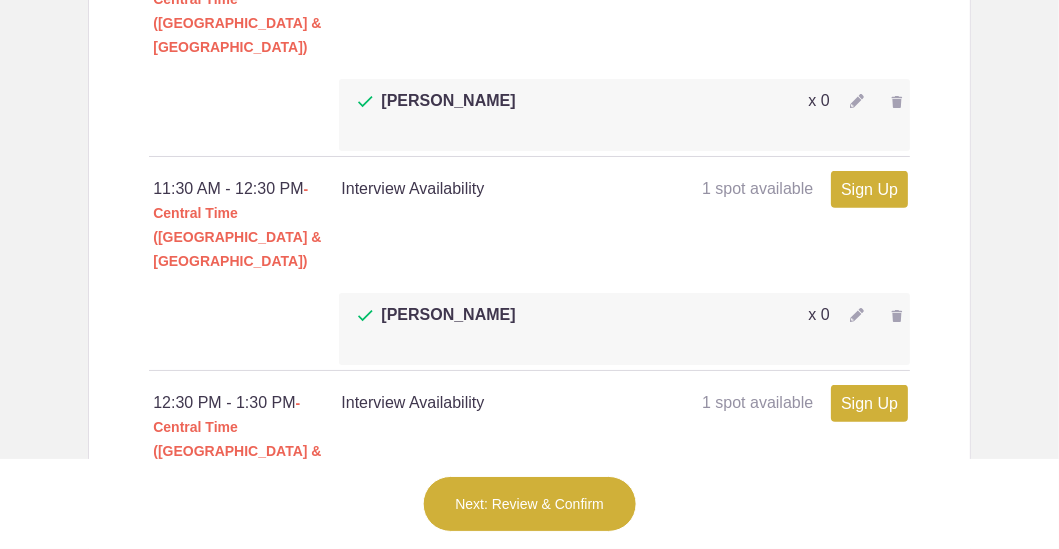scroll, scrollTop: 1599, scrollLeft: 0, axis: vertical 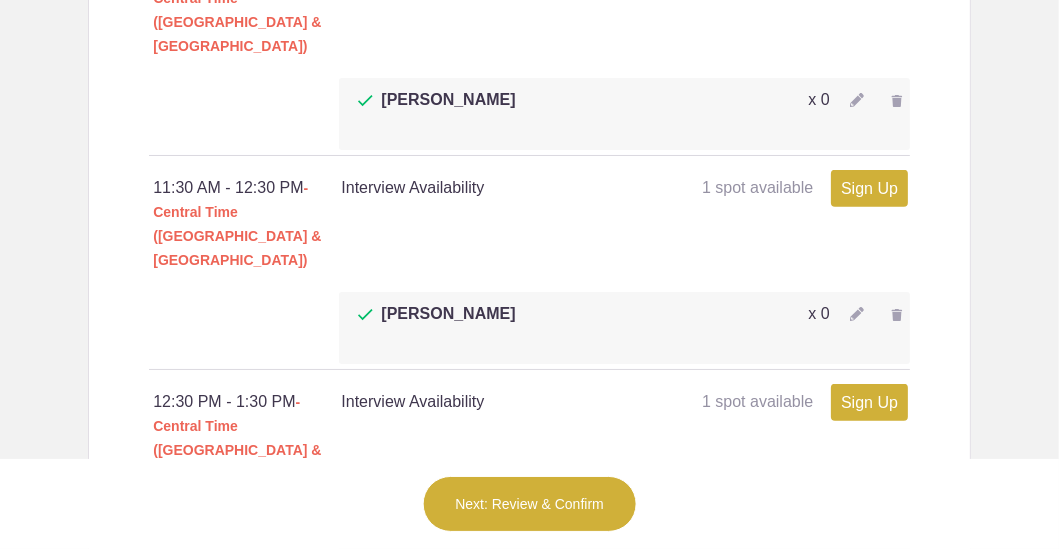 click at bounding box center (897, 529) 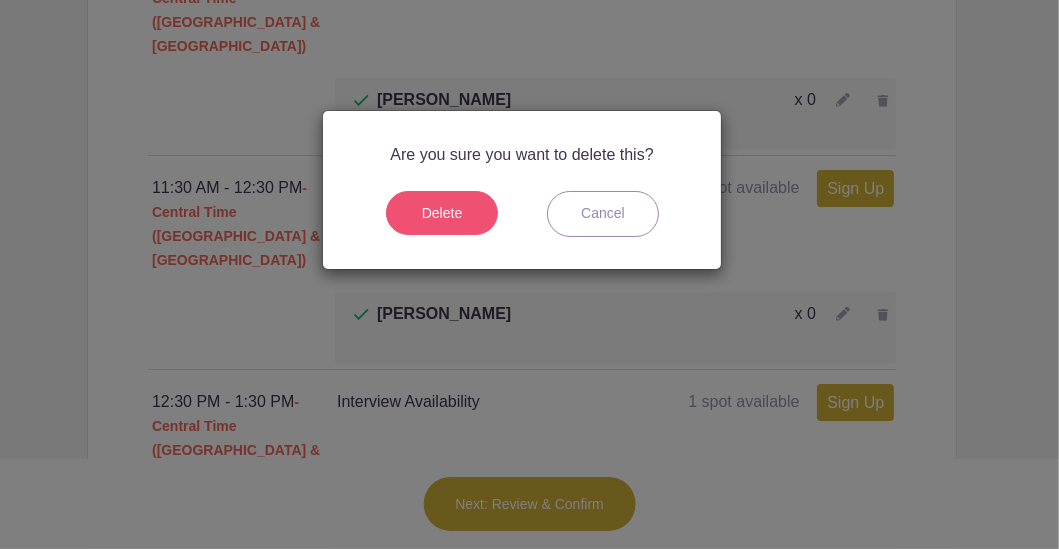 click on "Delete" at bounding box center (442, 213) 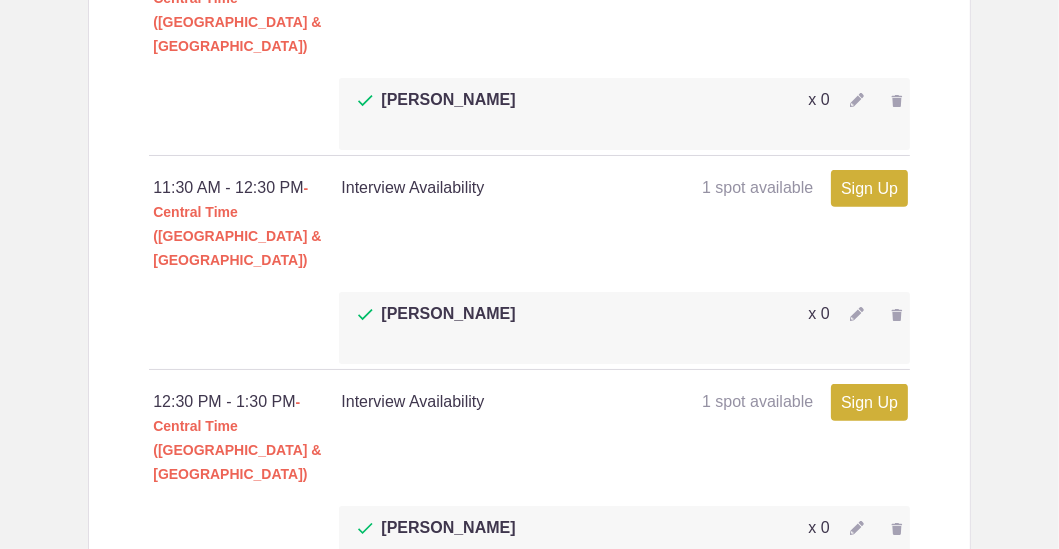 click at bounding box center (897, 743) 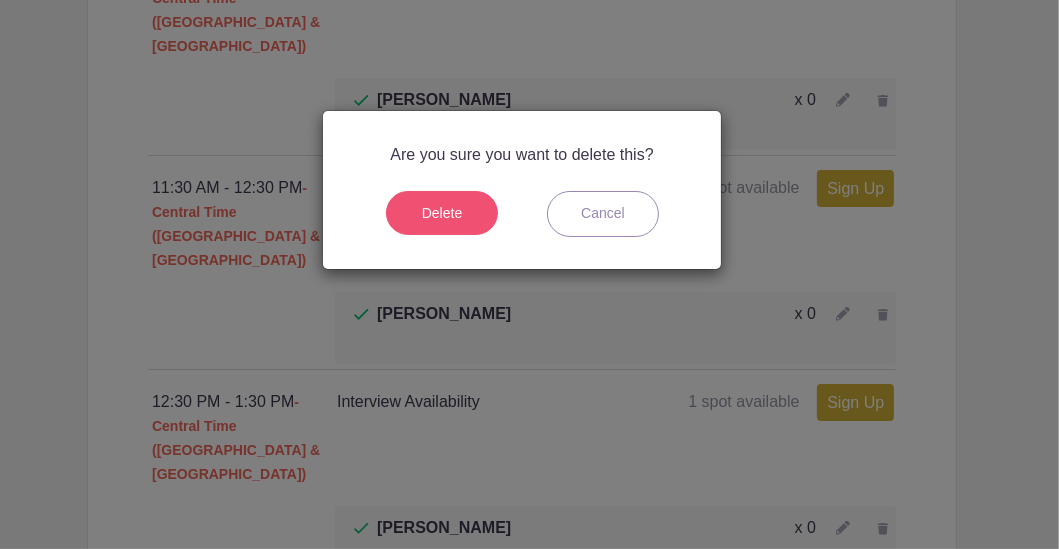 click on "Delete" at bounding box center [442, 213] 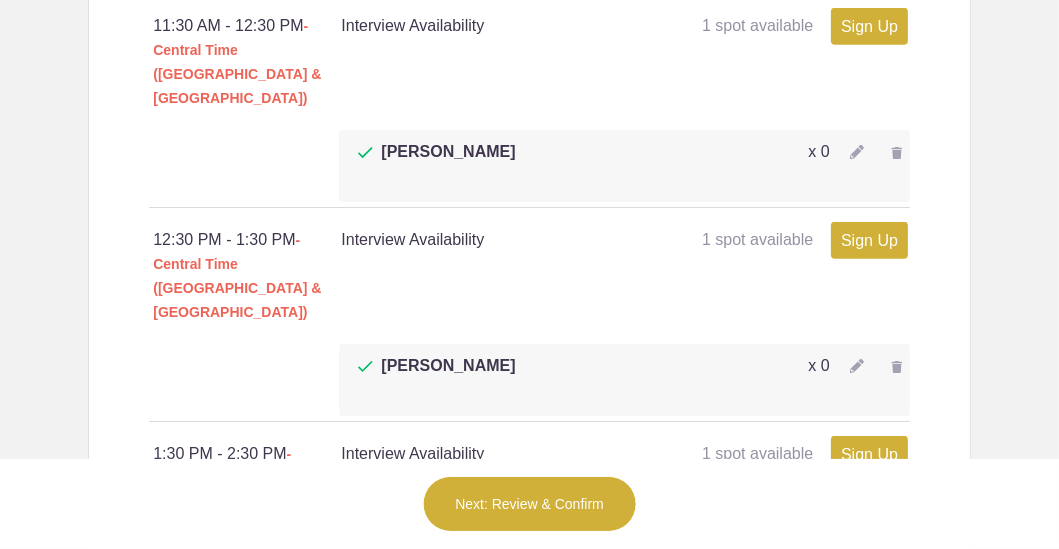 scroll, scrollTop: 1799, scrollLeft: 0, axis: vertical 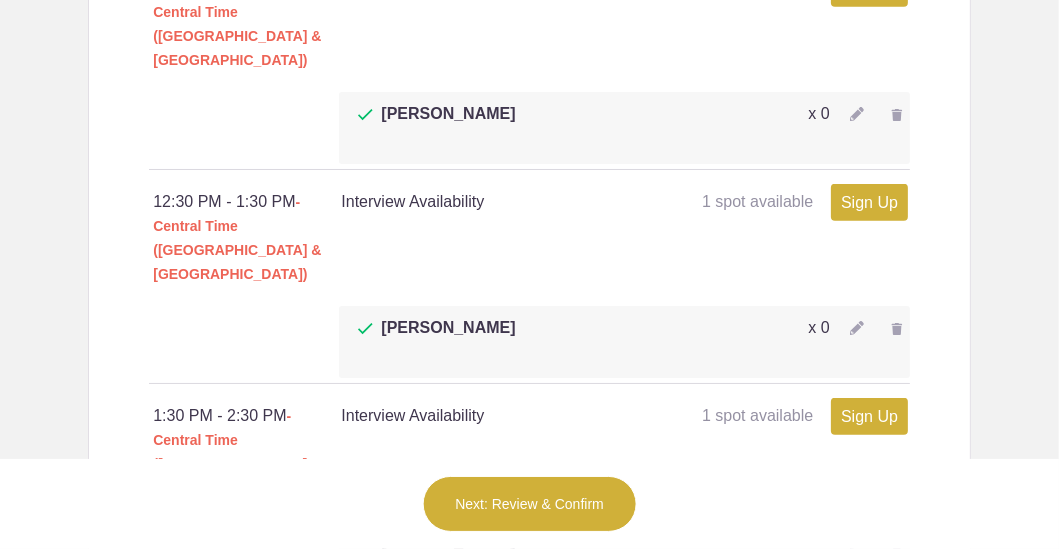 click at bounding box center (897, 543) 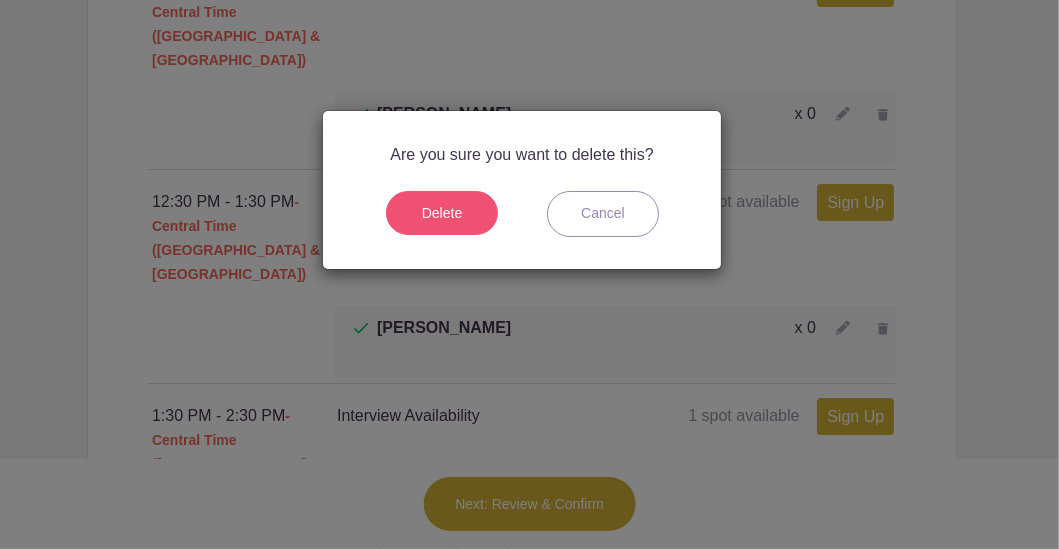 click on "Delete" at bounding box center (442, 213) 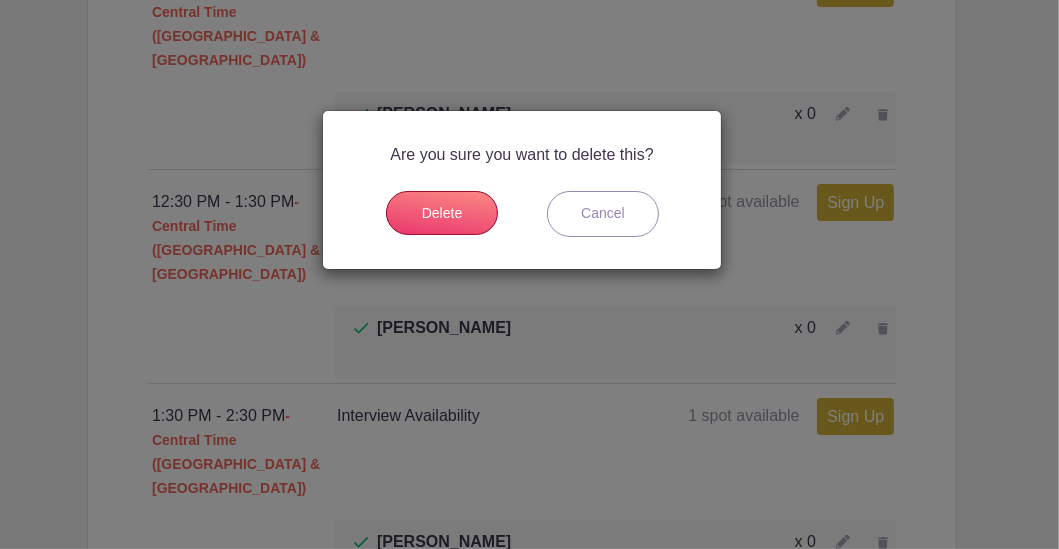 click on "Delete" at bounding box center (442, 213) 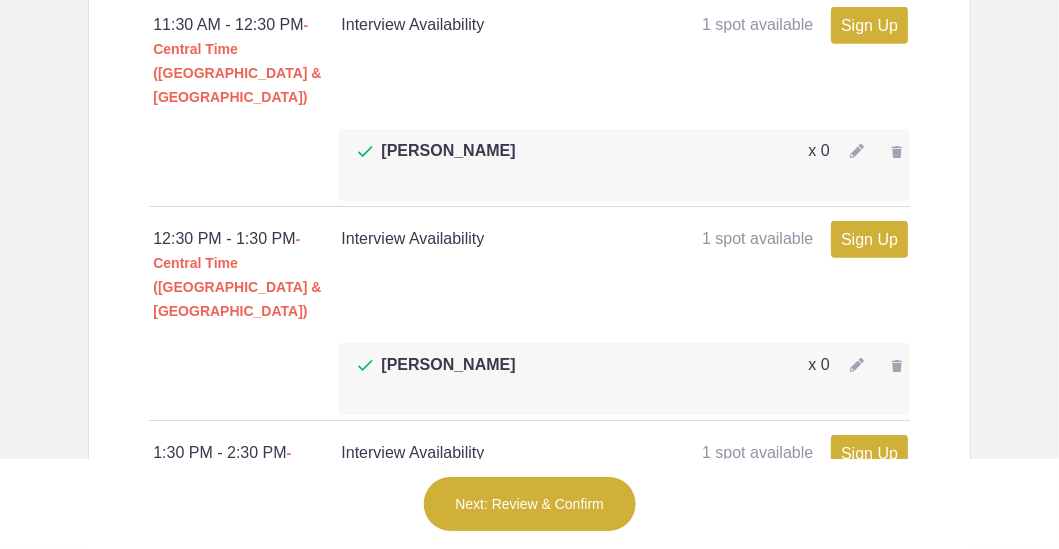 scroll, scrollTop: 1799, scrollLeft: 0, axis: vertical 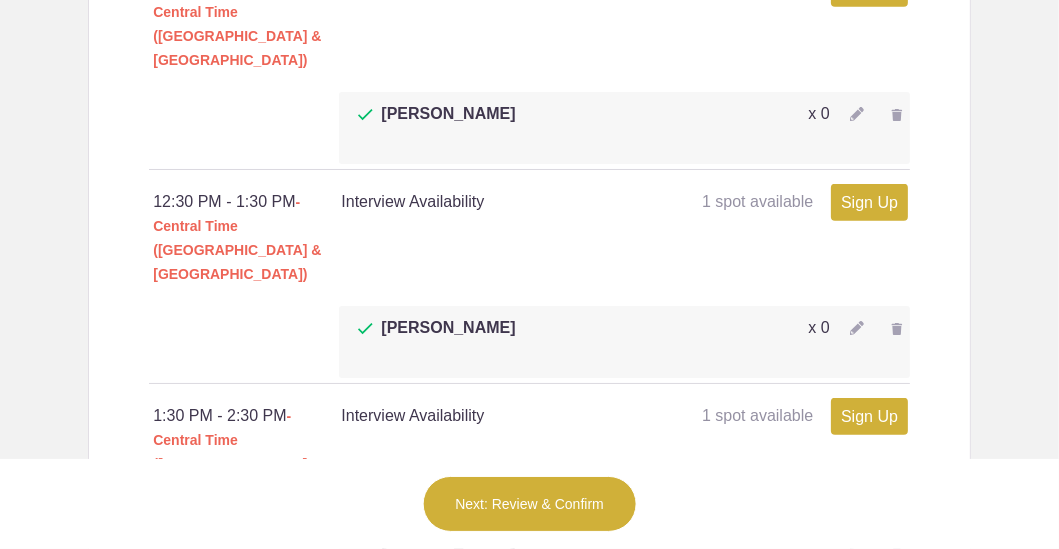 click on "Next: Review & Confirm" at bounding box center [529, 504] 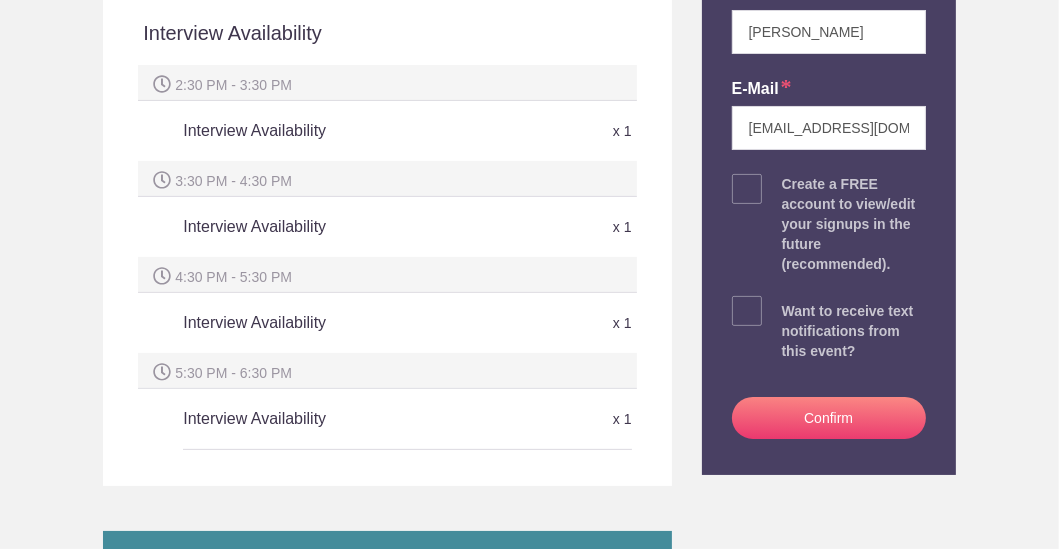 scroll, scrollTop: 657, scrollLeft: 0, axis: vertical 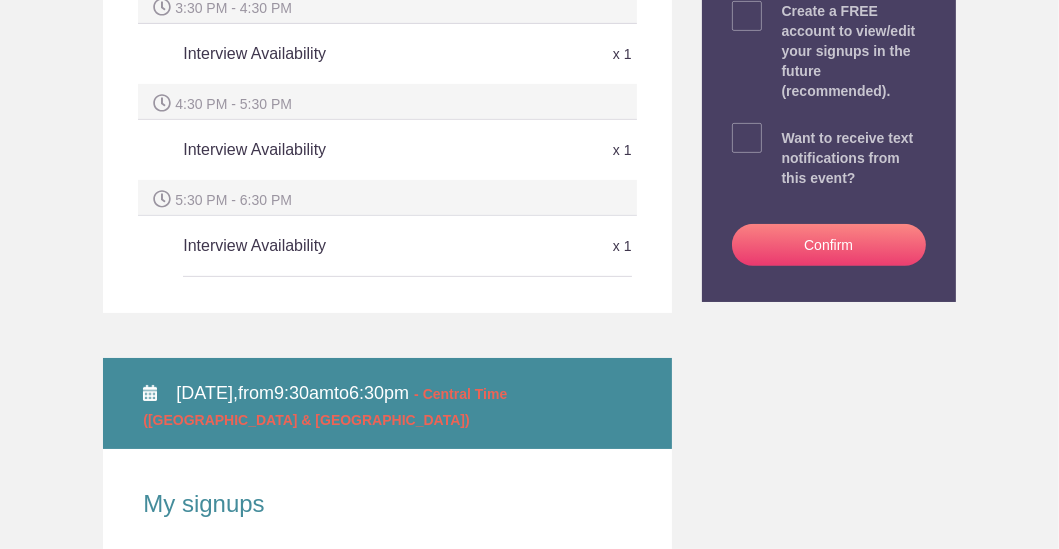 click on "Confirm" at bounding box center (829, 245) 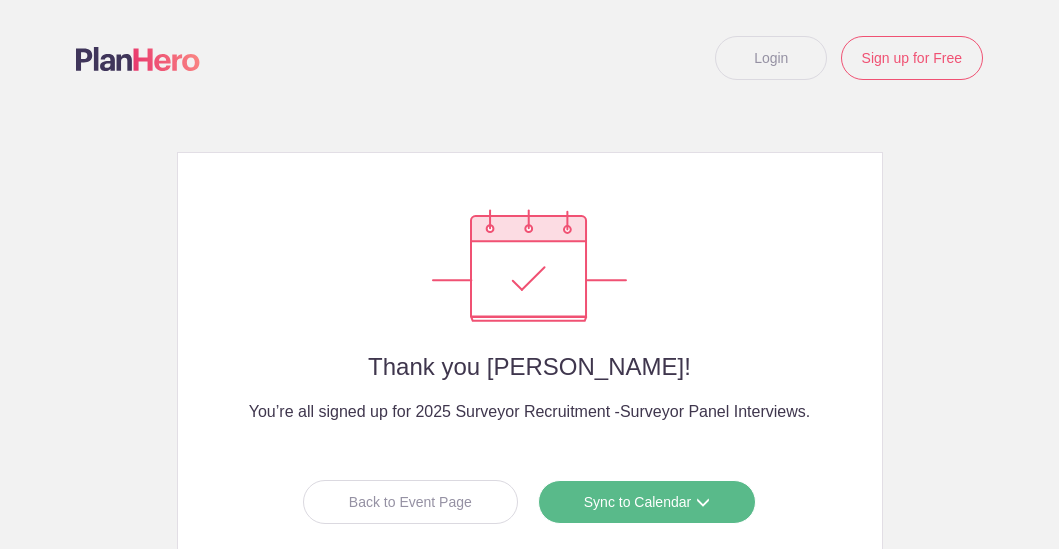 scroll, scrollTop: 0, scrollLeft: 0, axis: both 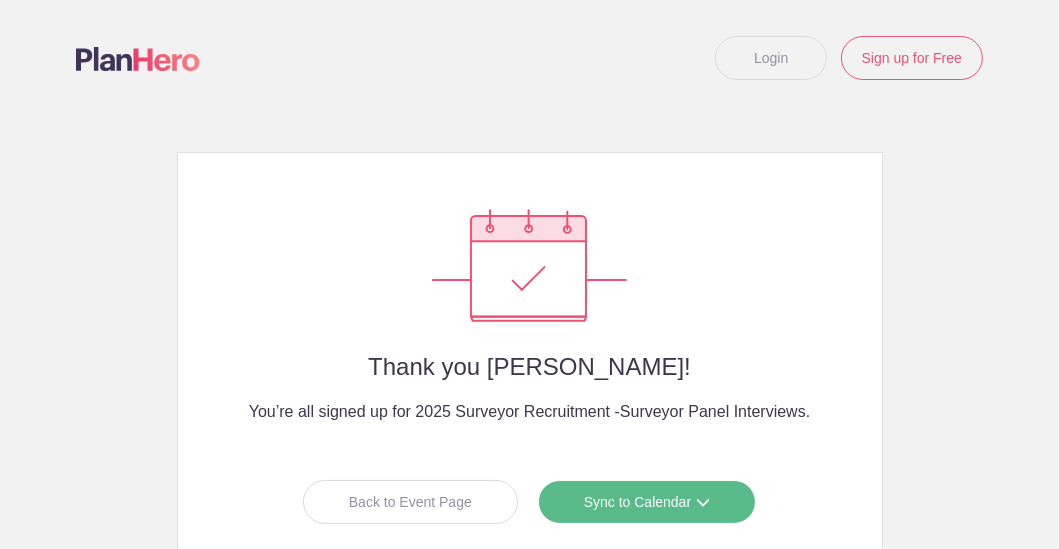 click on "Sync to Calendar" at bounding box center (647, 502) 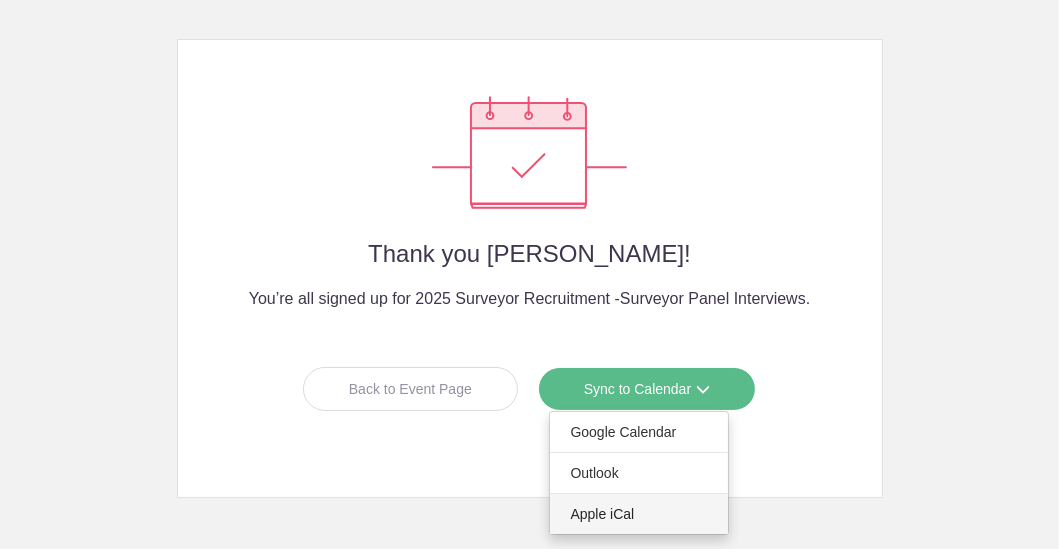 scroll, scrollTop: 186, scrollLeft: 0, axis: vertical 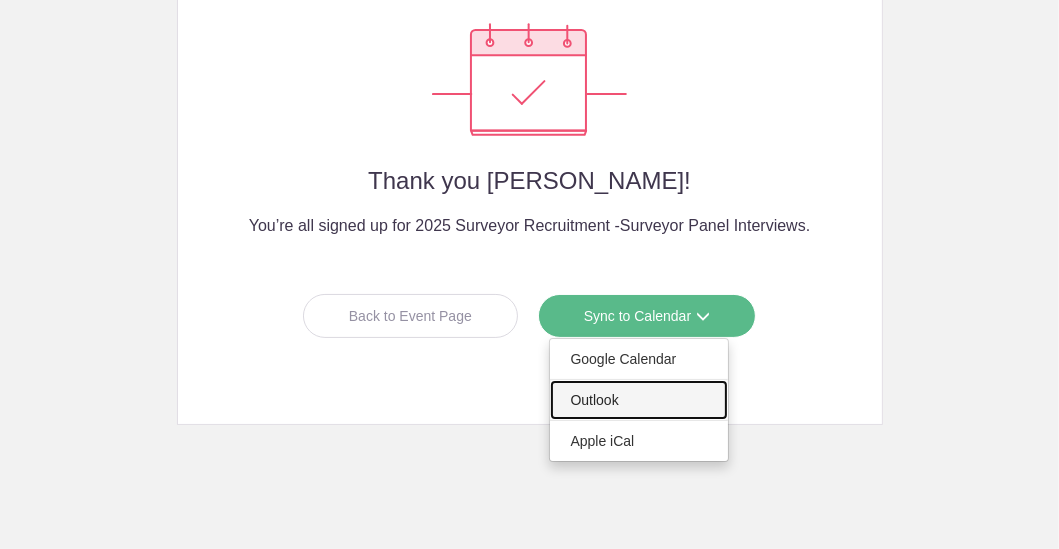 click on "Outlook" at bounding box center [639, 400] 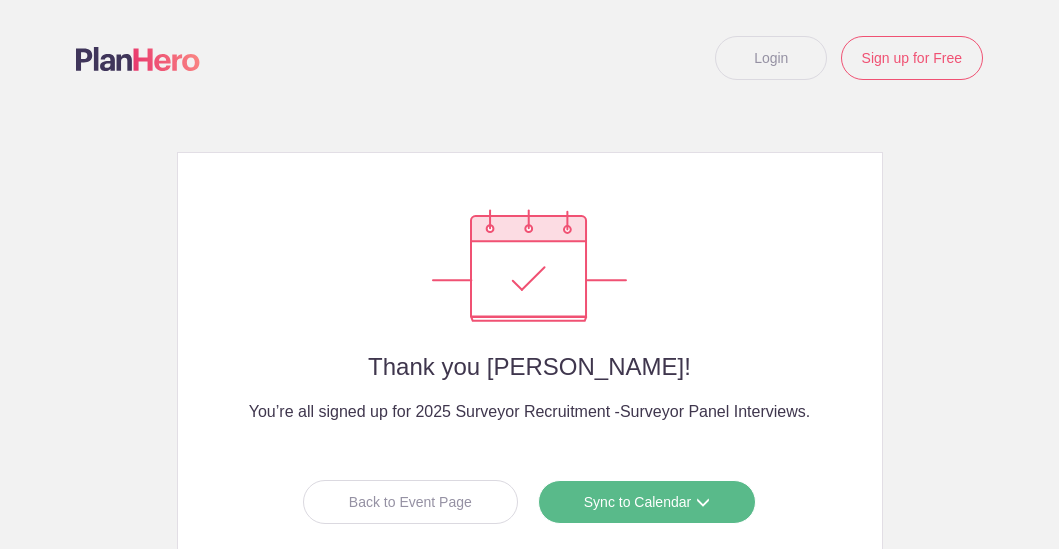 scroll, scrollTop: 0, scrollLeft: 0, axis: both 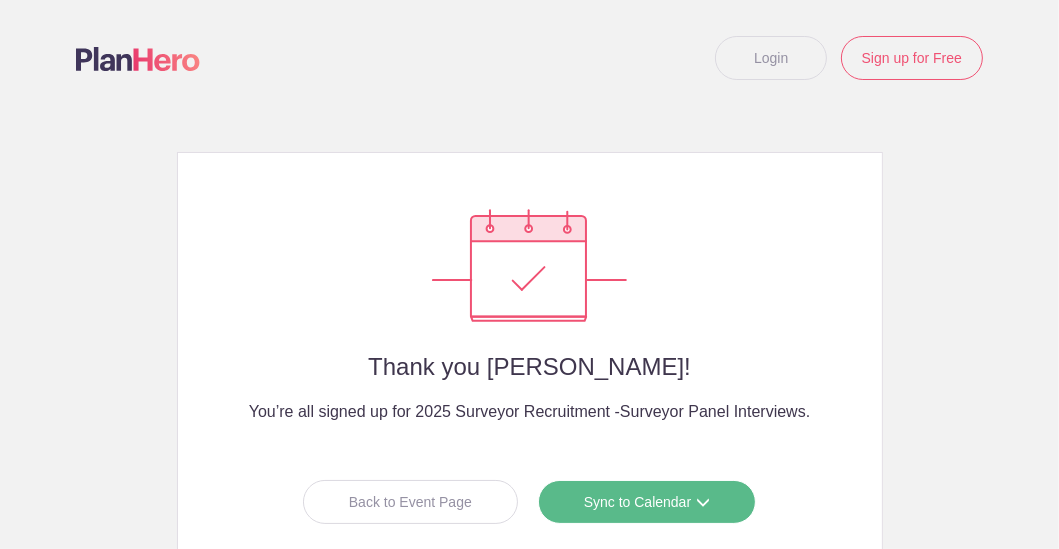 drag, startPoint x: 480, startPoint y: 86, endPoint x: 469, endPoint y: 76, distance: 14.866069 